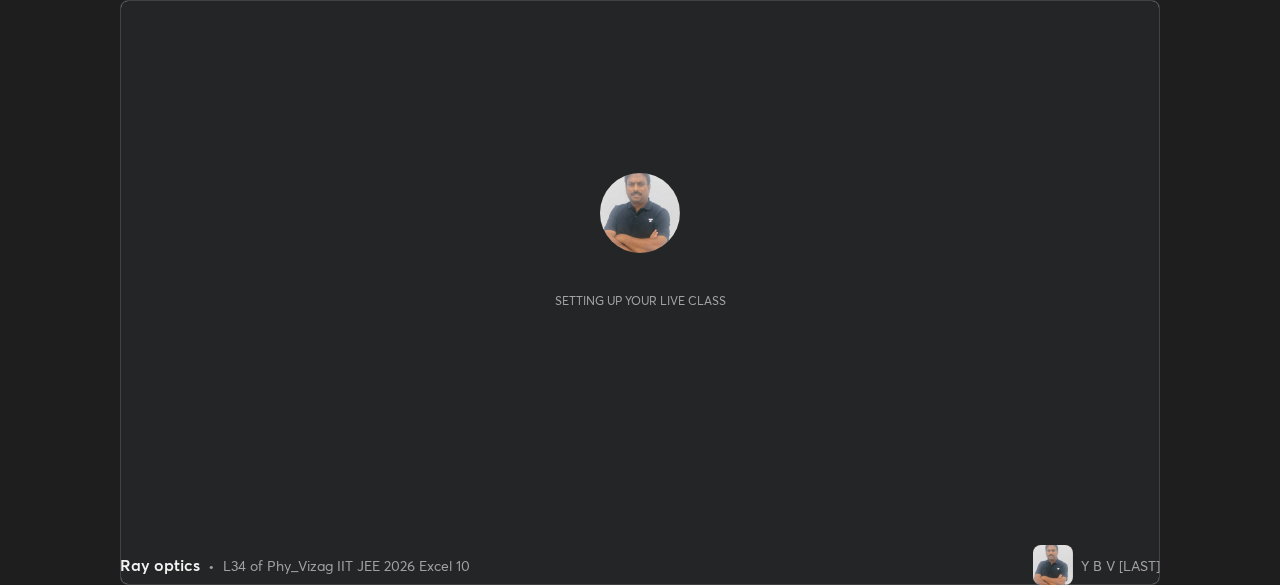 scroll, scrollTop: 0, scrollLeft: 0, axis: both 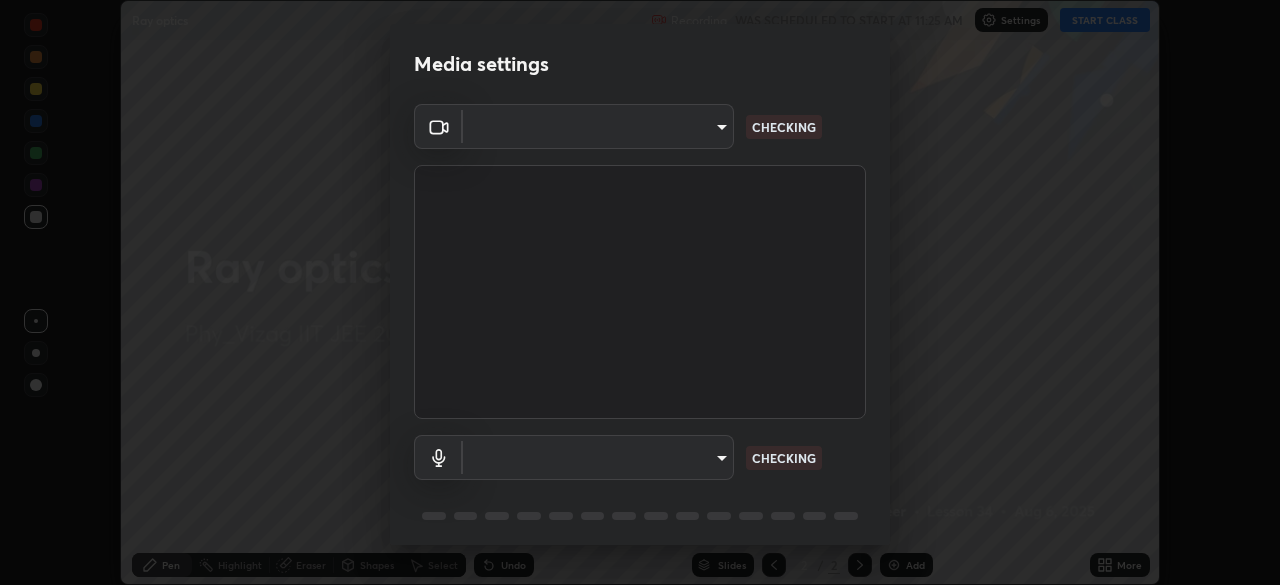 type on "f7d88b7f490f9ec95635f5d3efc957bb9f6aac68f78fe440e6c1e4bcfa0d052b" 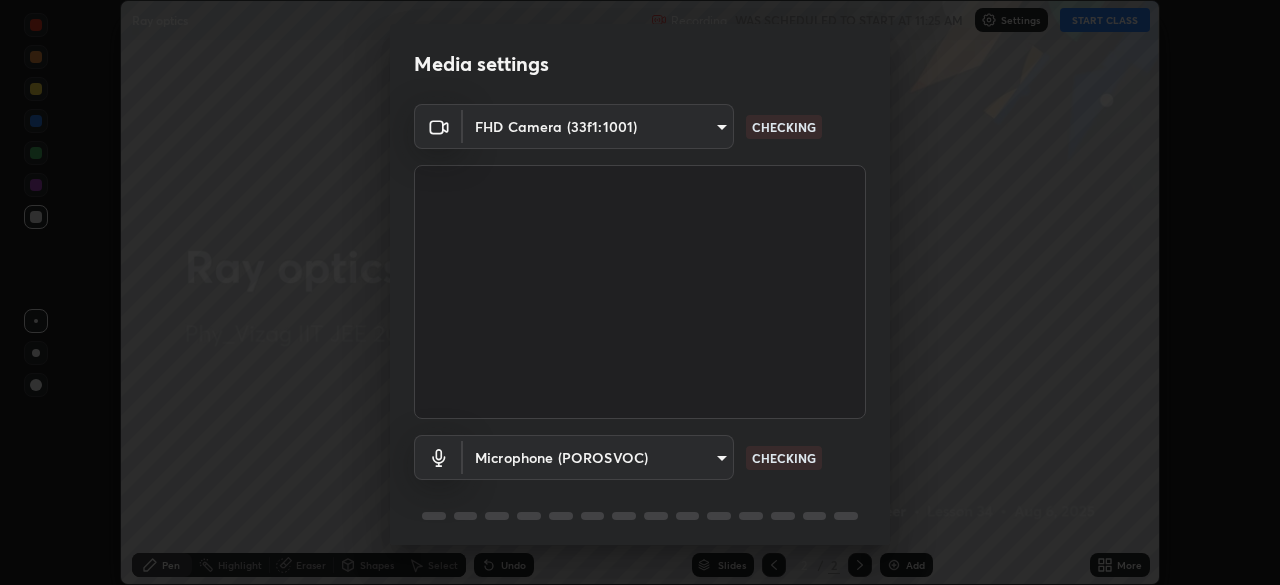 scroll, scrollTop: 71, scrollLeft: 0, axis: vertical 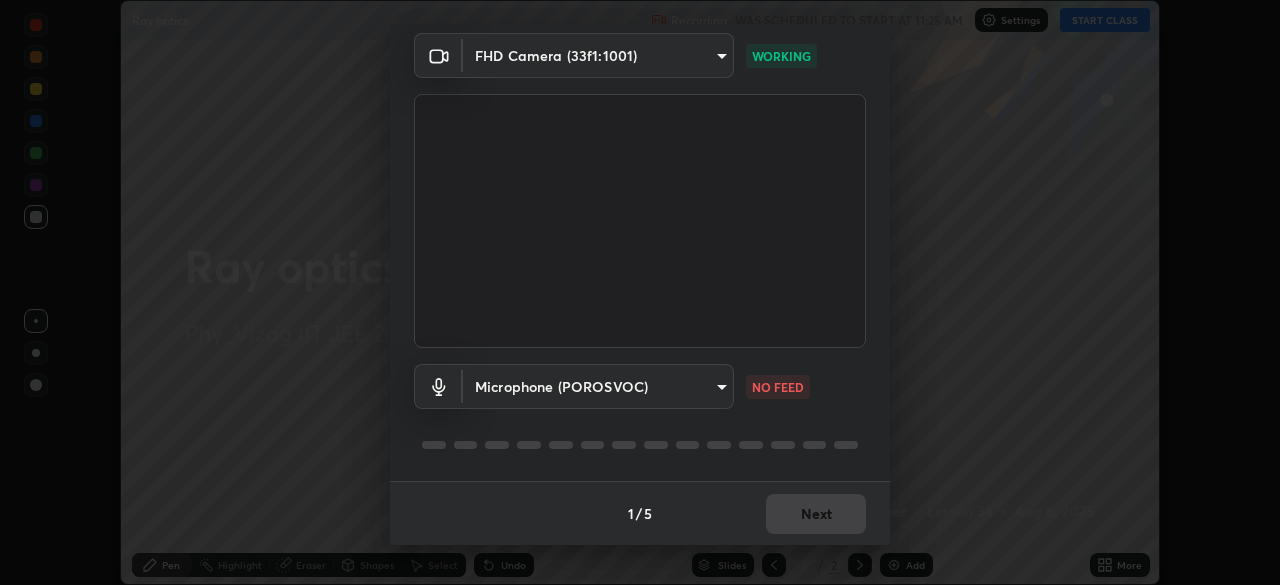 click on "Erase all Ray optics Recording WAS SCHEDULED TO START AT 11:25 AM Settings START CLASS Setting up your live class Ray optics • L34 of Phy_Vizag IIT JEE 2026 Excel 10 Y B V [LAST] Pen Highlight Eraser Shapes Select Undo Slides 2 / 2 Add More No doubts shared Encourage your learners to ask a doubt for better clarity Report an issue Reason for reporting Buffering Chat not working Audio - Video sync issue Educator video quality low ​ Attach an image Report Media settings FHD Camera (33f1:1001) f7d88b7f490f9ec95635f5d3efc957bb9f6aac68f78fe440e6c1e4bcfa0d052b WORKING Microphone (POROSVOC) 0360584126335e0da3c307989269bae95d4b5a98b0823539a1fe92aaf24ab128 NO FEED 1 / 5 Next" at bounding box center (640, 292) 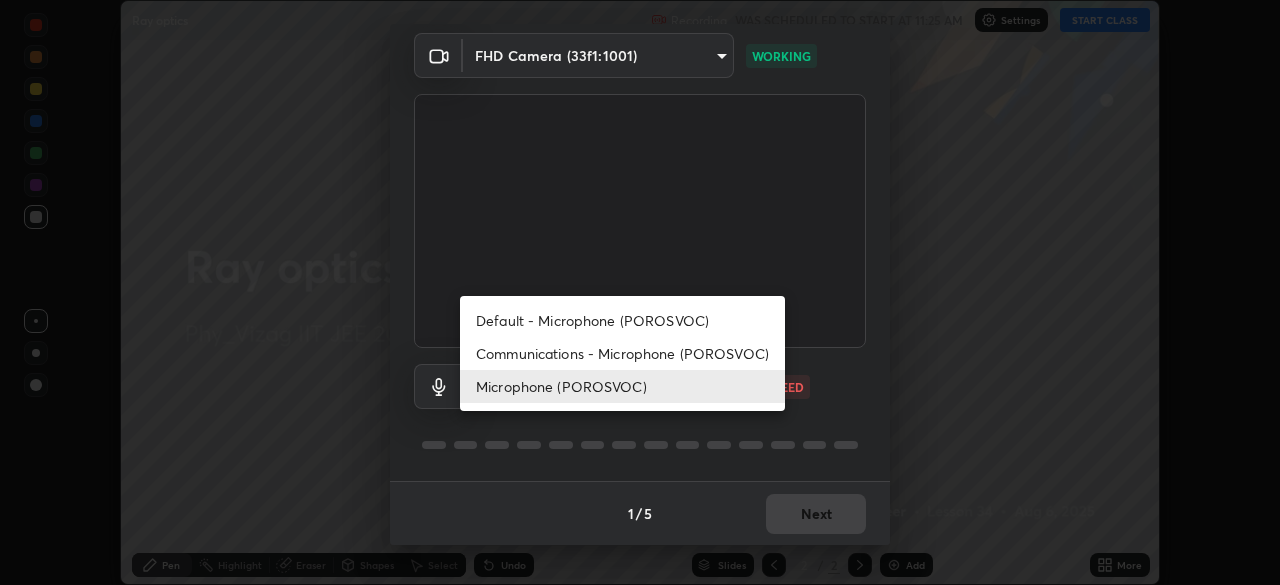 click on "Default - Microphone (POROSVOC)" at bounding box center [622, 320] 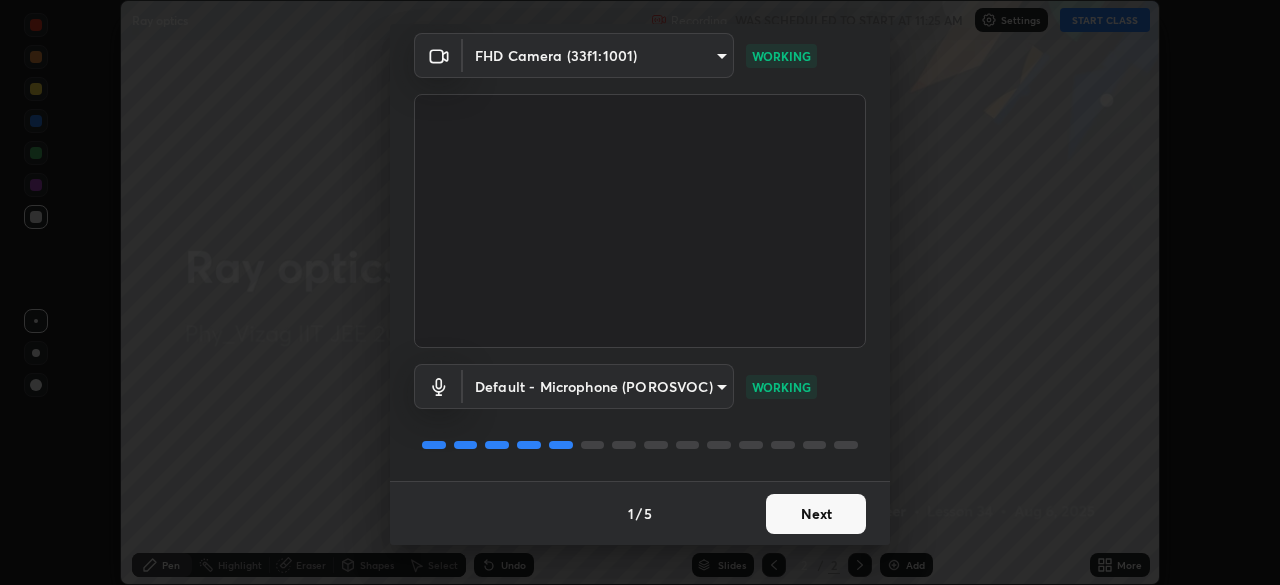 click on "Next" at bounding box center (816, 514) 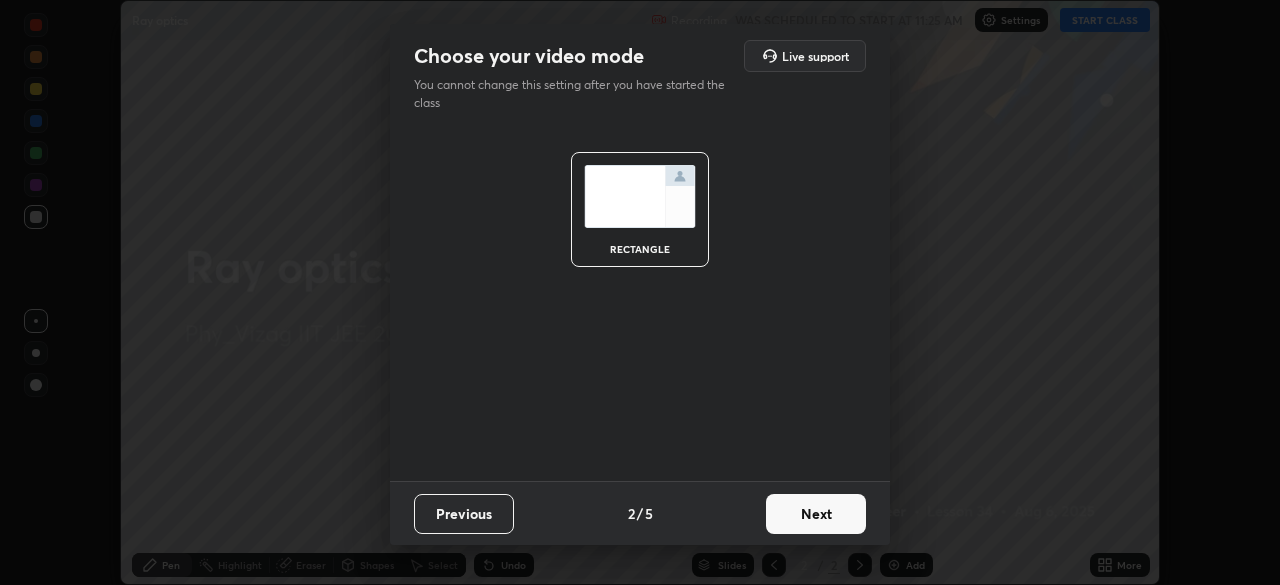 scroll, scrollTop: 0, scrollLeft: 0, axis: both 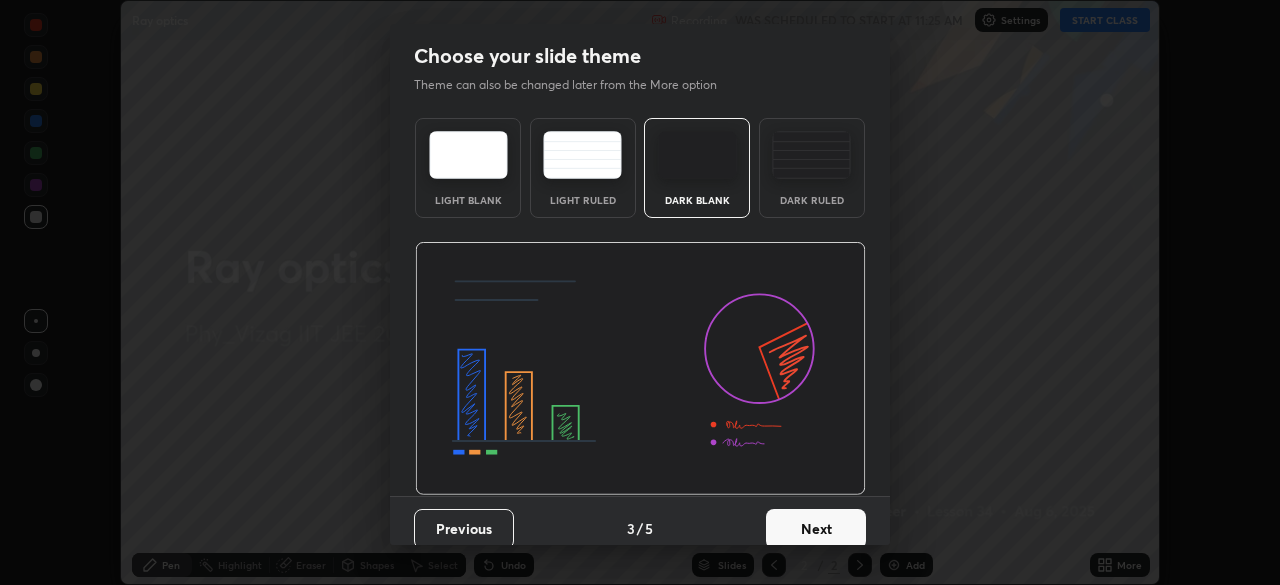 click on "Next" at bounding box center [816, 529] 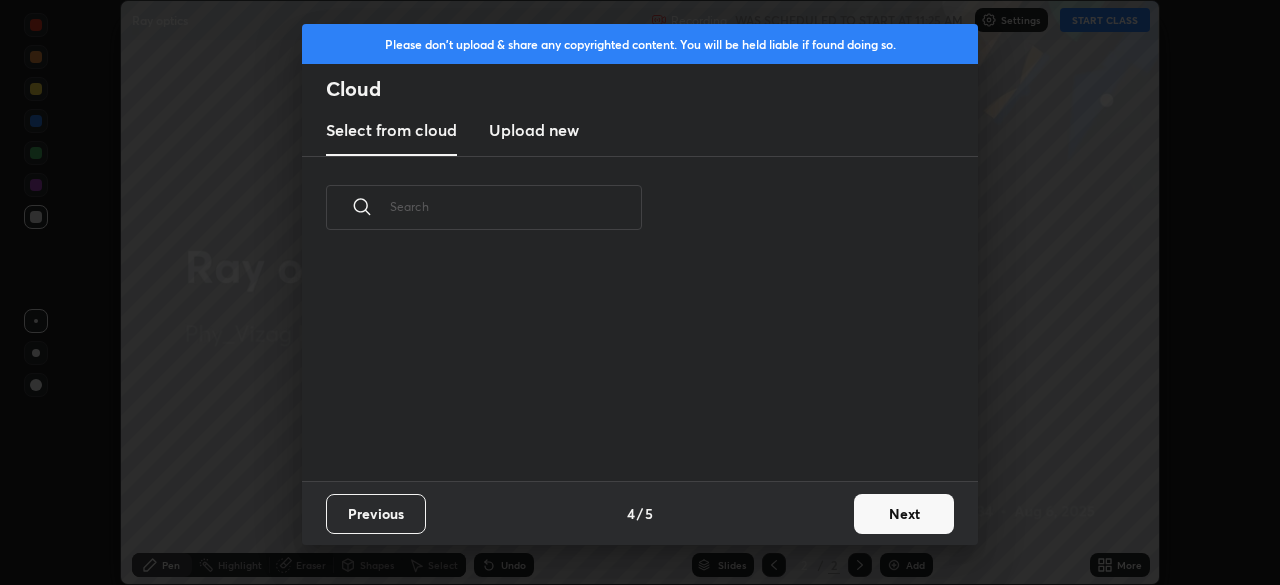 scroll, scrollTop: 7, scrollLeft: 11, axis: both 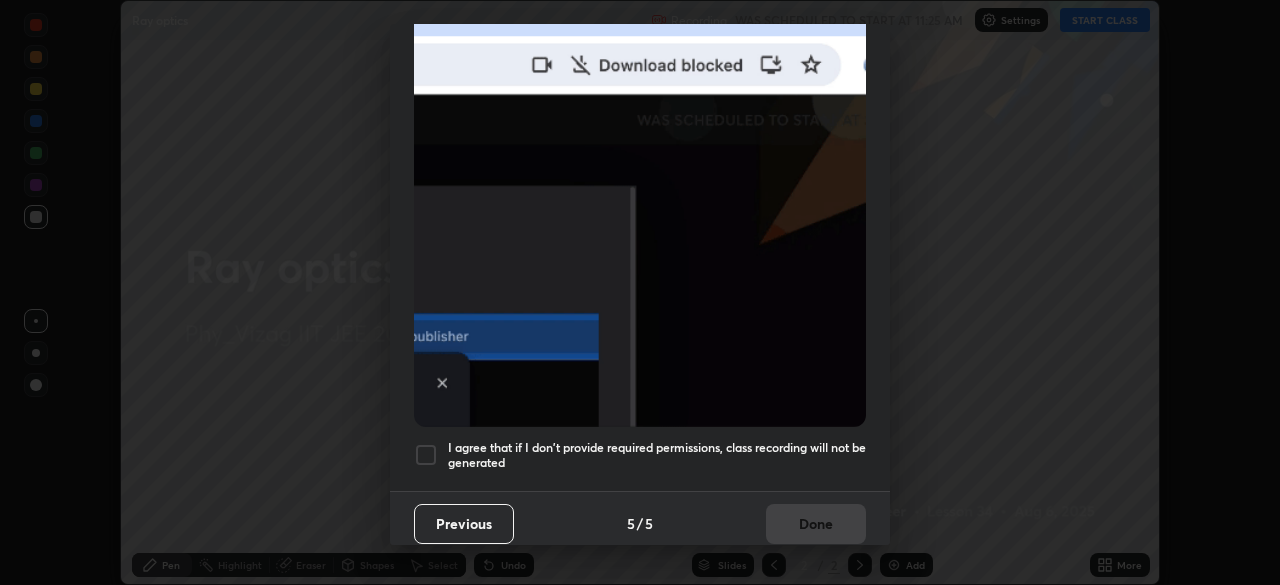 click at bounding box center (426, 455) 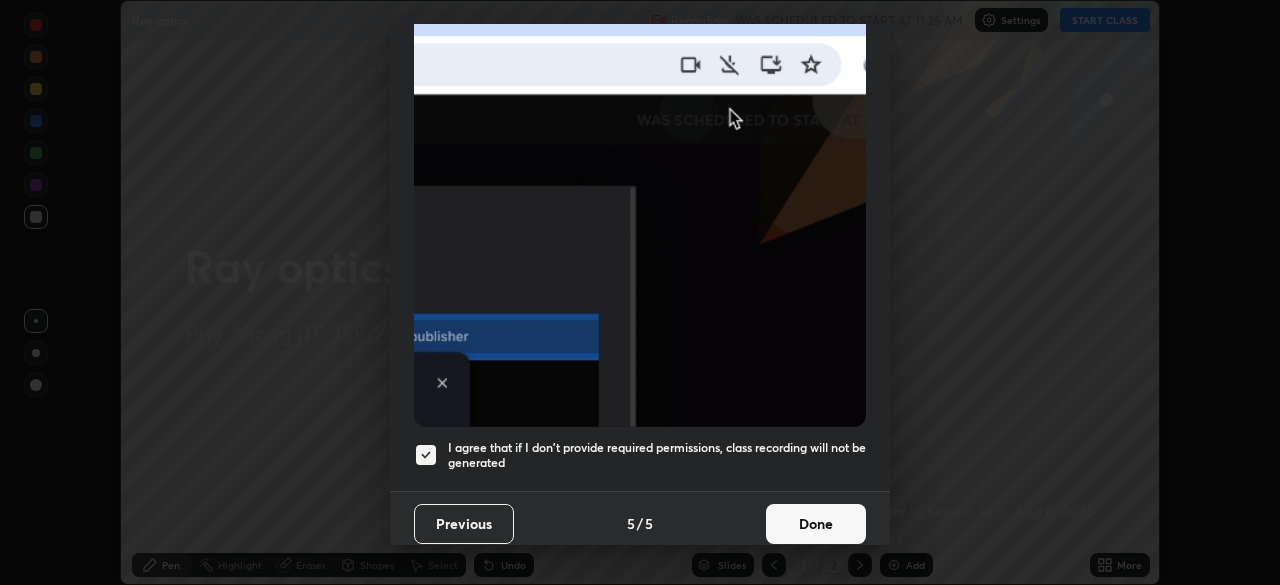 click on "Done" at bounding box center (816, 524) 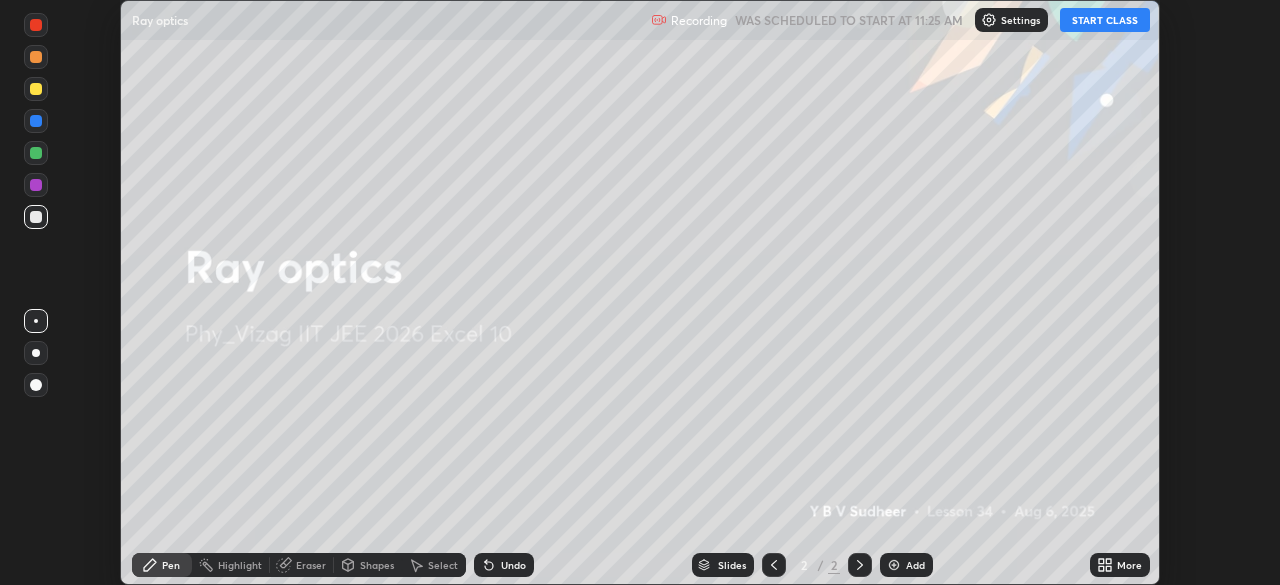 click on "Add" at bounding box center [906, 565] 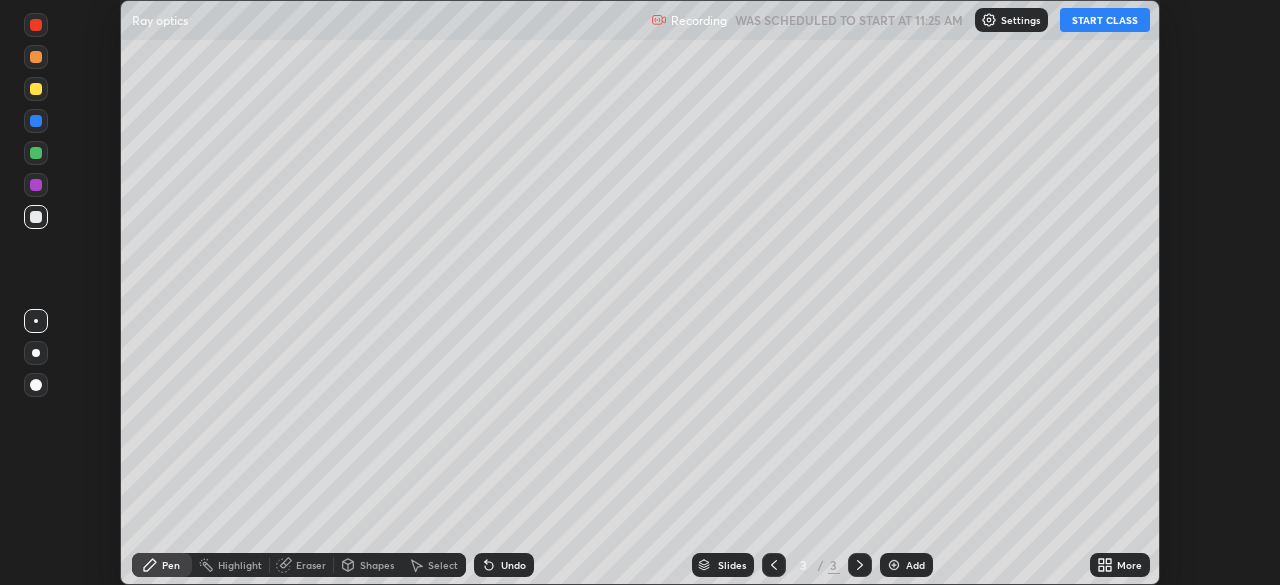 click on "More" at bounding box center (1120, 565) 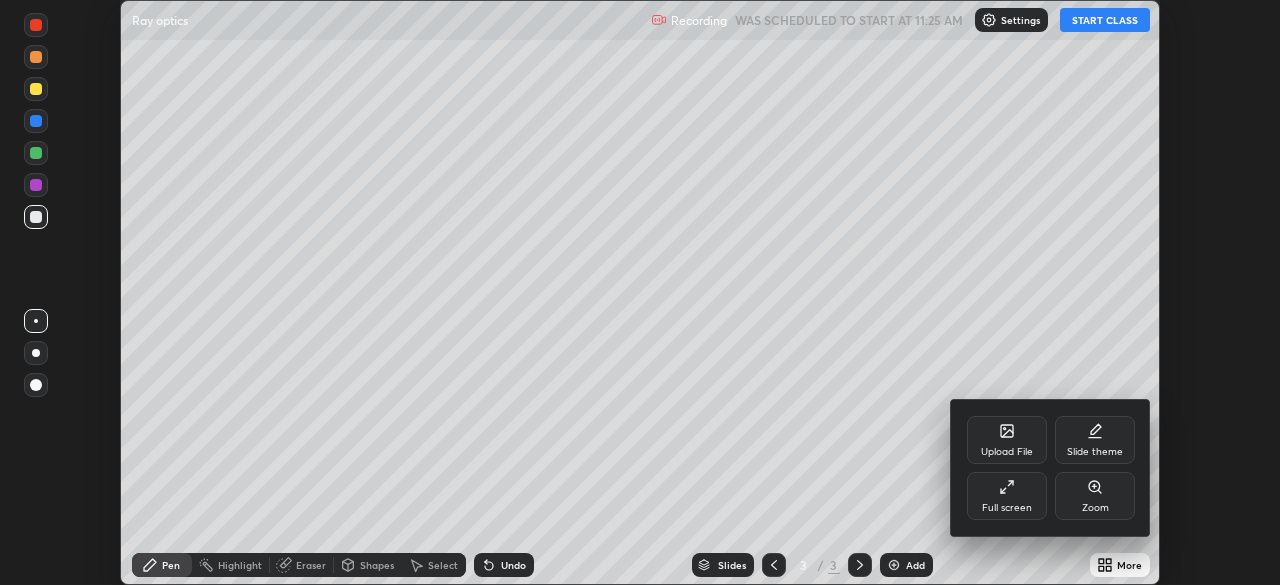 click on "Full screen" at bounding box center [1007, 496] 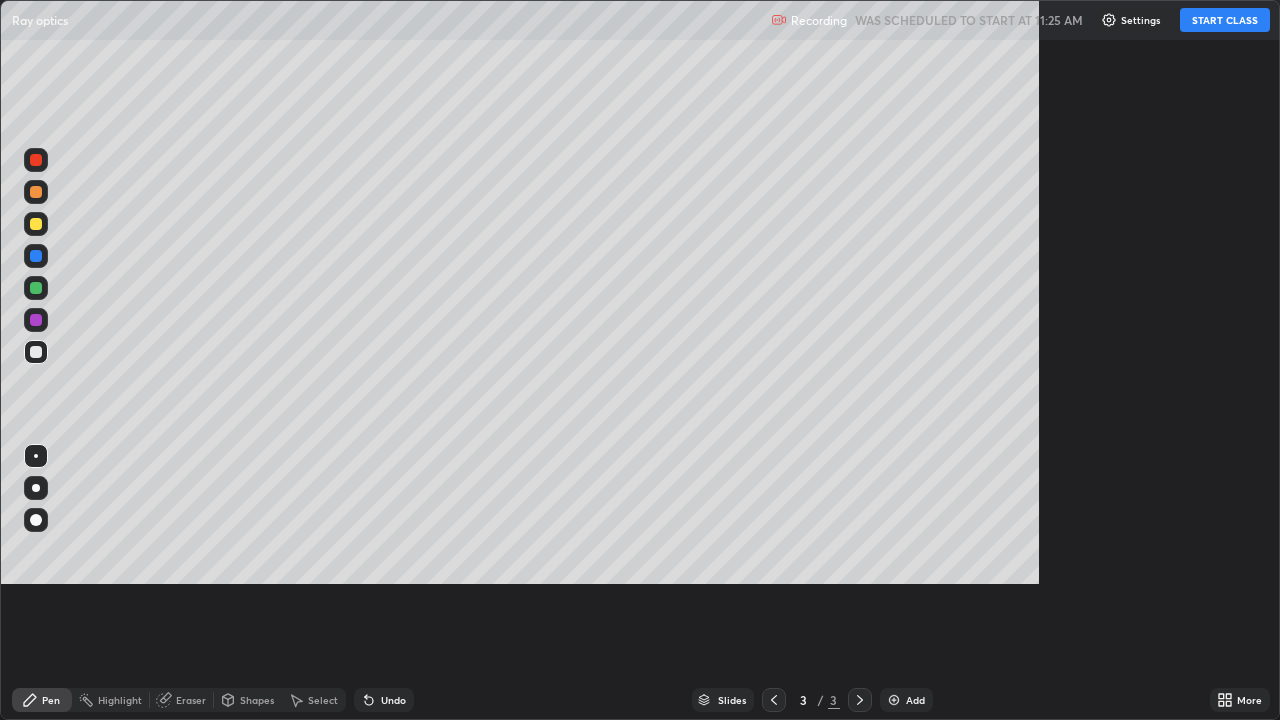 scroll, scrollTop: 99280, scrollLeft: 98720, axis: both 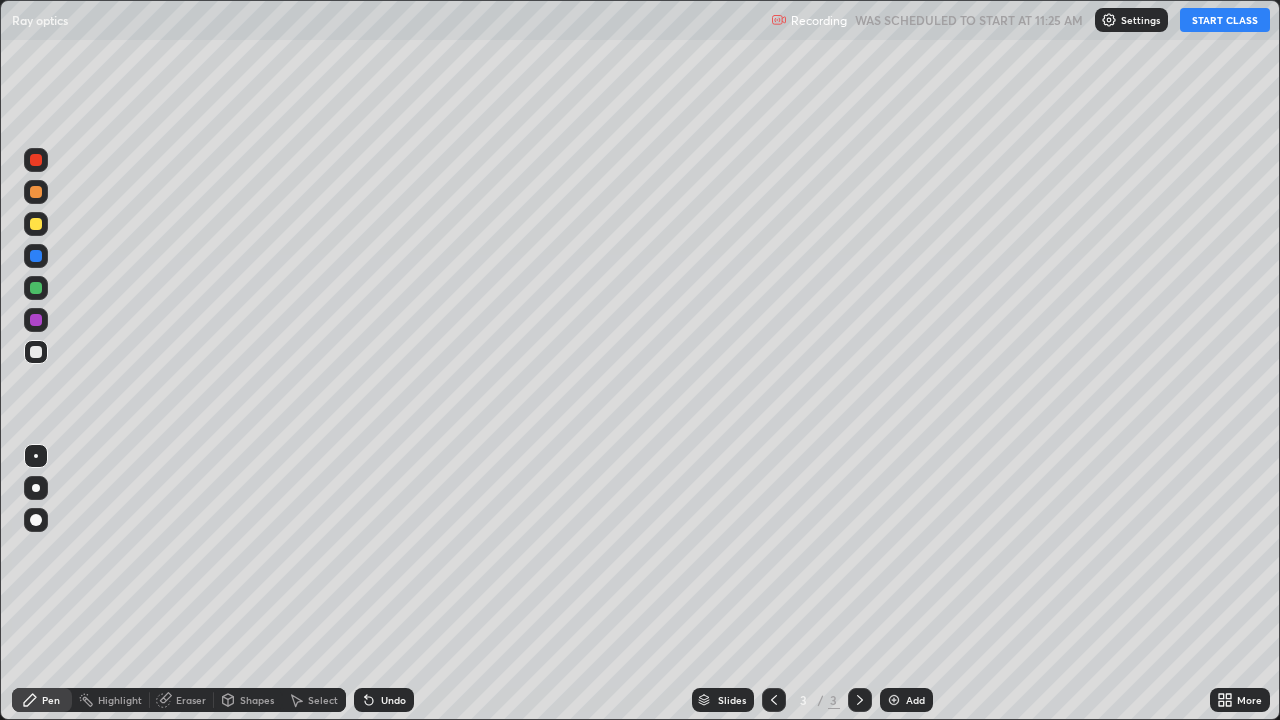 click on "START CLASS" at bounding box center (1225, 20) 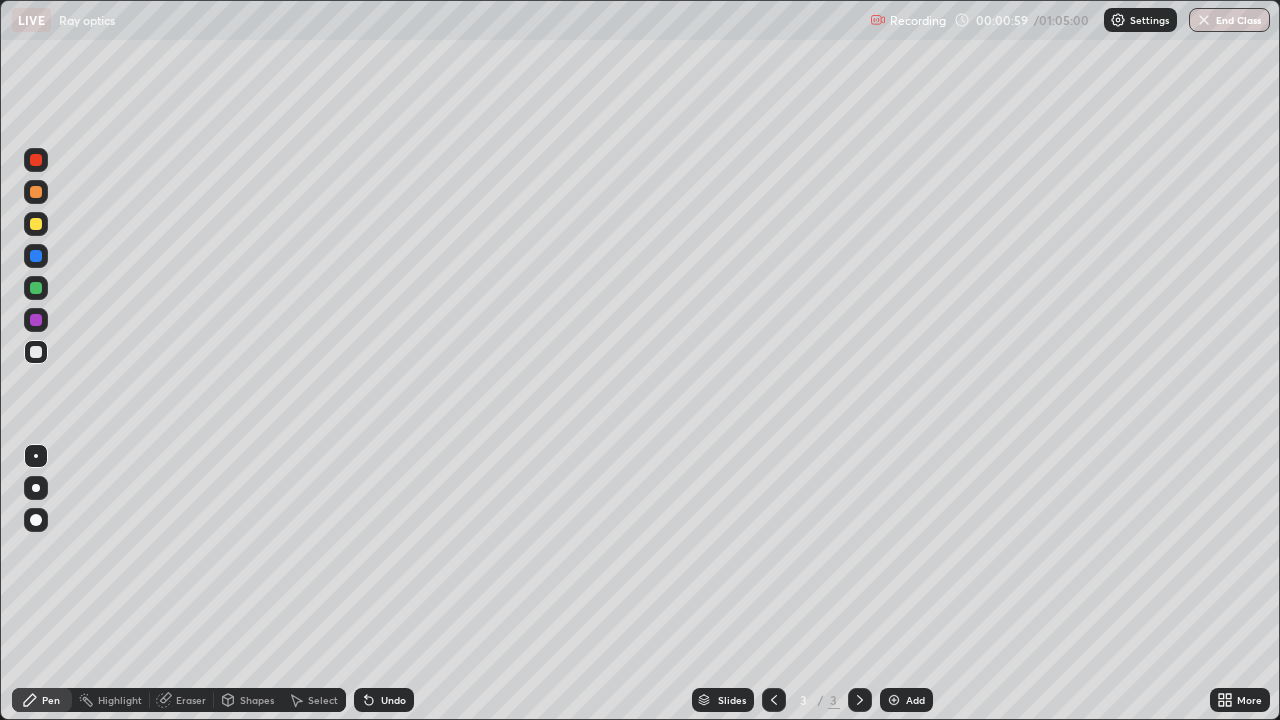 click on "Eraser" at bounding box center (191, 700) 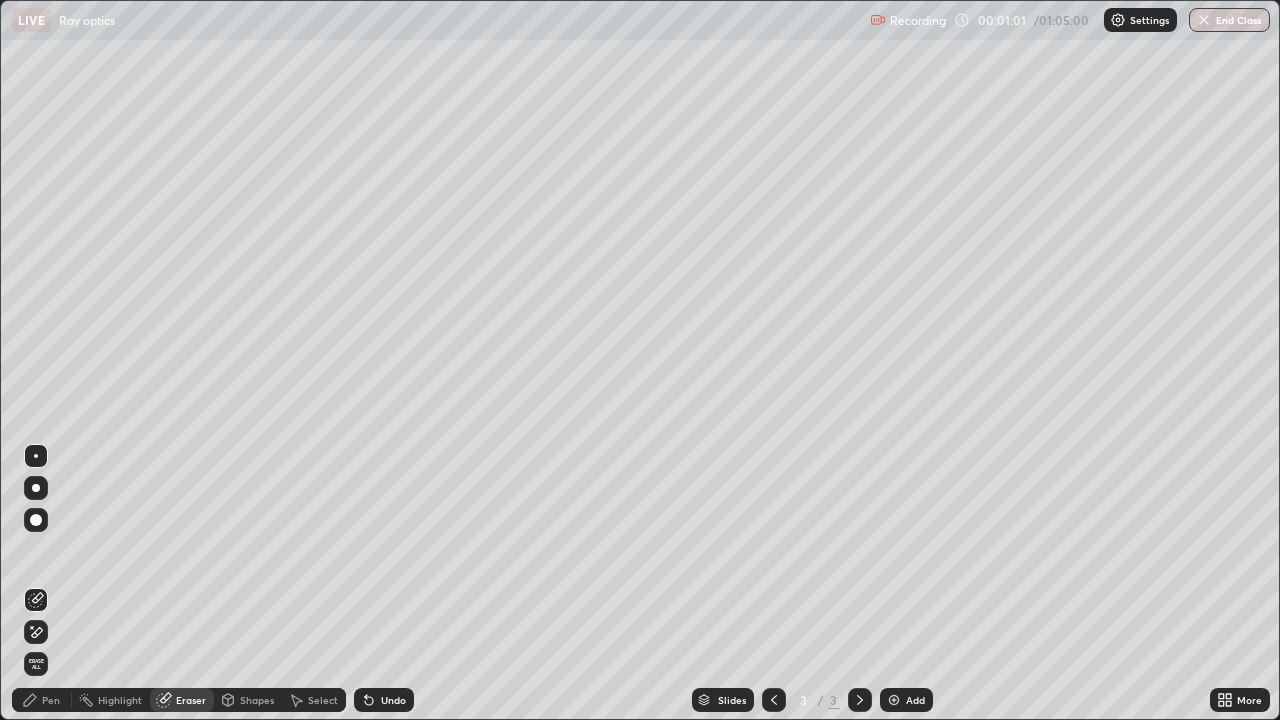 click 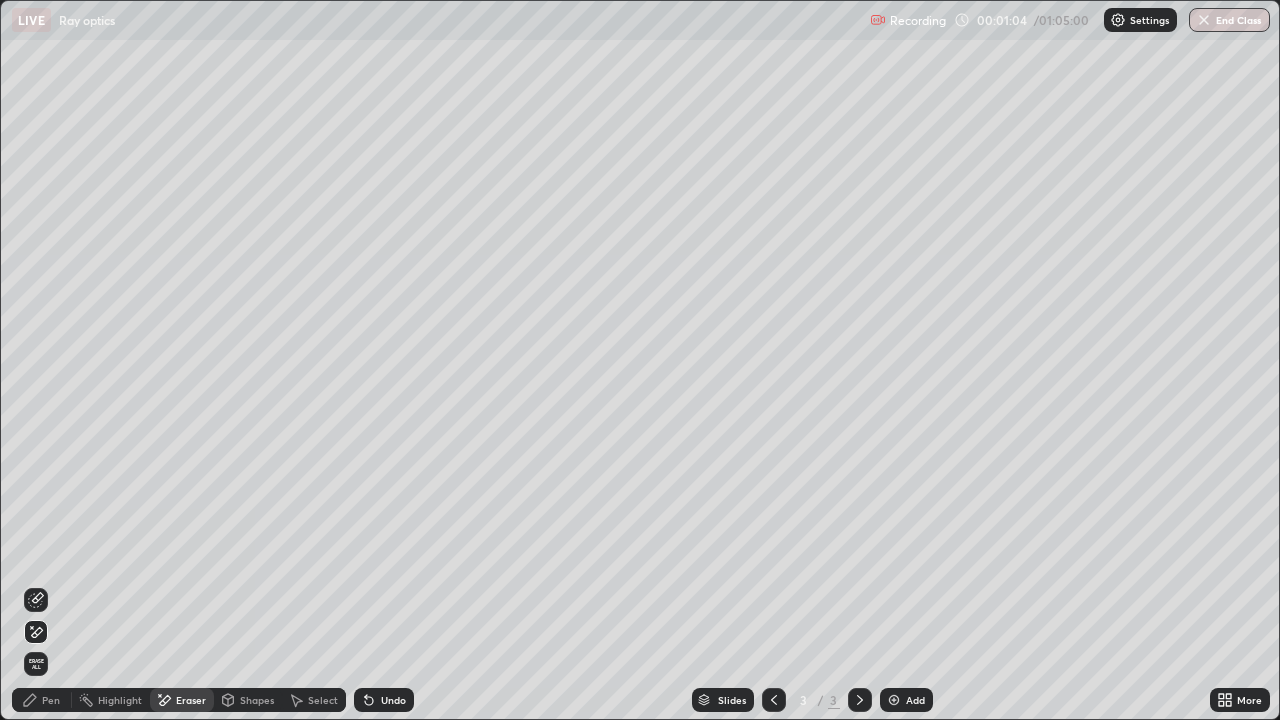 click on "Erase all" at bounding box center [36, 664] 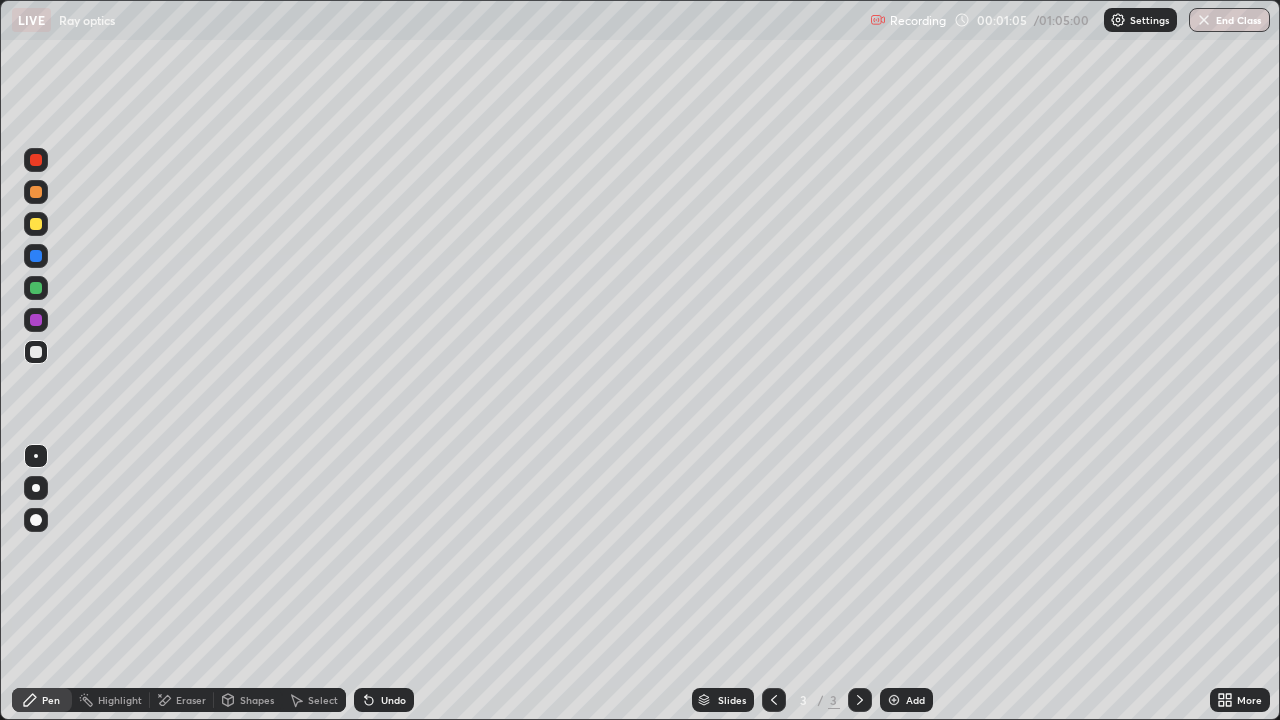click on "Highlight" at bounding box center (111, 700) 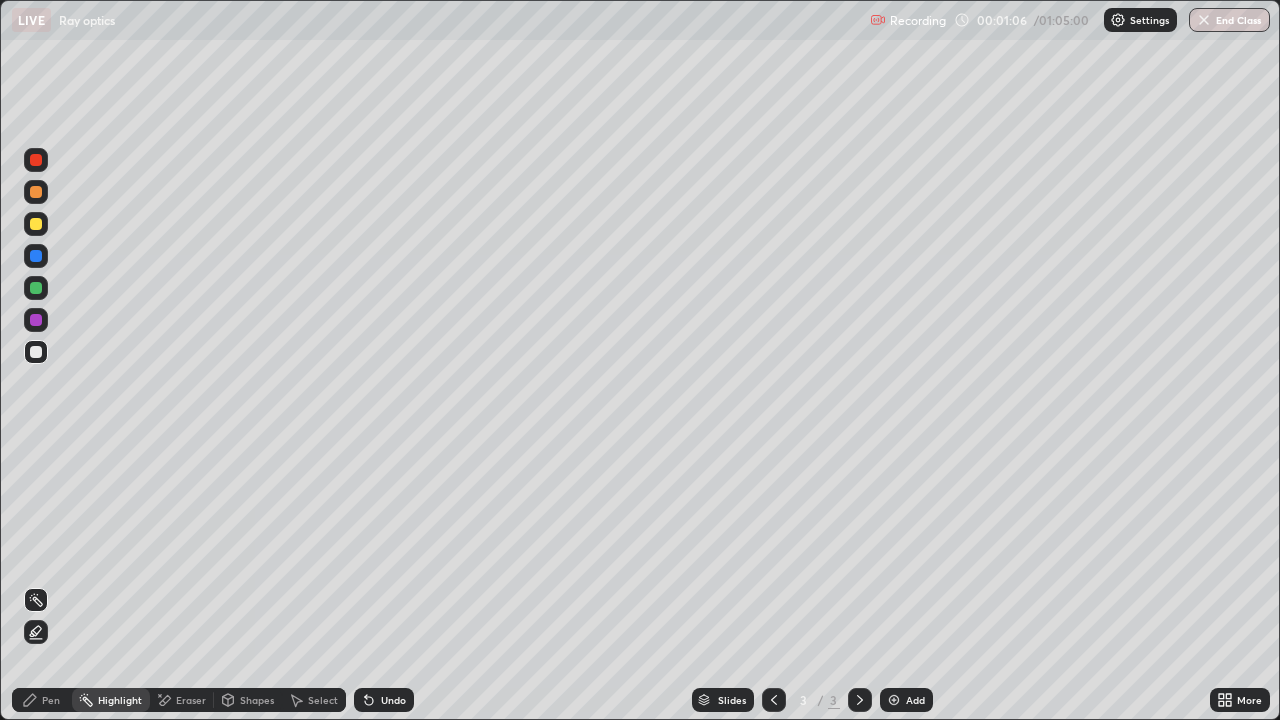 click on "Pen" at bounding box center [42, 700] 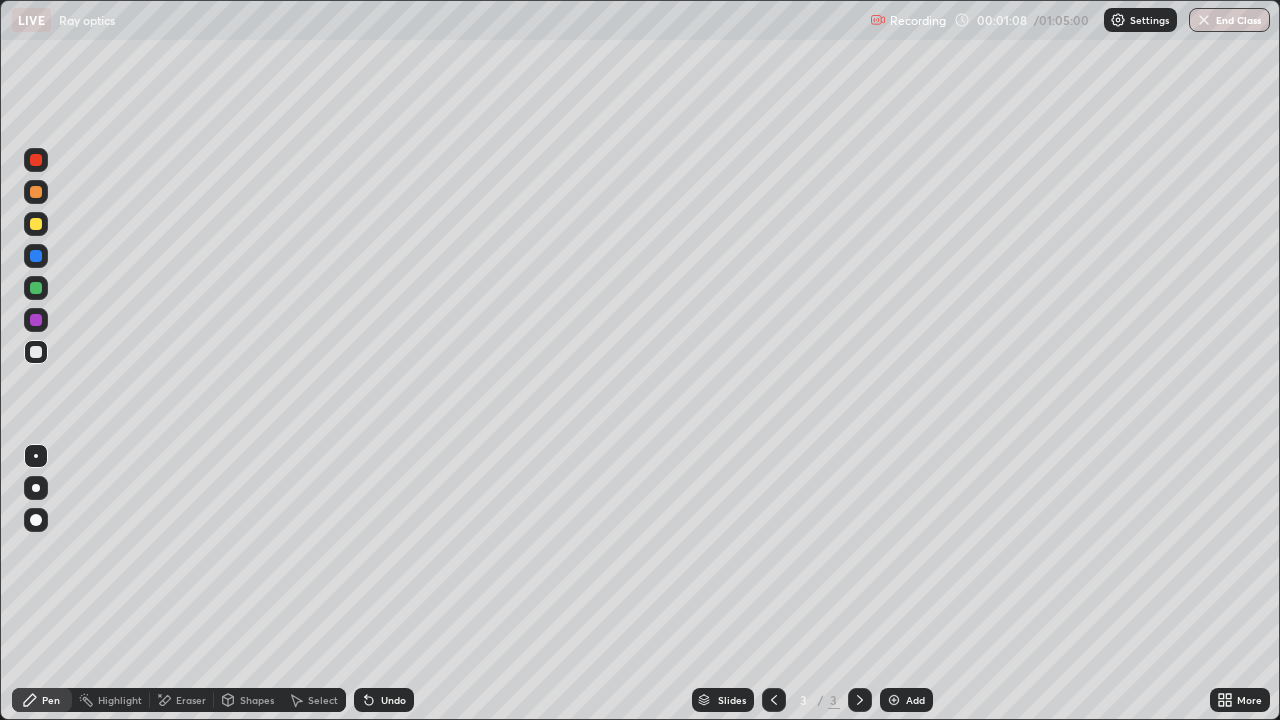 click 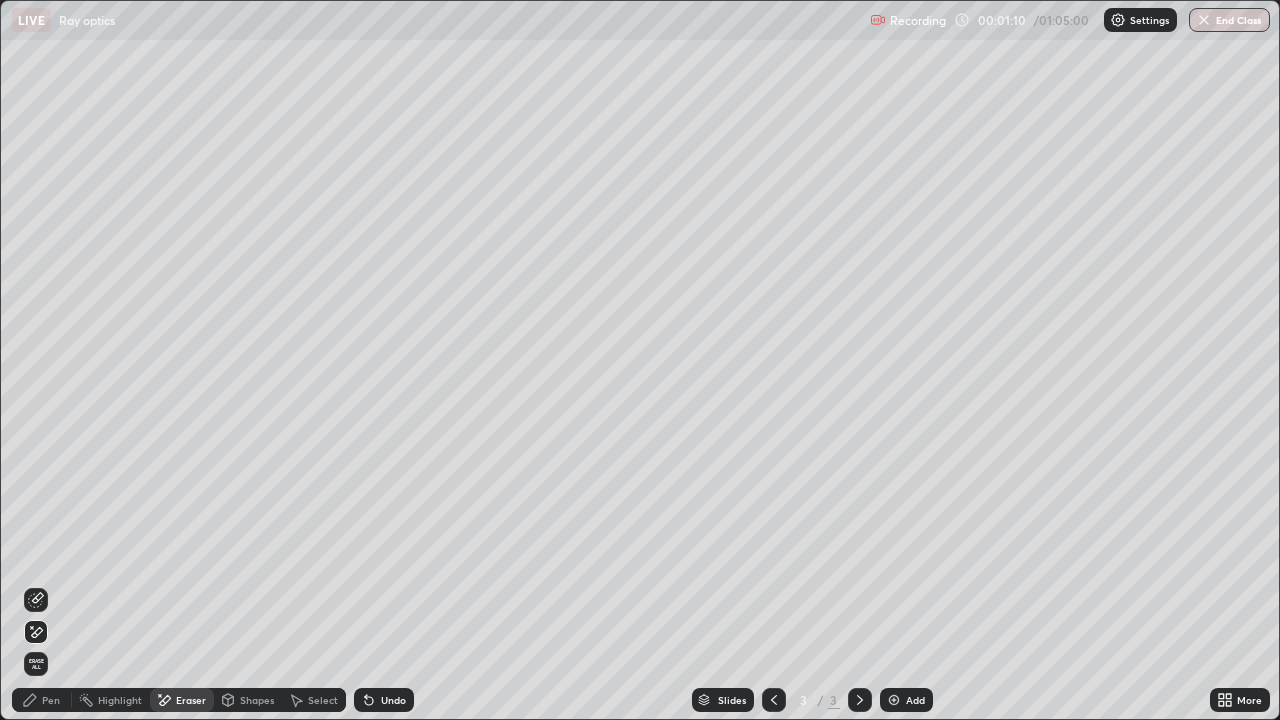 click on "Erase all" at bounding box center [36, 664] 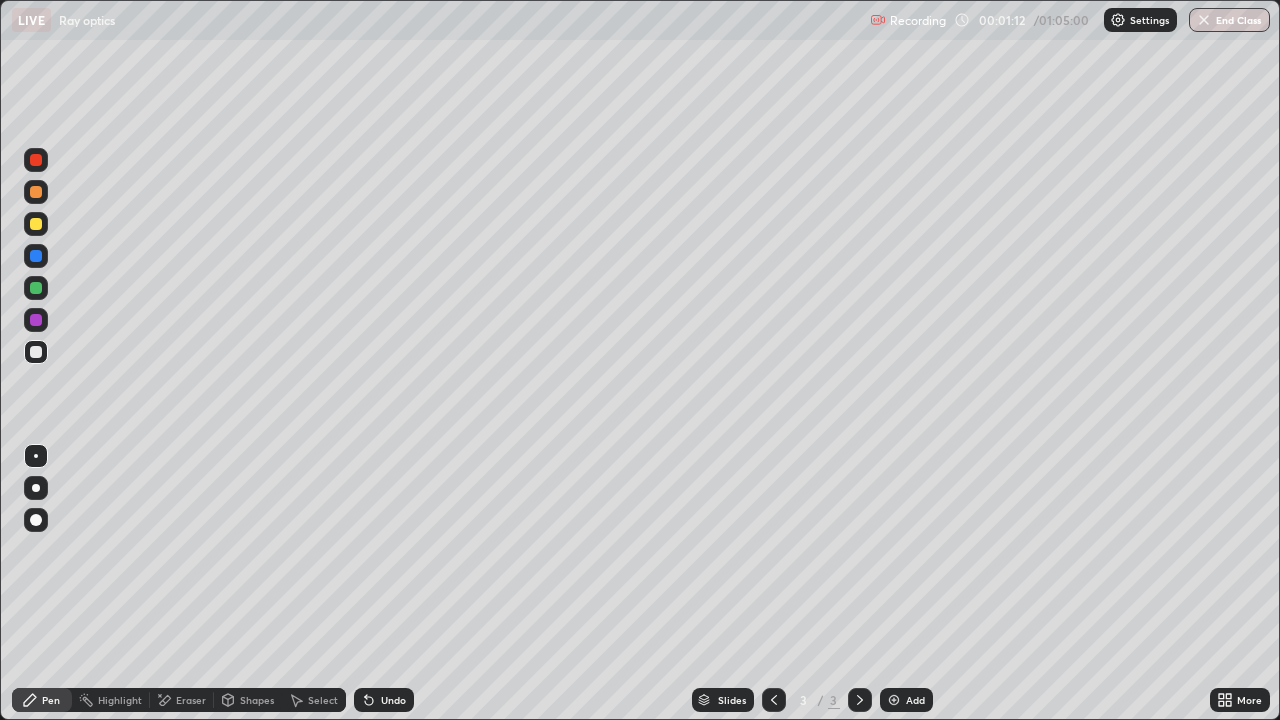 click 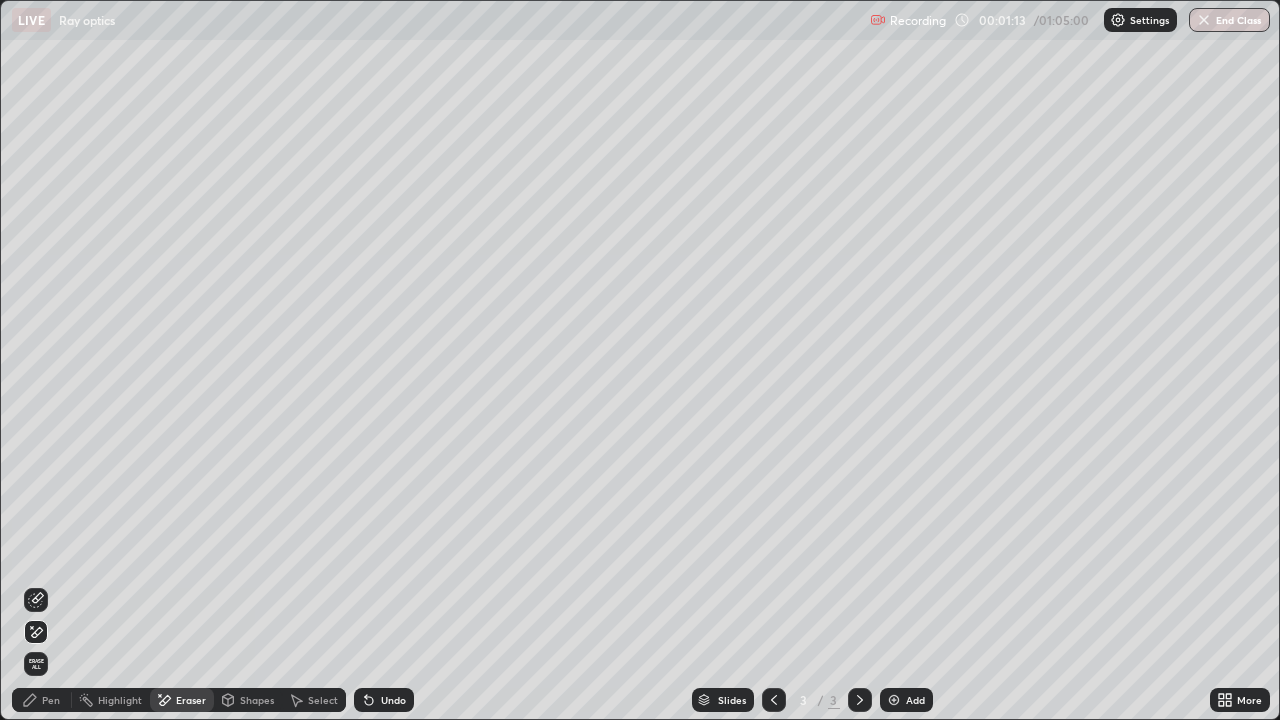 click 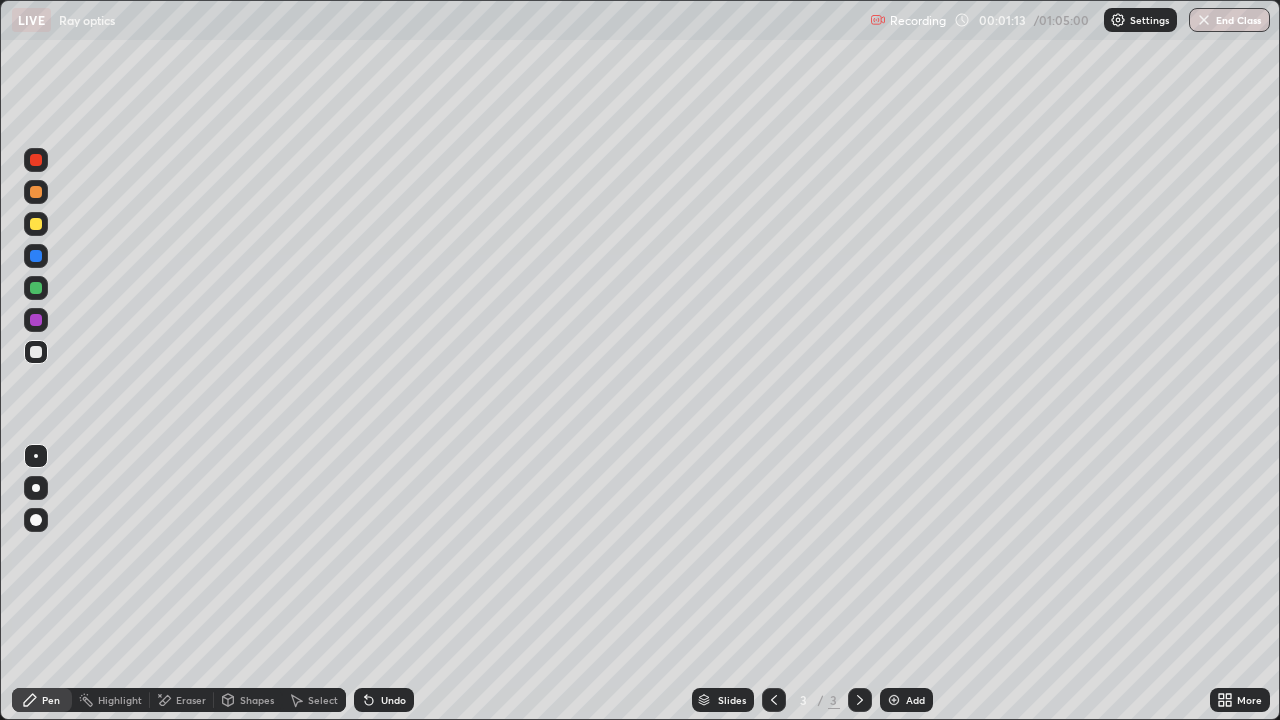 click on "Pen" at bounding box center (51, 700) 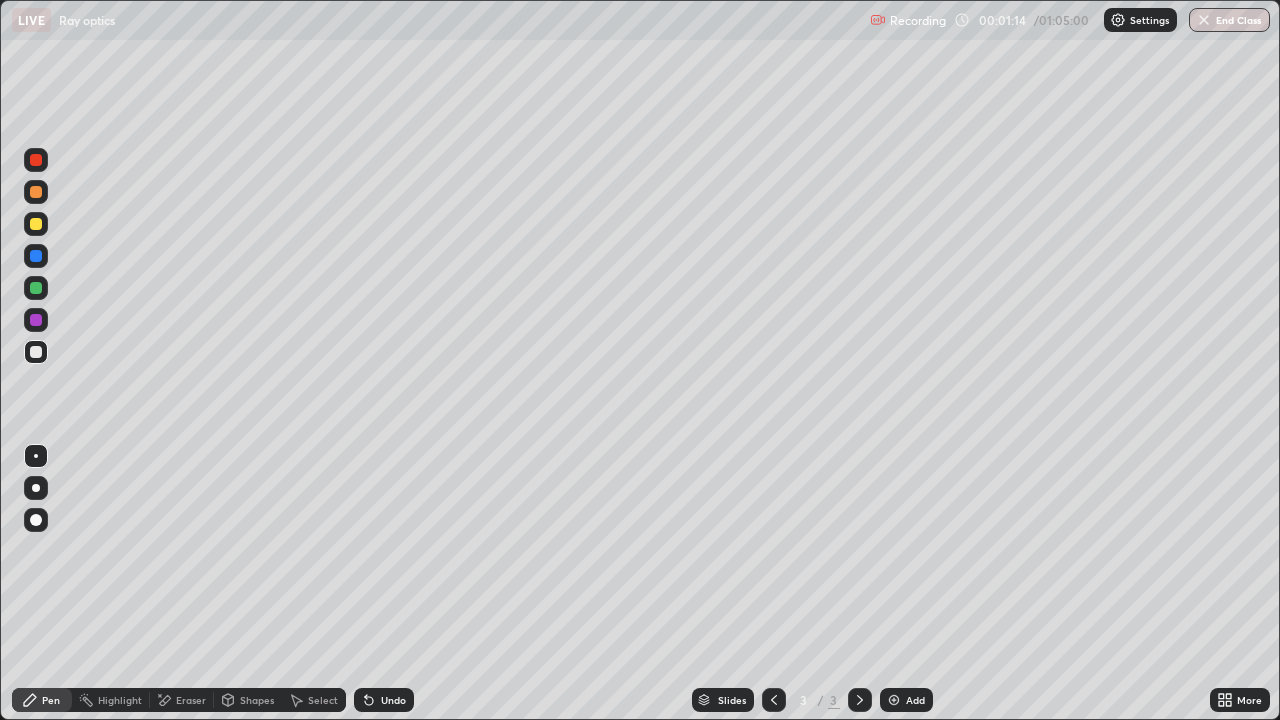 click on "Eraser" at bounding box center (191, 700) 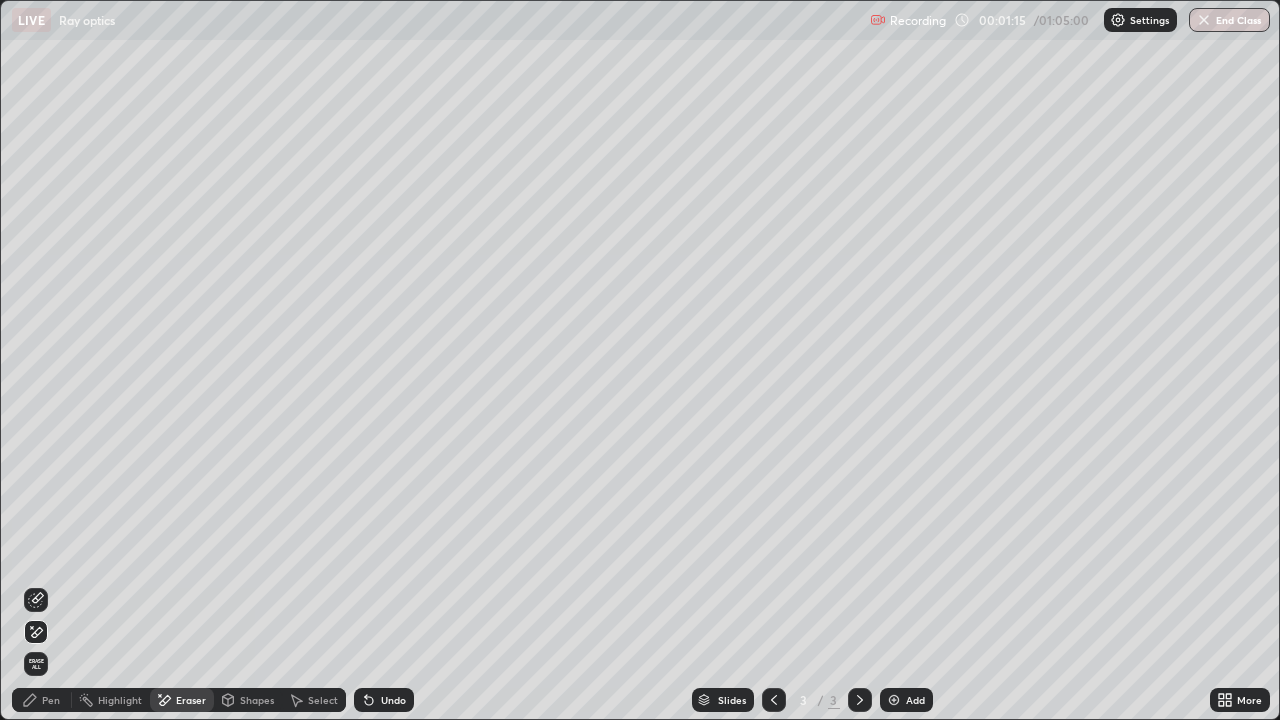 click on "Erase all" at bounding box center (36, 664) 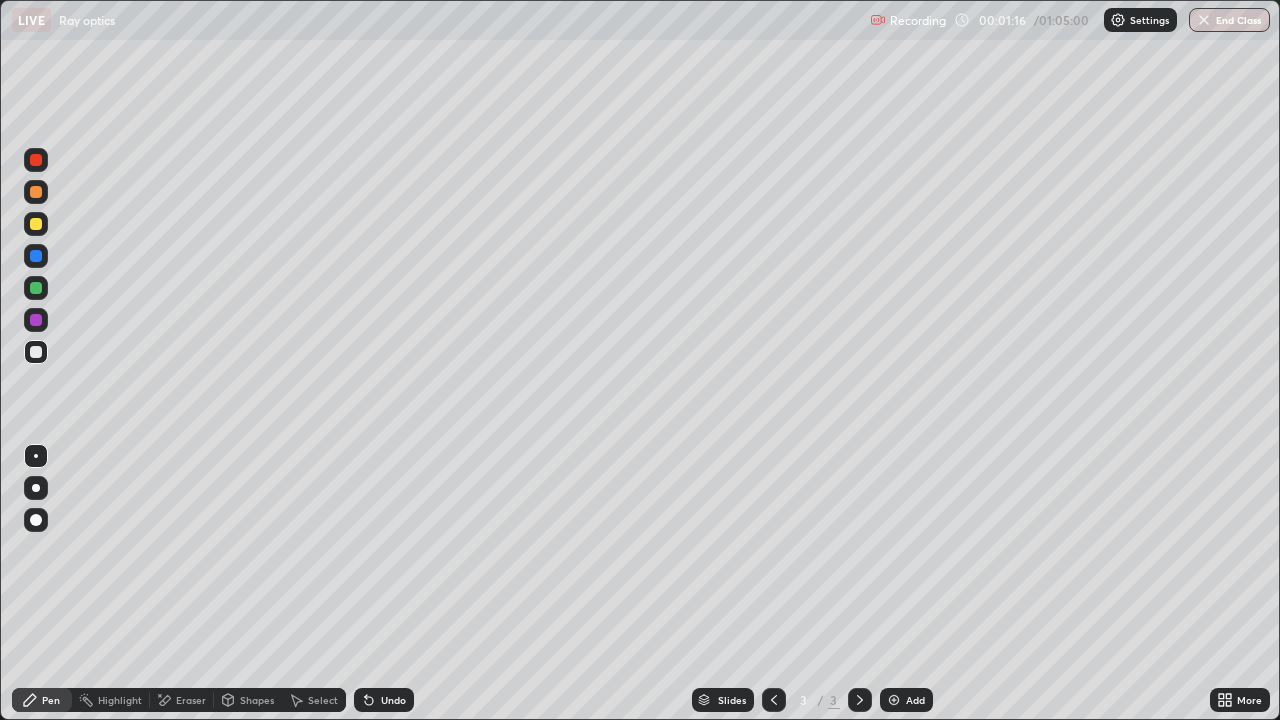click on "Pen" at bounding box center [51, 700] 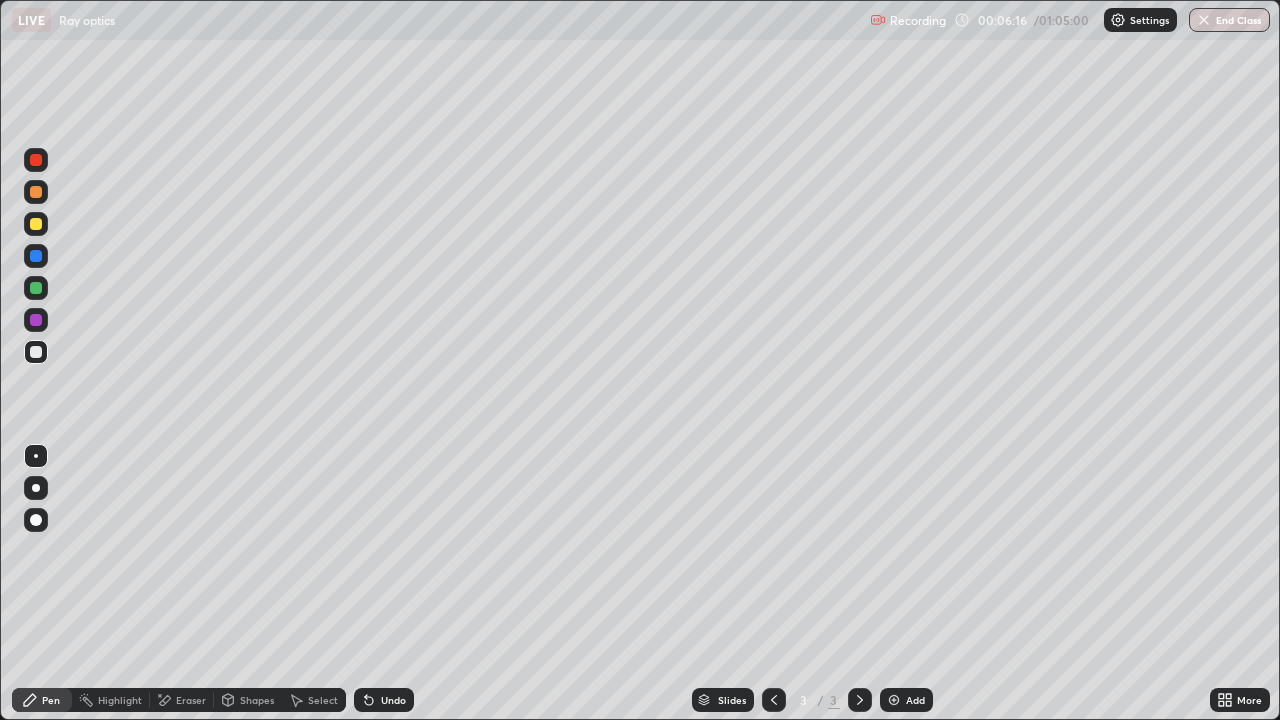 click on "Shapes" at bounding box center [257, 700] 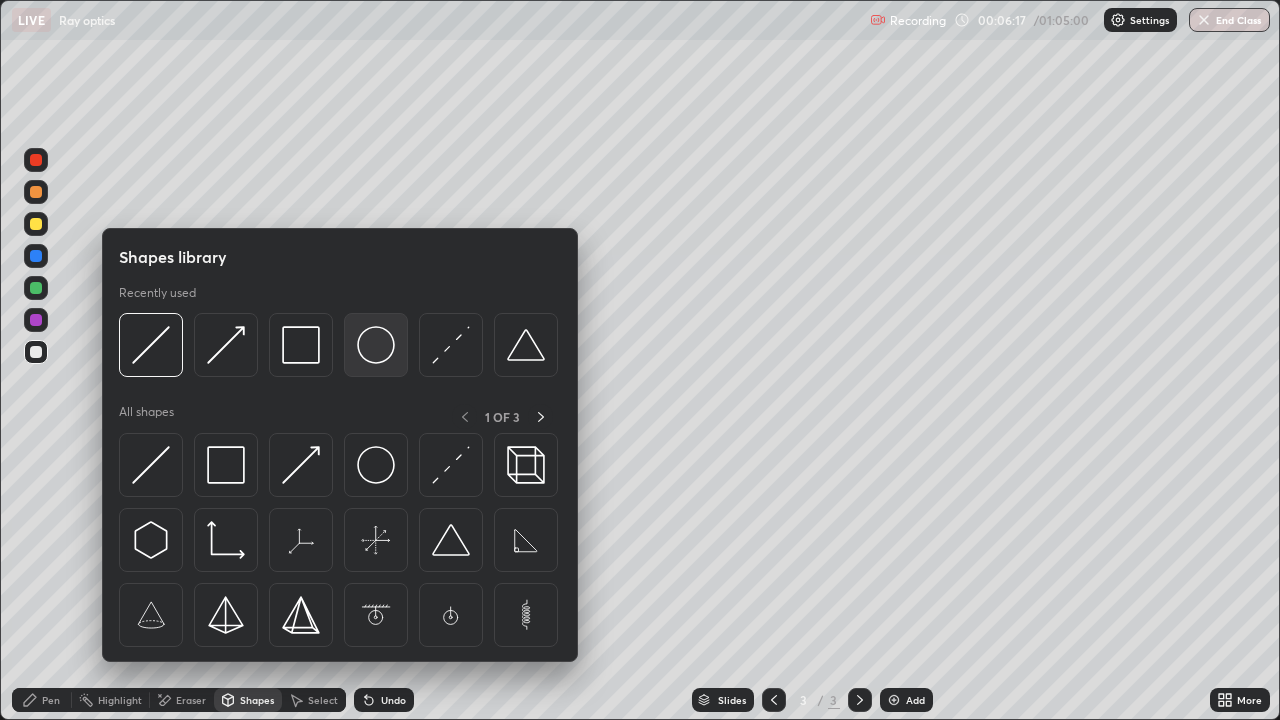 click at bounding box center (376, 345) 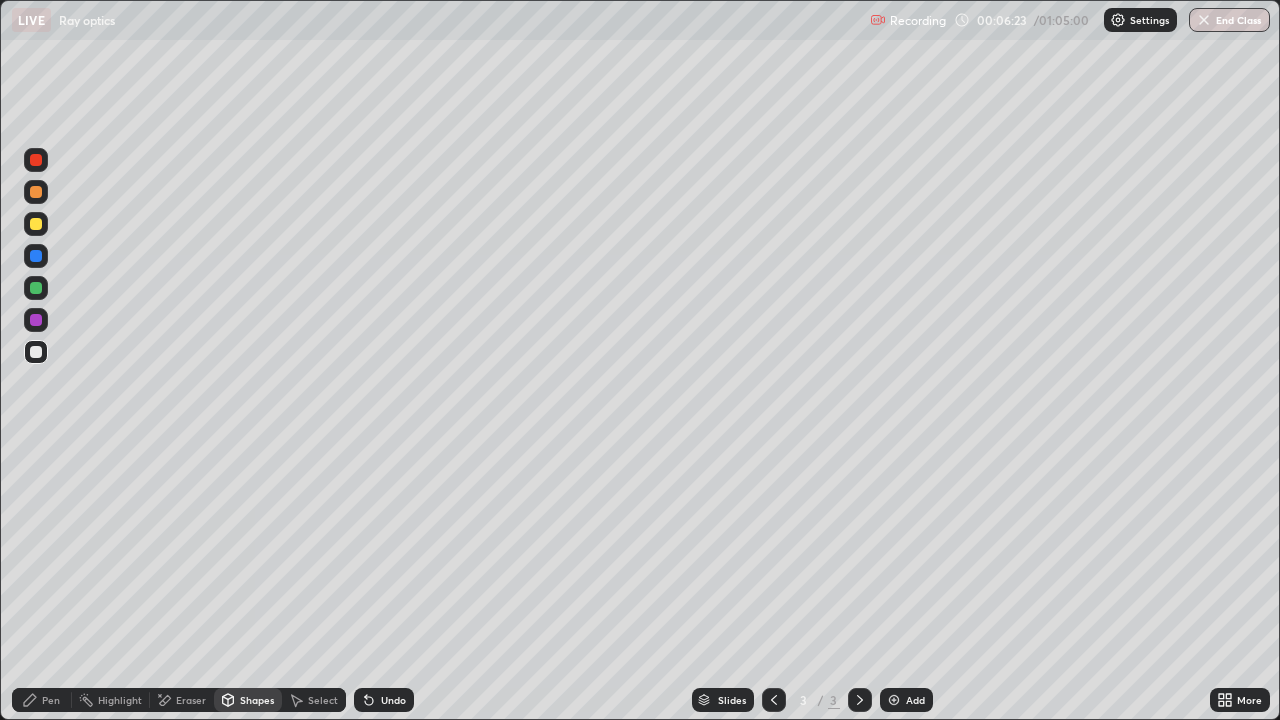 click on "Shapes" at bounding box center (257, 700) 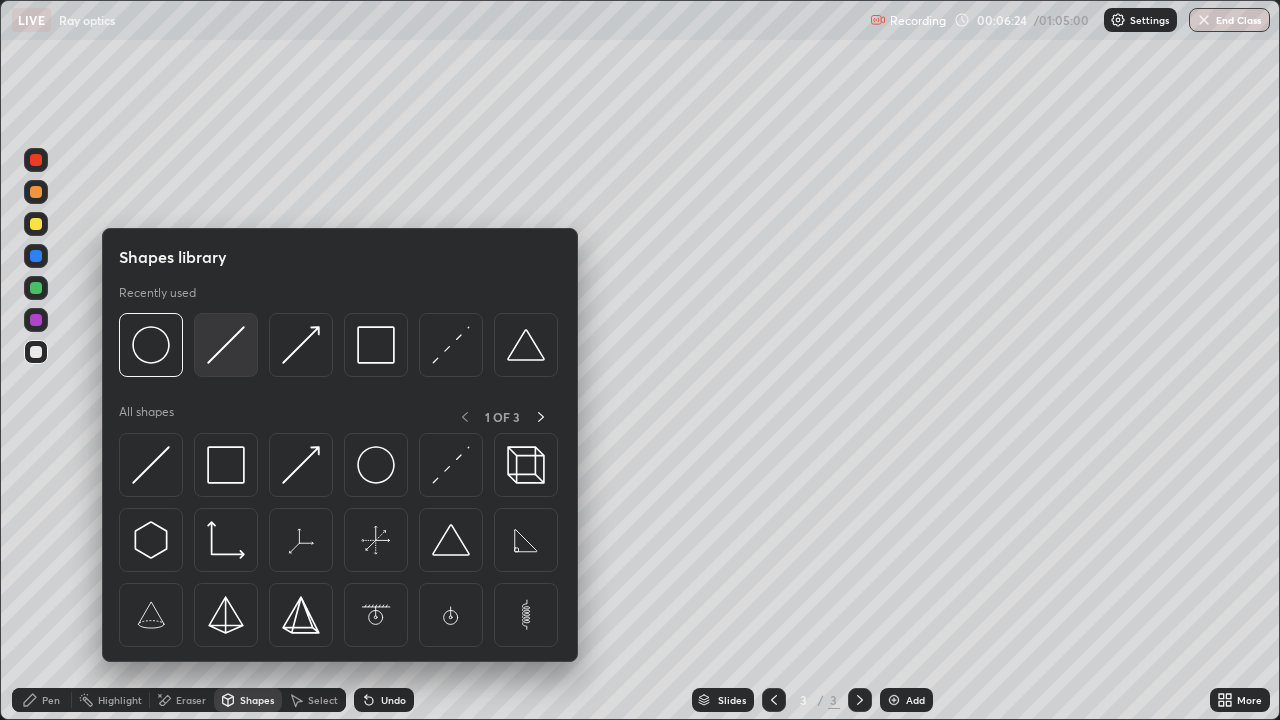 click at bounding box center [226, 345] 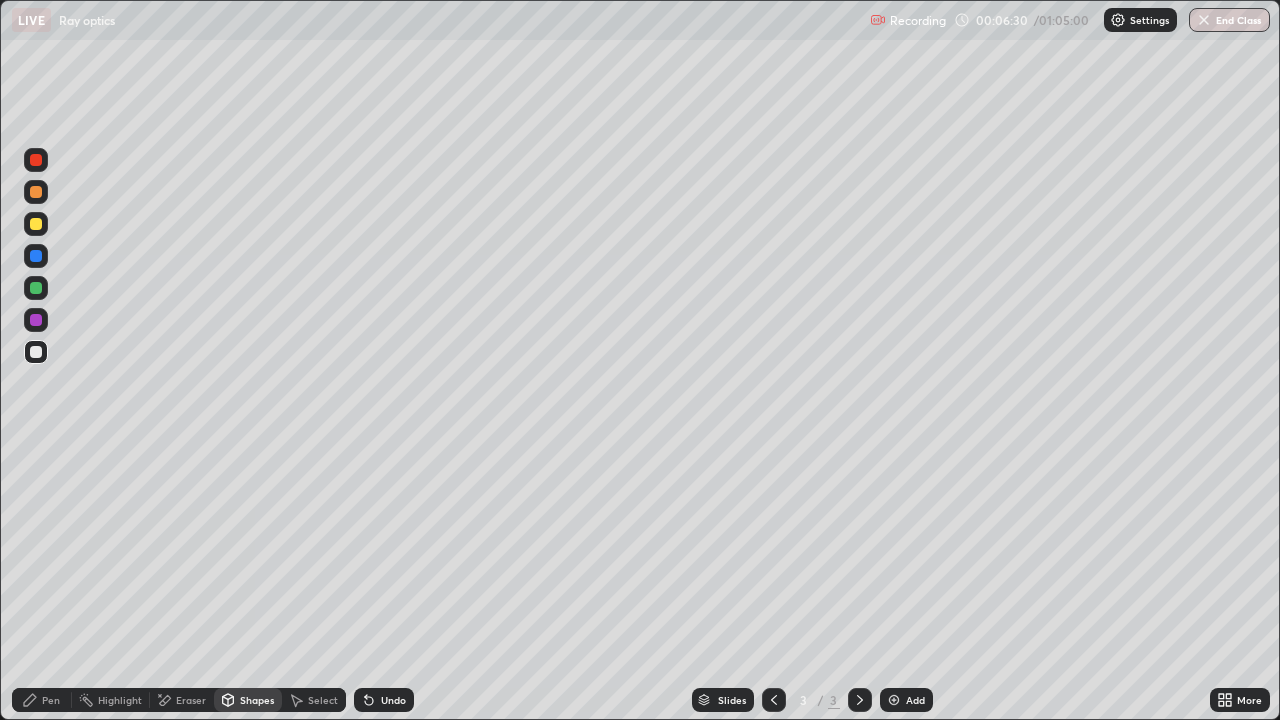 click at bounding box center (36, 320) 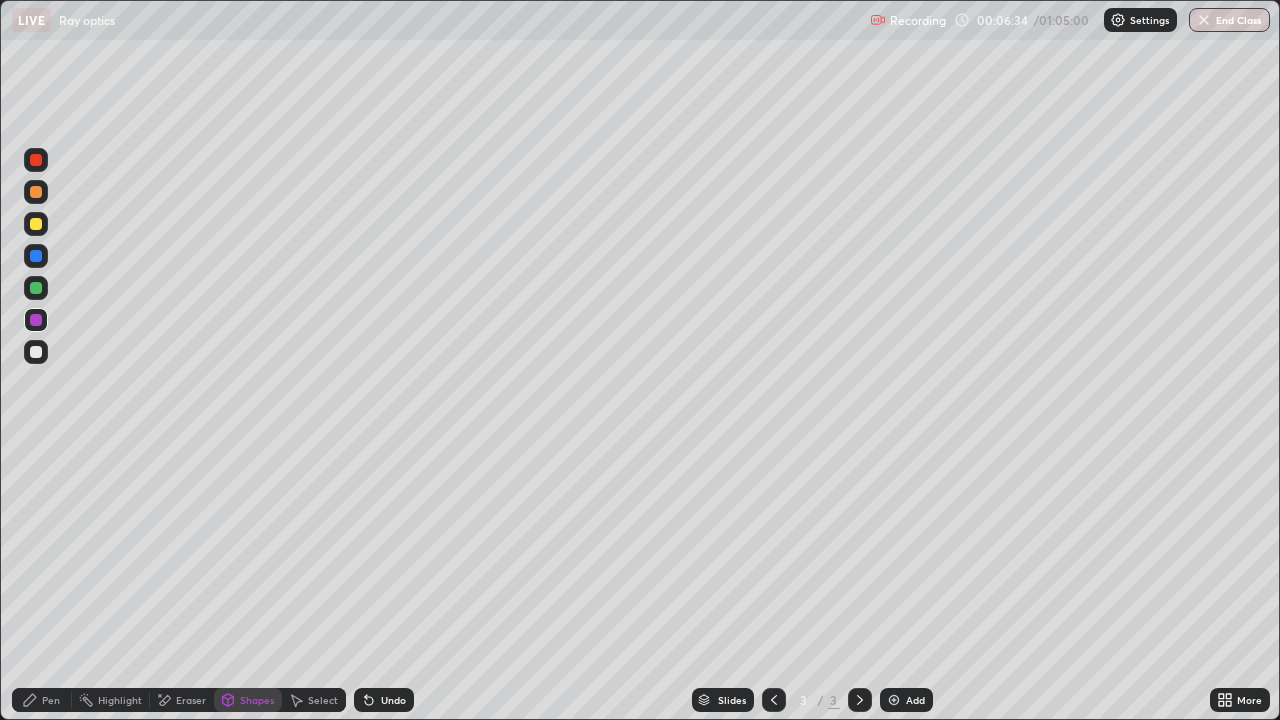 click at bounding box center [36, 288] 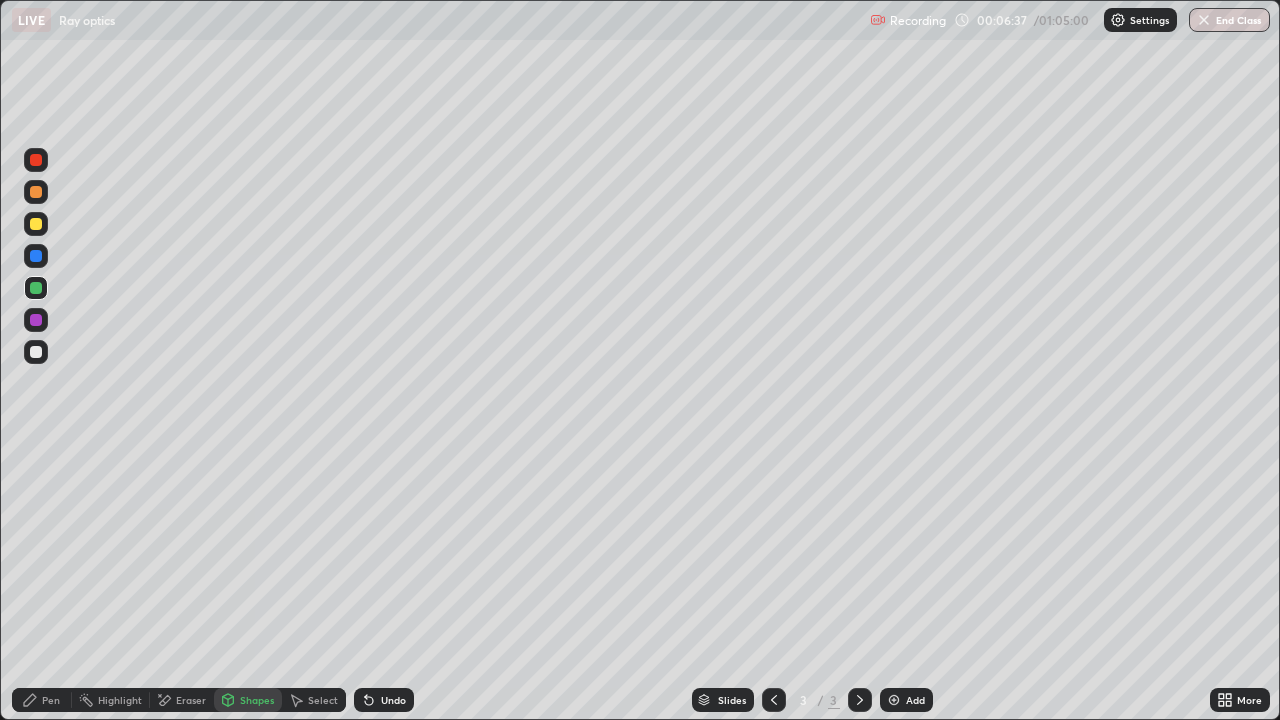 click at bounding box center (36, 256) 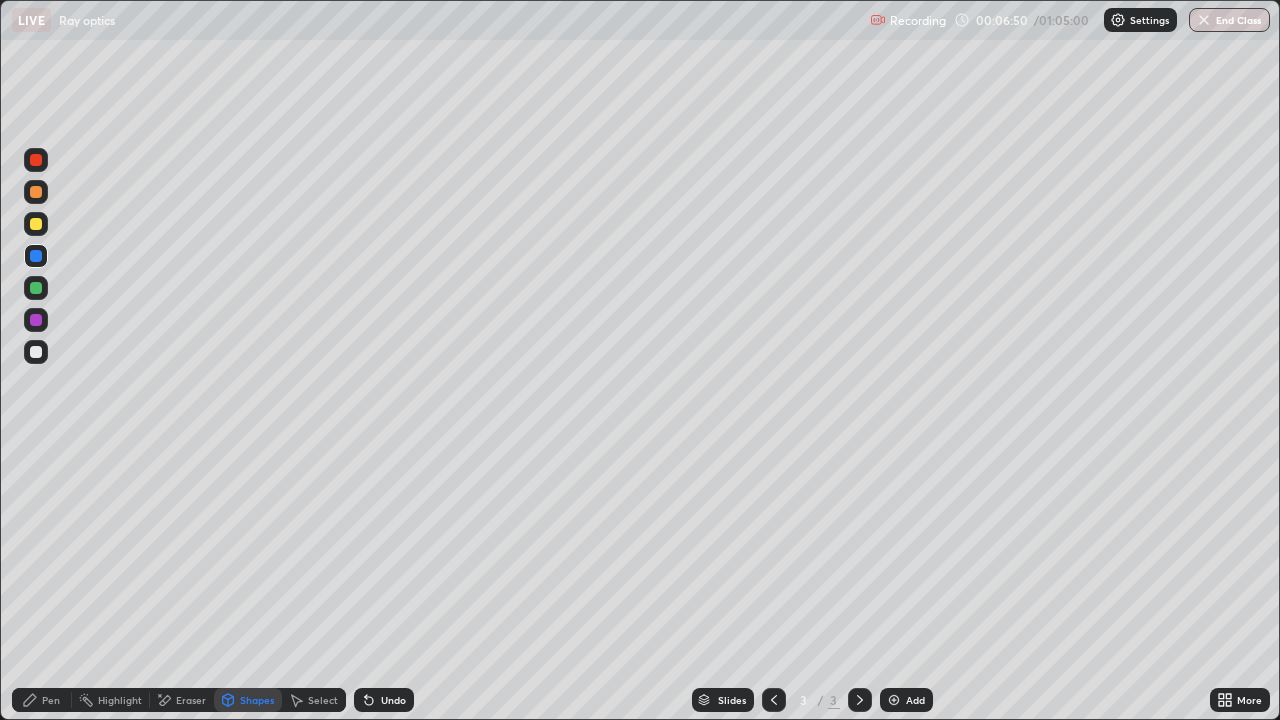 click at bounding box center [36, 320] 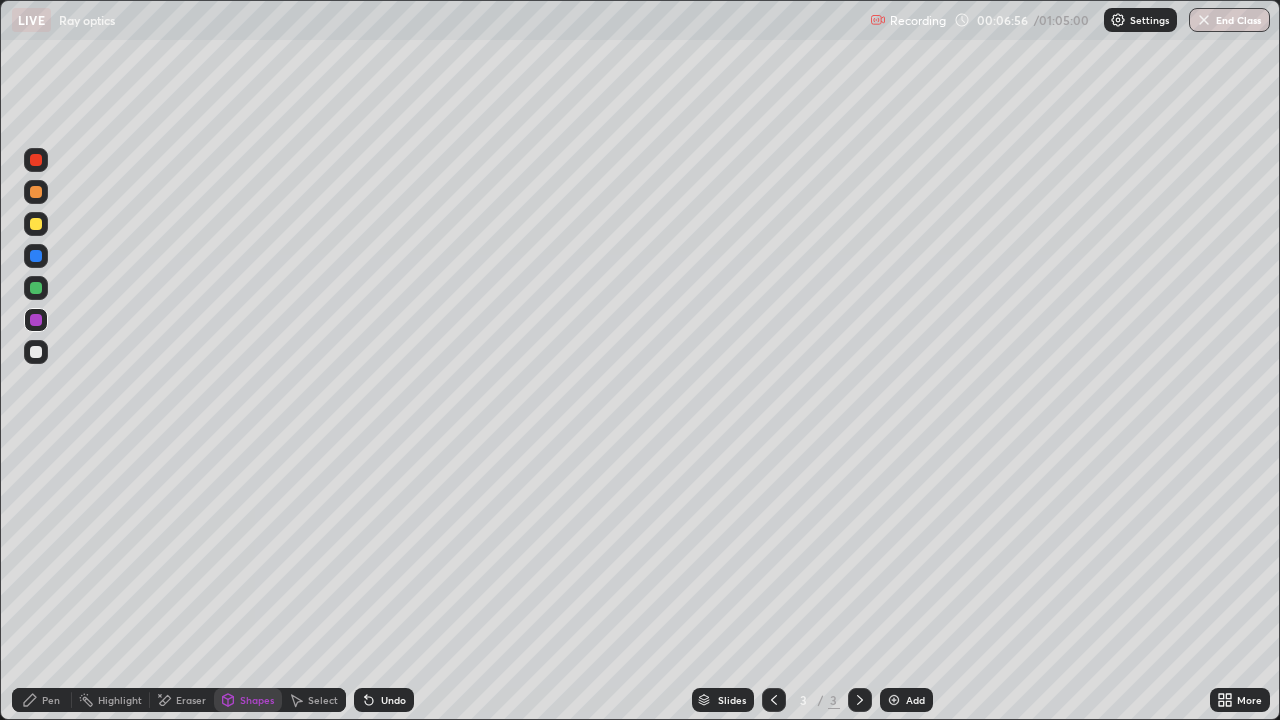 click on "Pen" at bounding box center [42, 700] 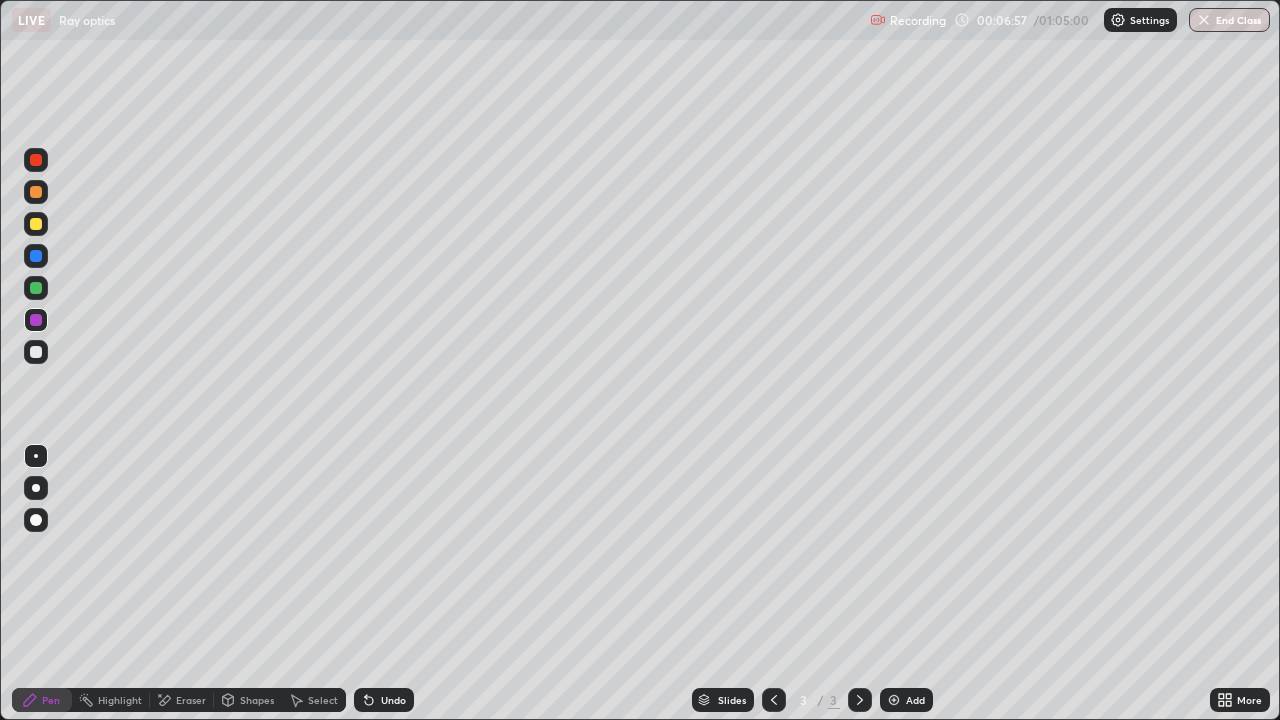 click at bounding box center [36, 224] 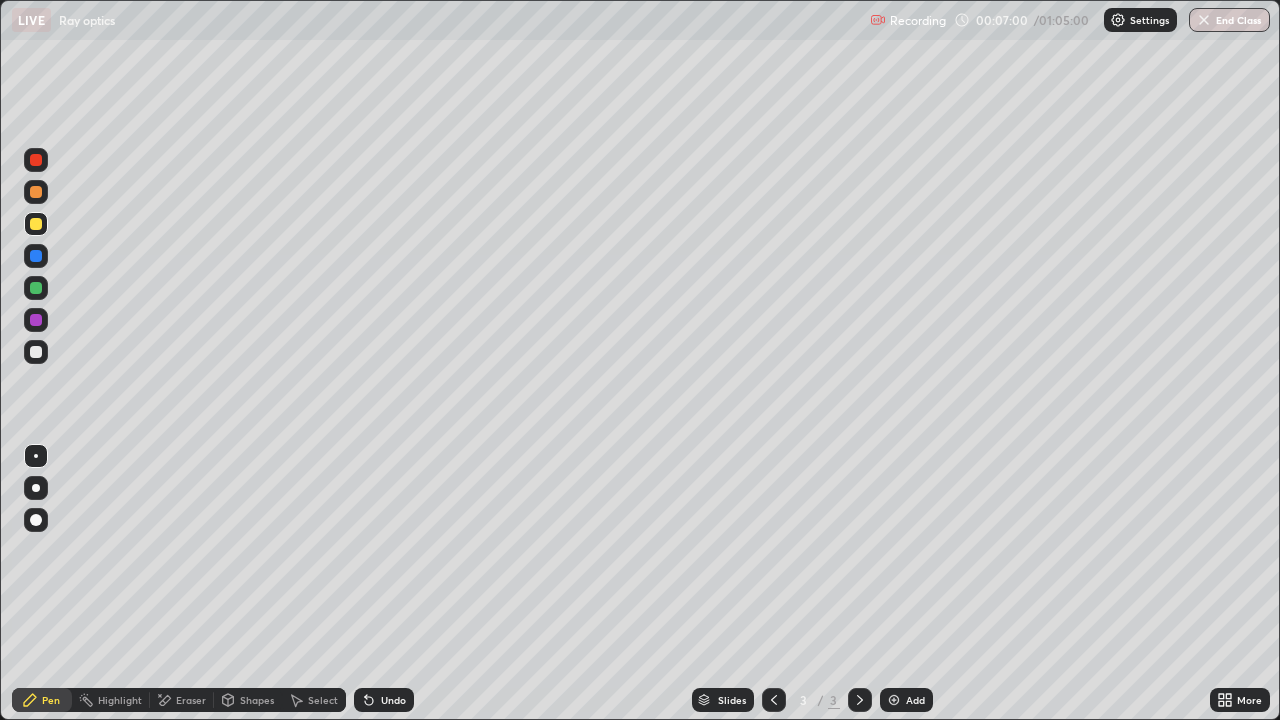 click at bounding box center (36, 488) 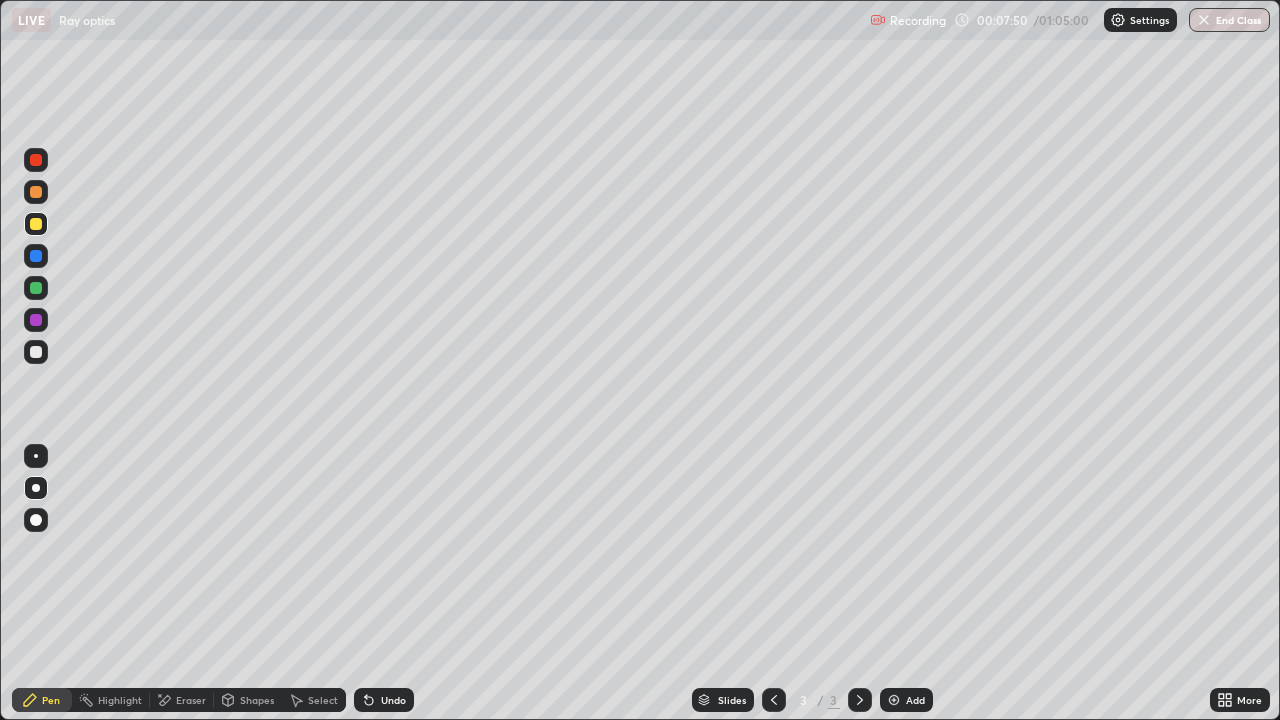 click on "Eraser" at bounding box center [182, 700] 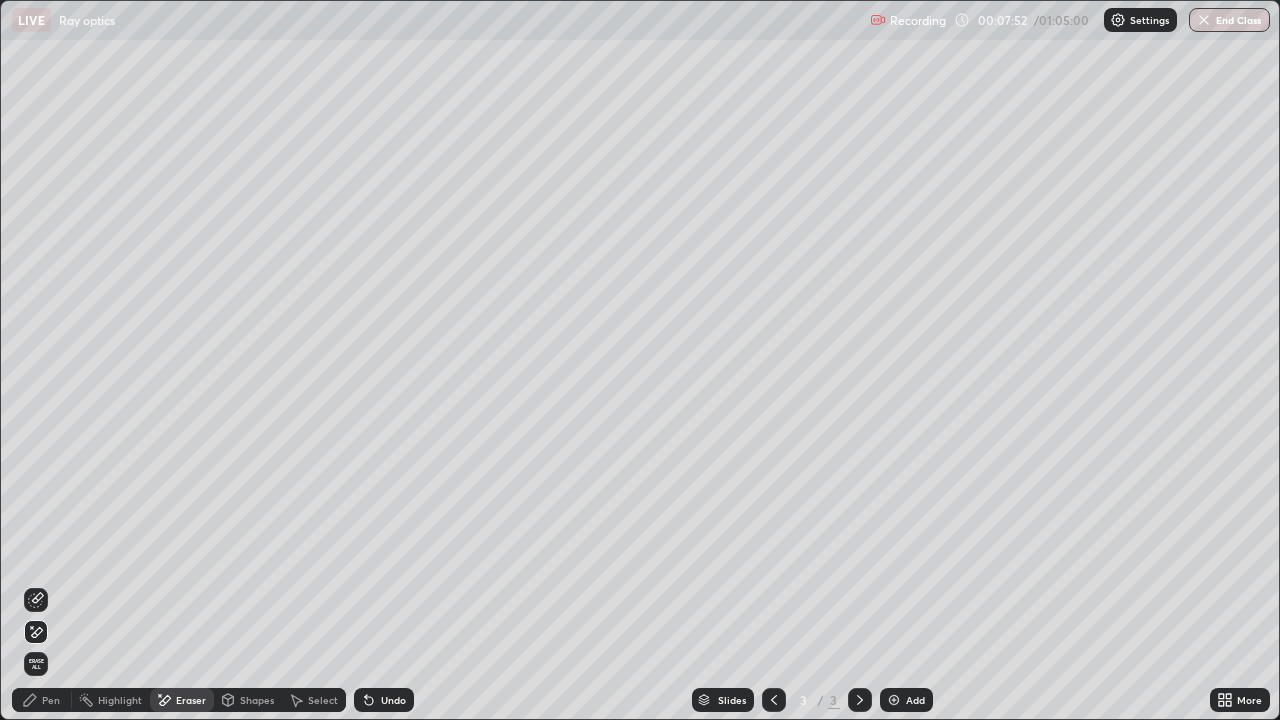 click 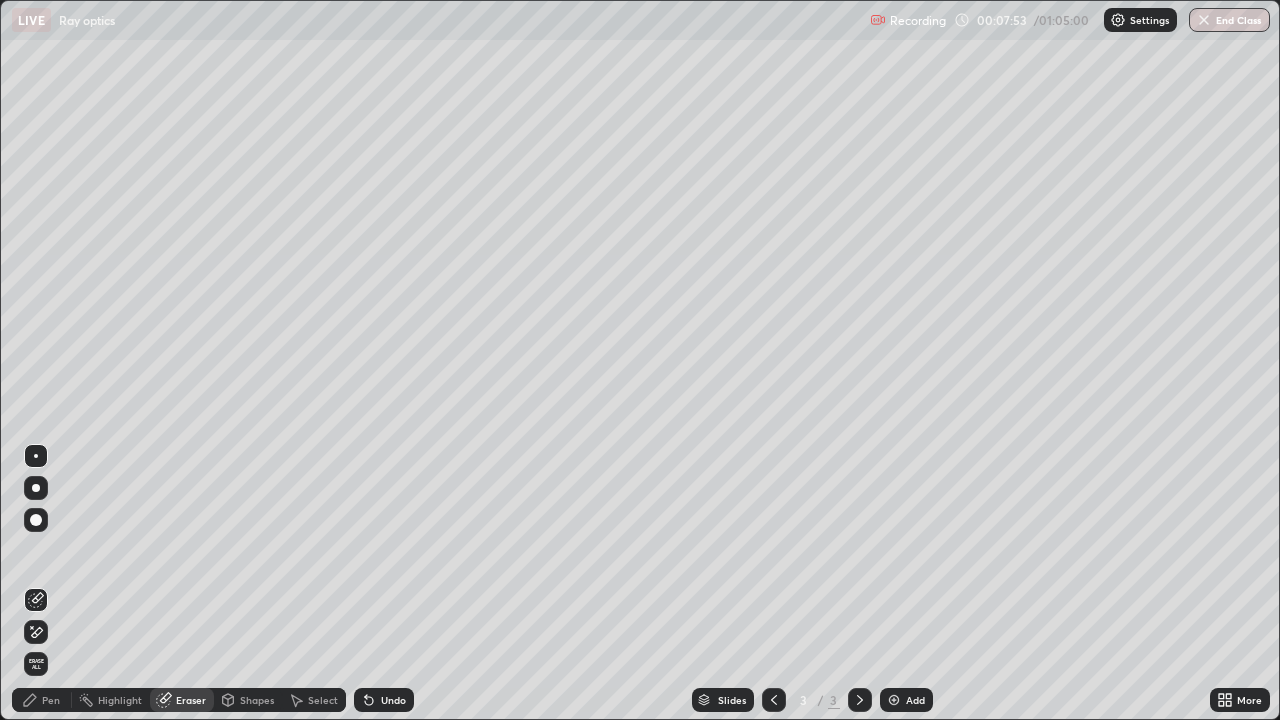 click on "Pen" at bounding box center (42, 700) 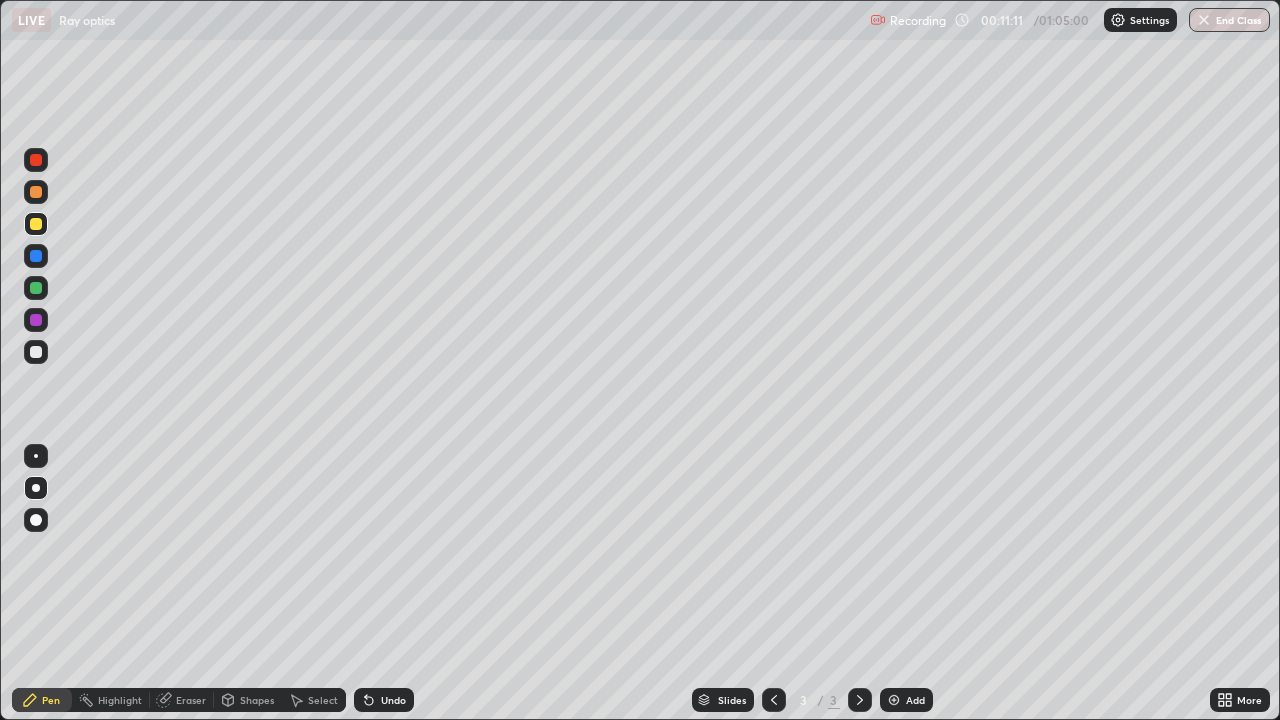 click at bounding box center (894, 700) 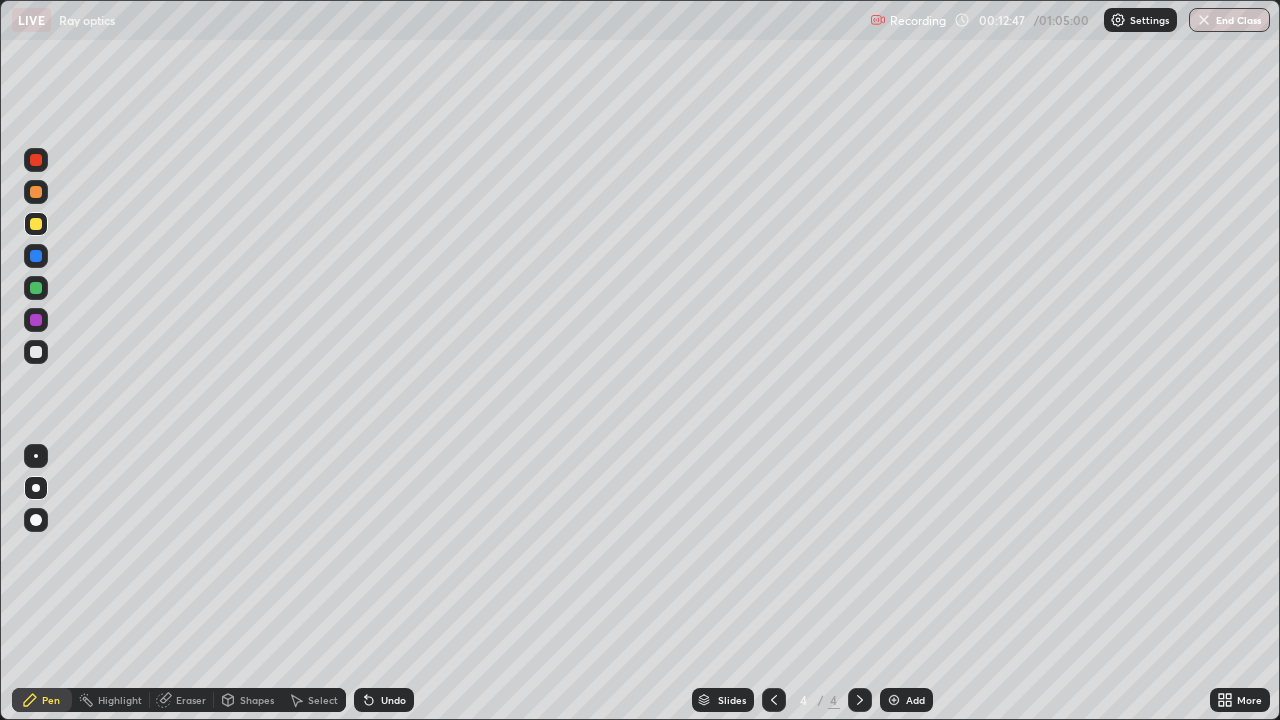 click at bounding box center (894, 700) 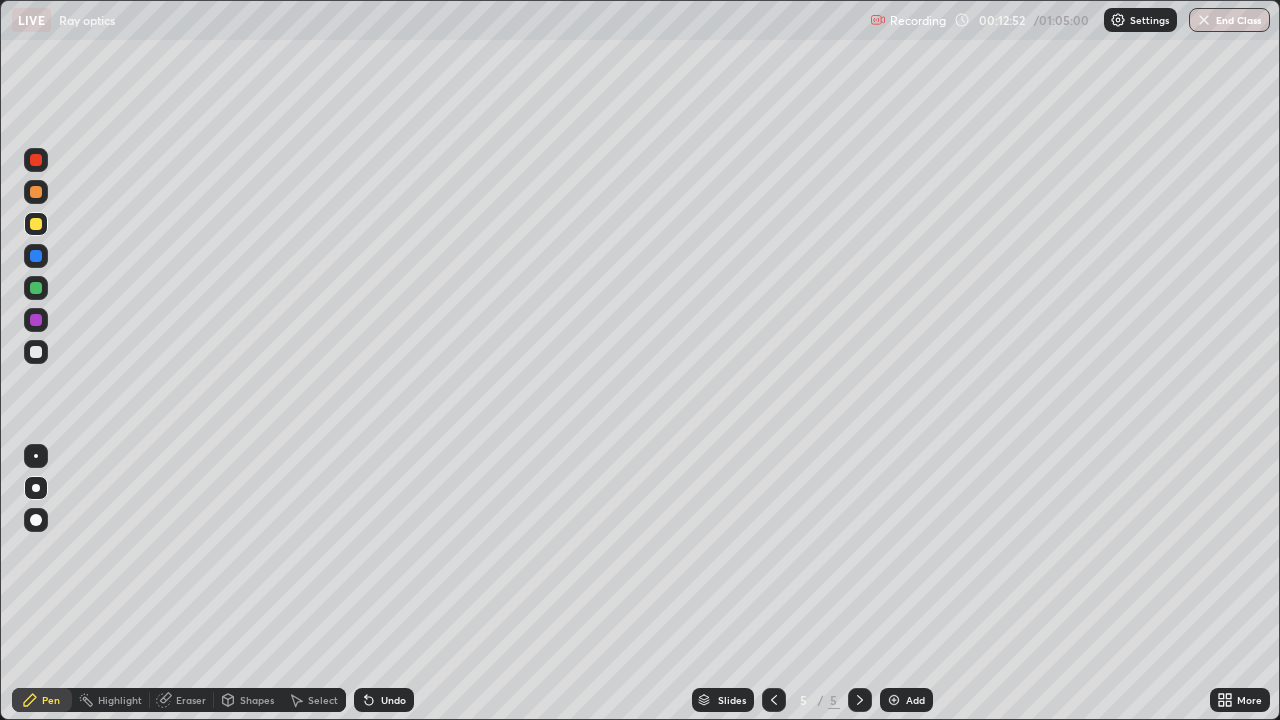 click on "Shapes" at bounding box center [257, 700] 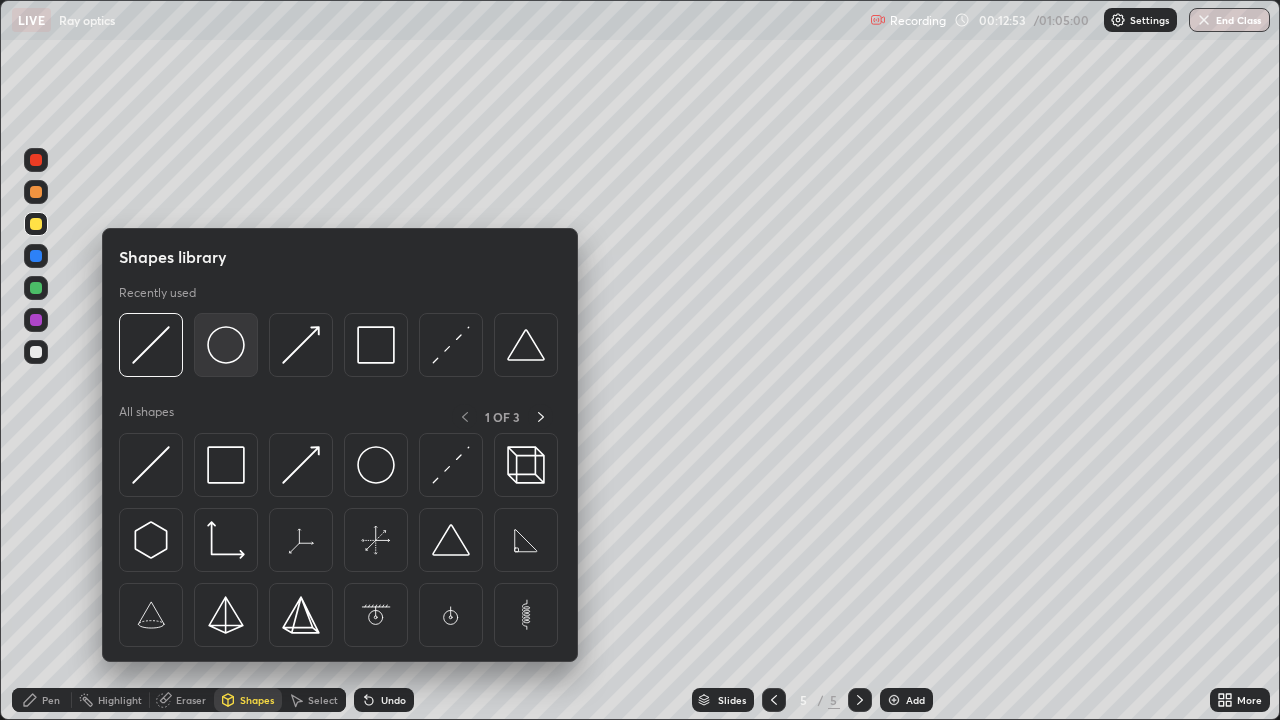 click at bounding box center (226, 345) 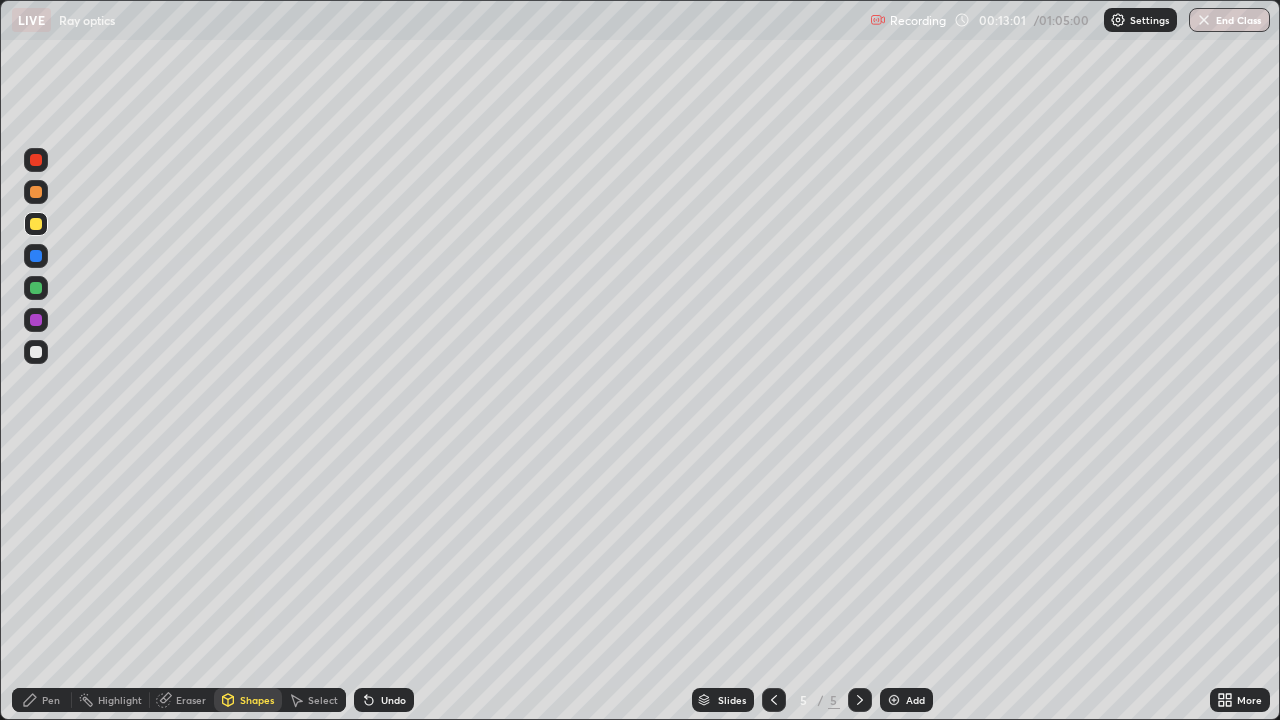 click on "Pen" at bounding box center [51, 700] 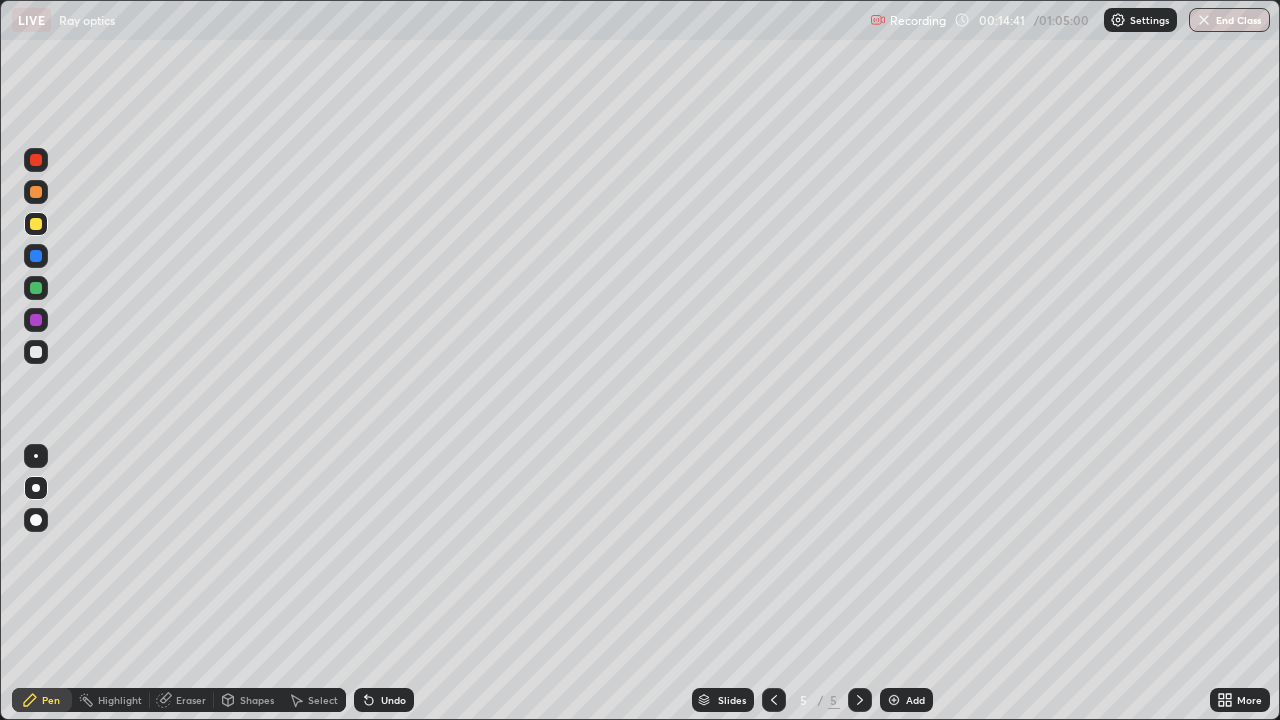 click on "Shapes" at bounding box center (248, 700) 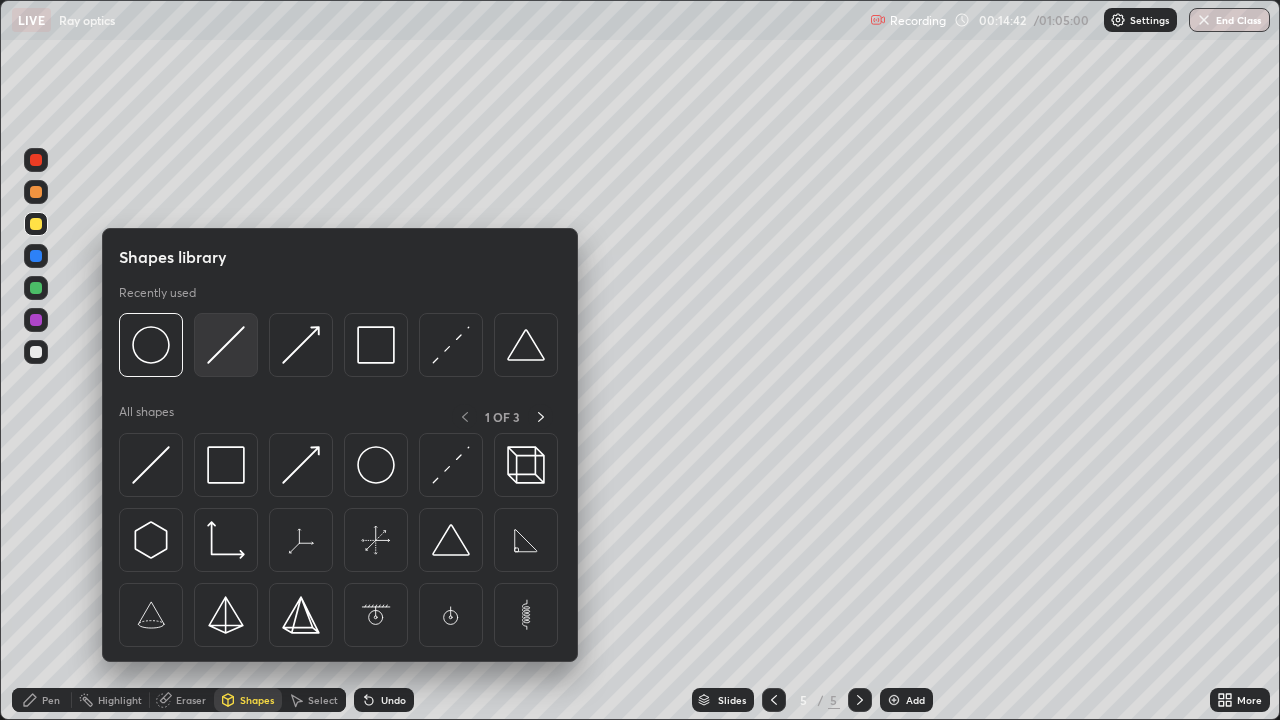 click at bounding box center [226, 345] 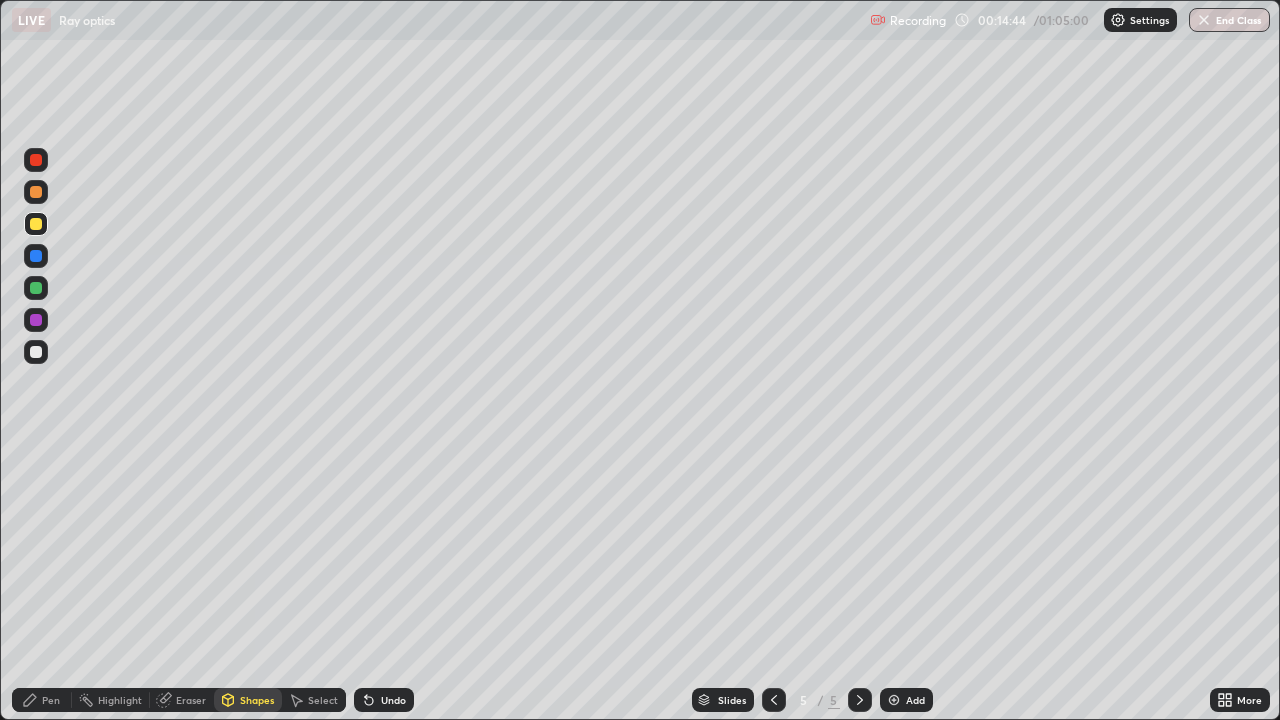 click on "Pen" at bounding box center [42, 700] 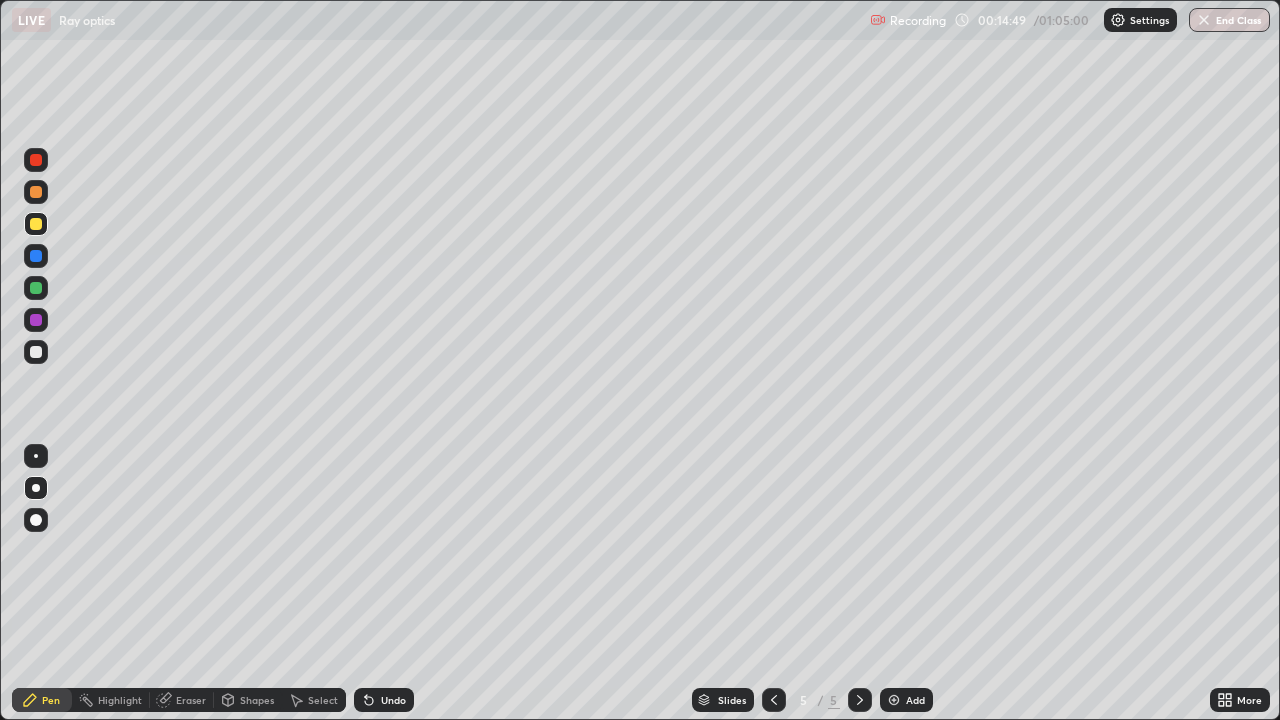 click on "Shapes" at bounding box center [257, 700] 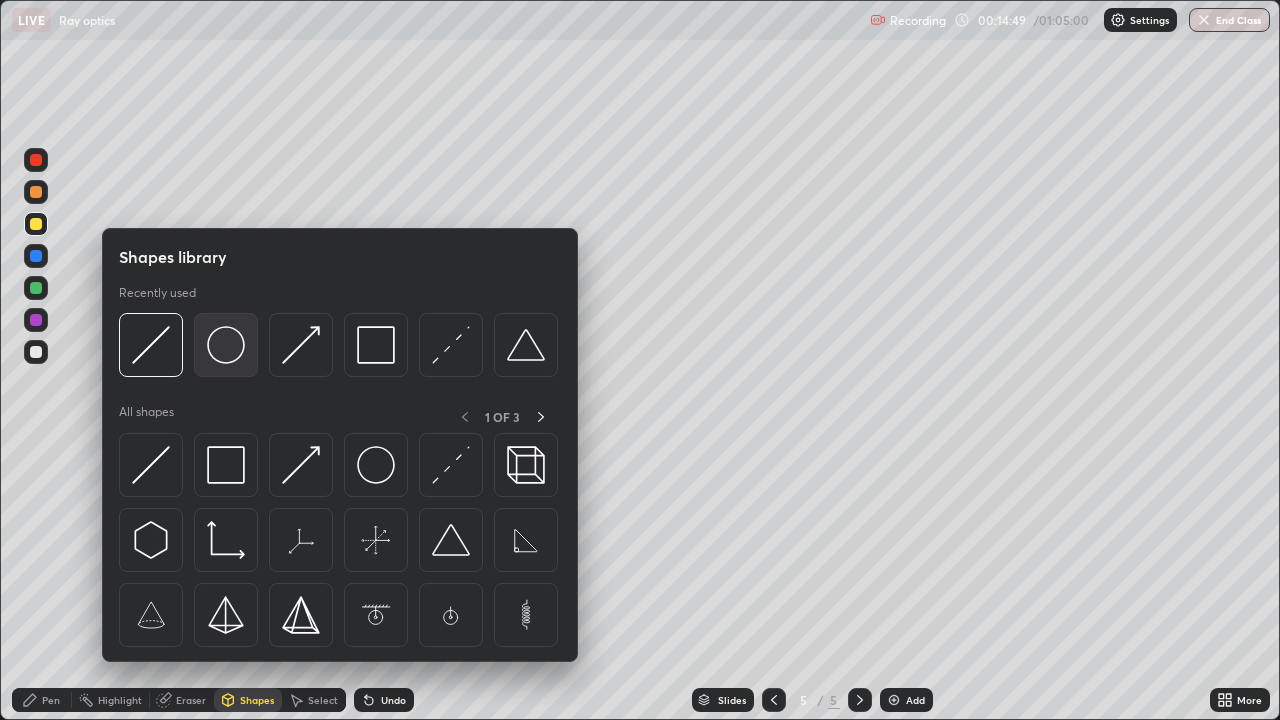 click at bounding box center (226, 345) 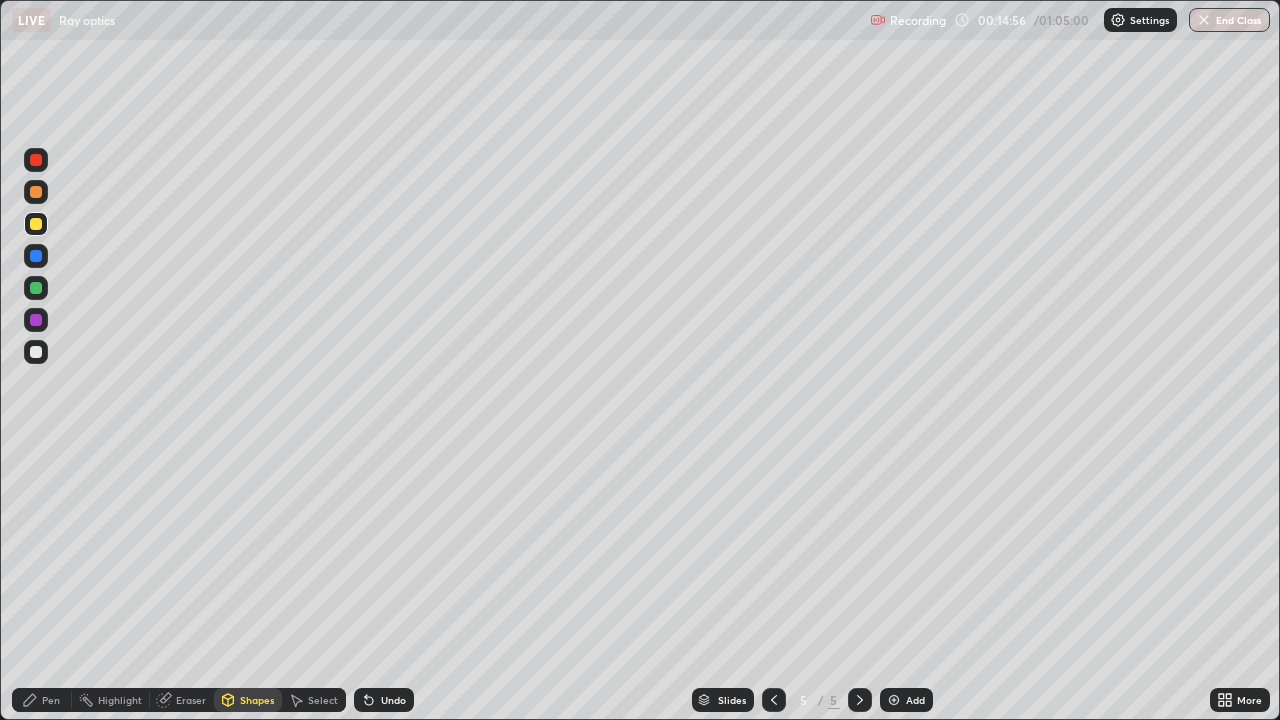 click on "Shapes" at bounding box center (257, 700) 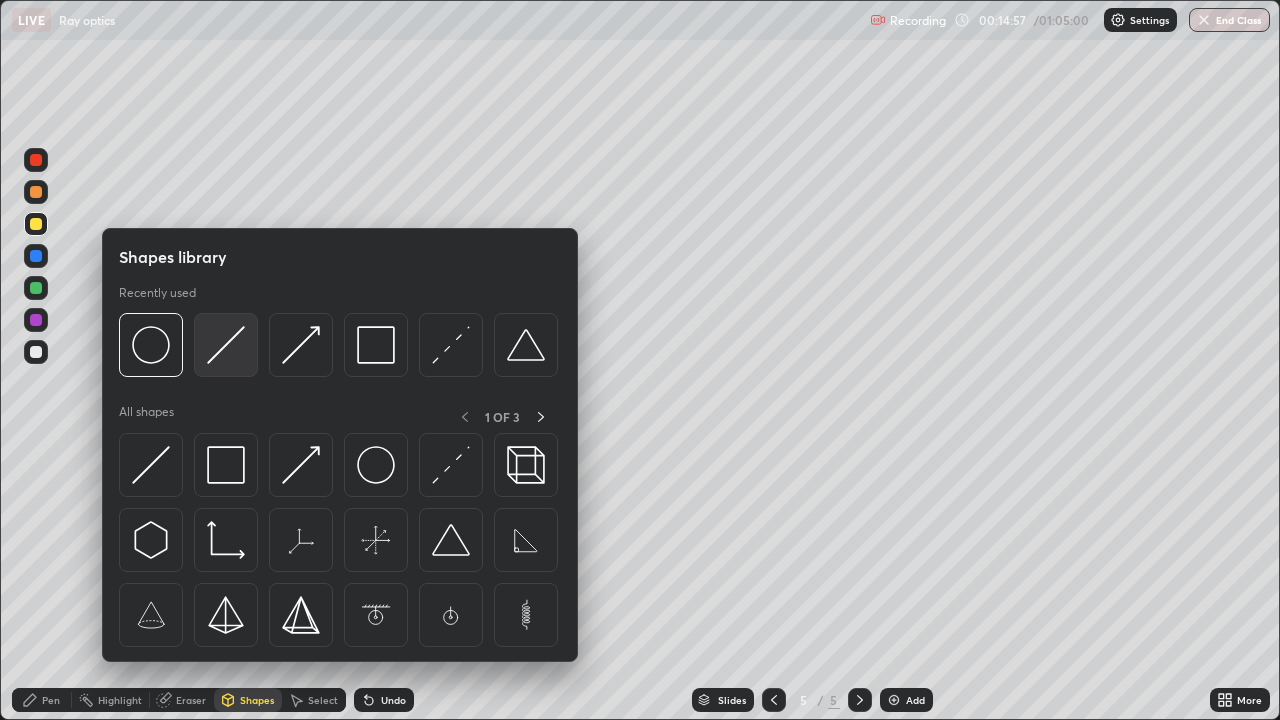 click at bounding box center (226, 345) 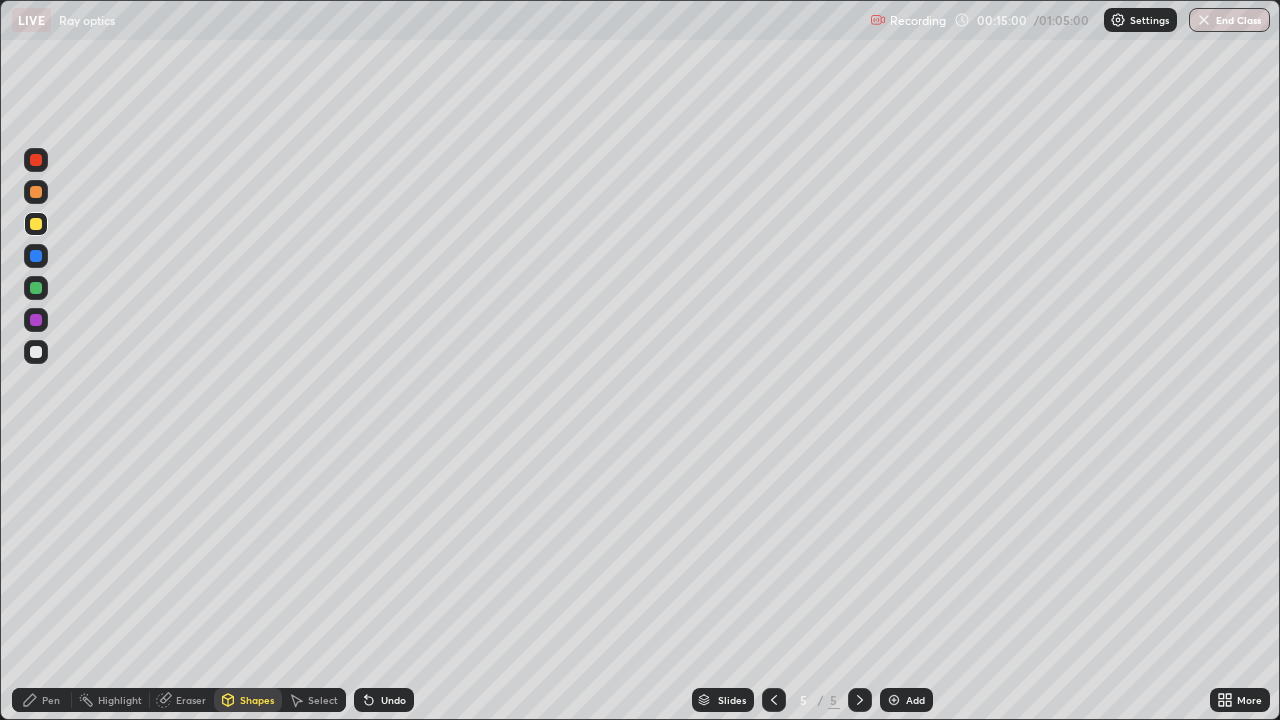 click on "Pen" at bounding box center (51, 700) 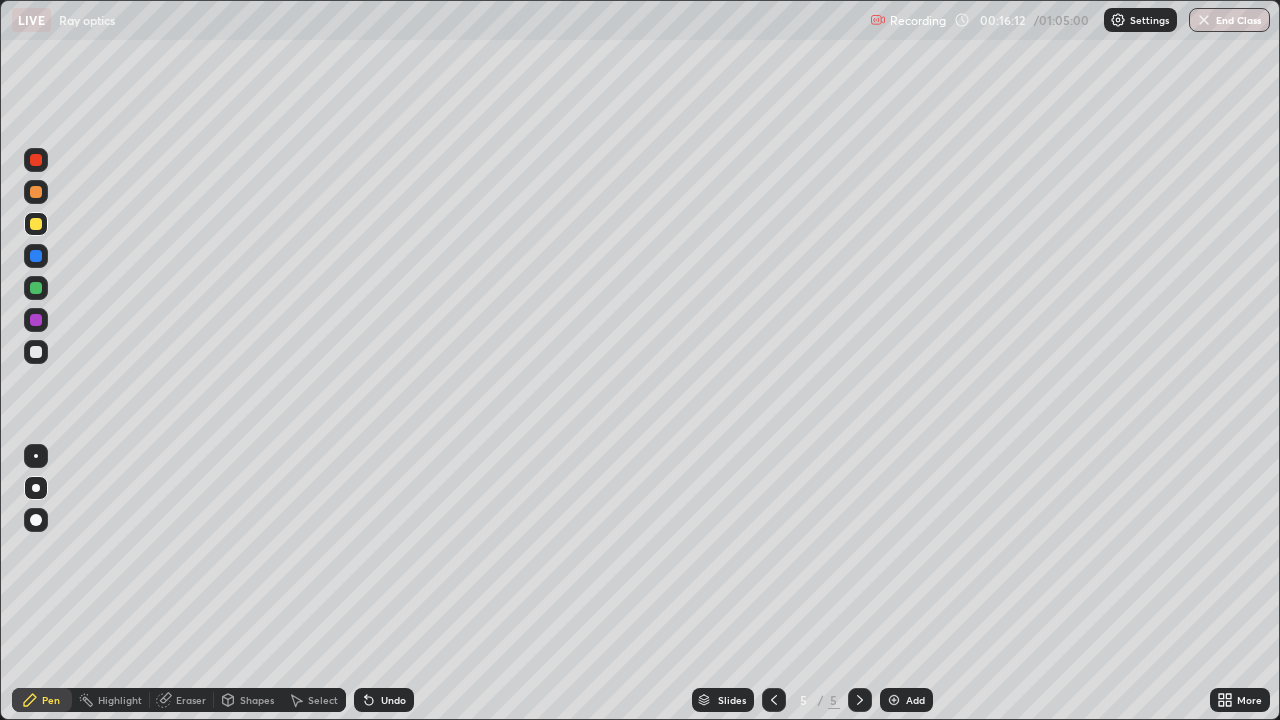 click on "Add" at bounding box center [906, 700] 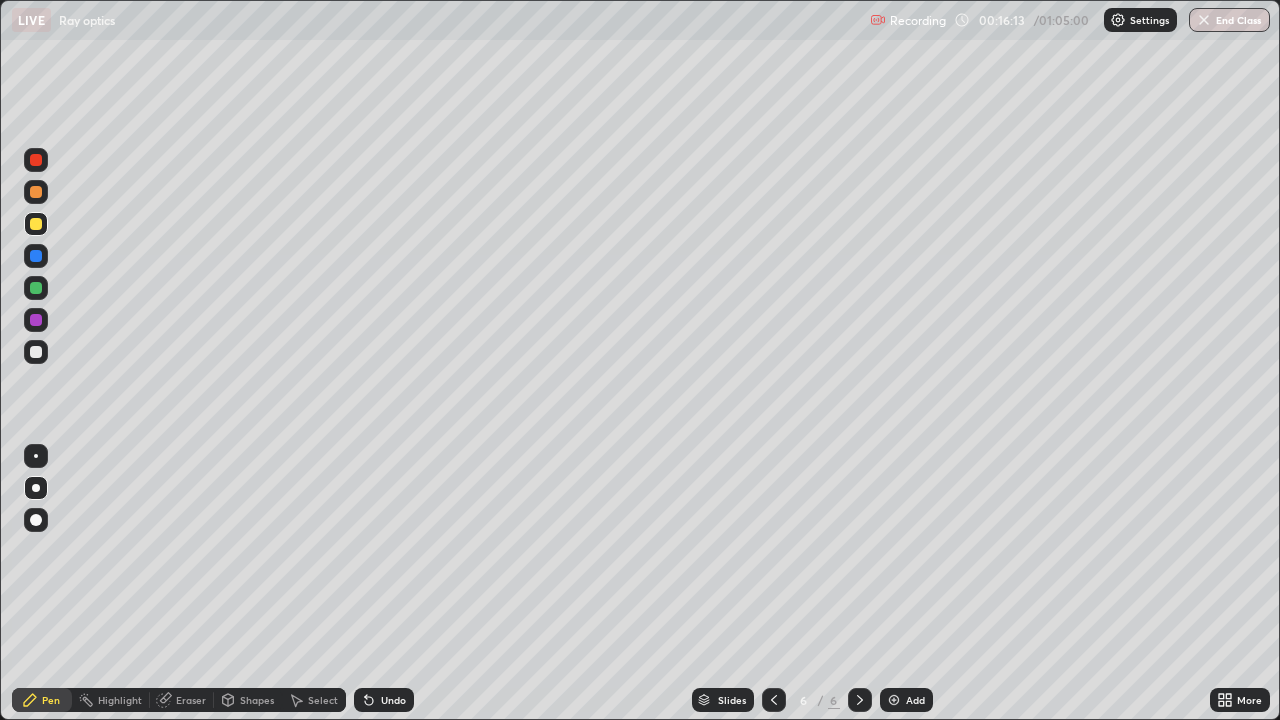 click 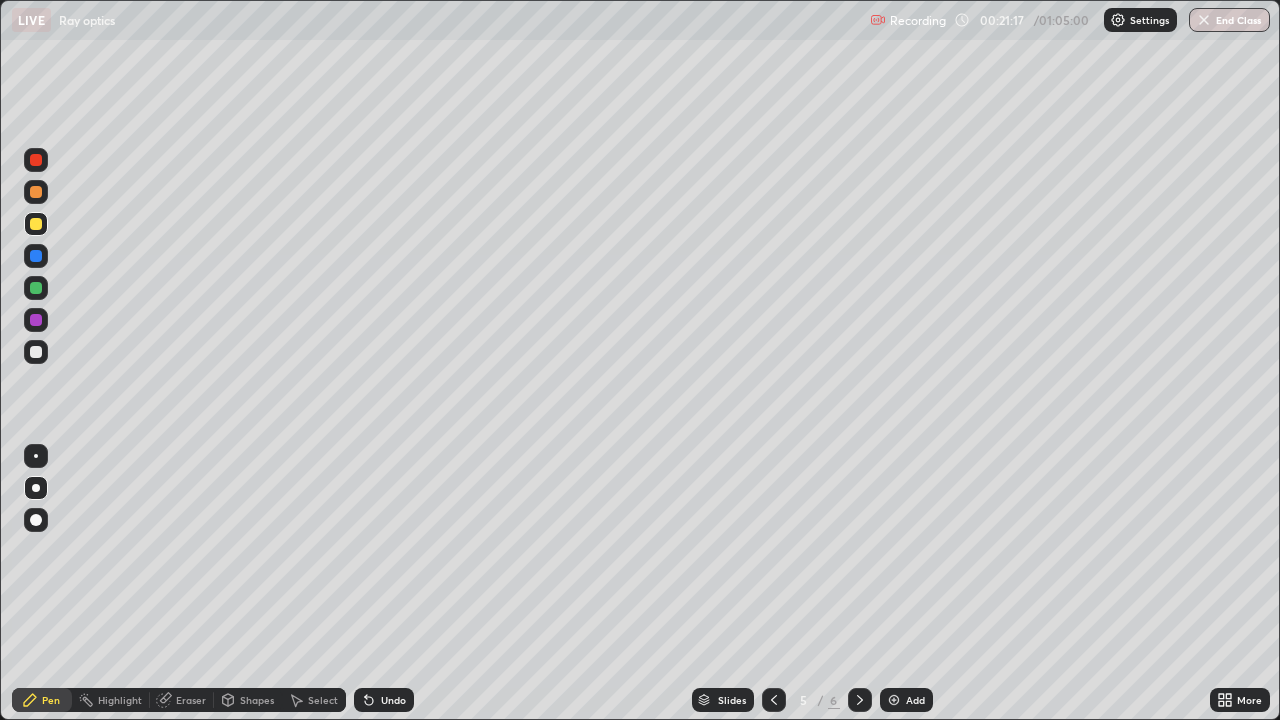 click 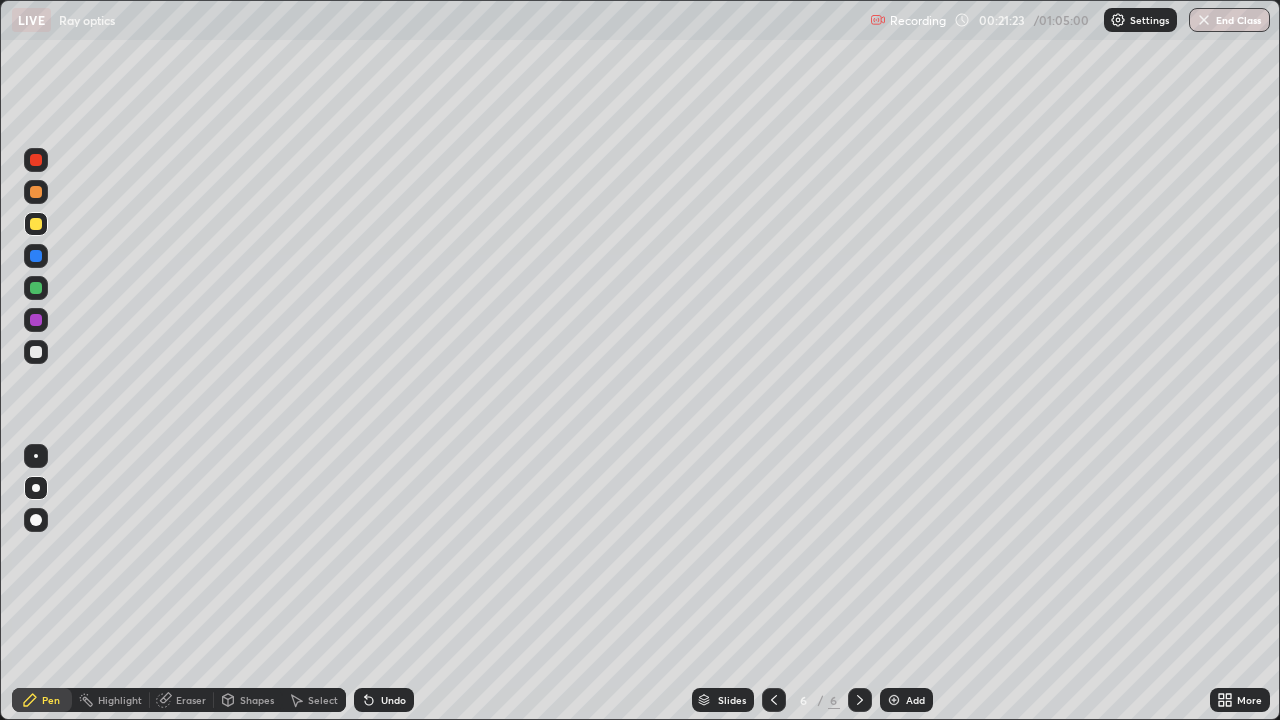 click on "Shapes" at bounding box center (257, 700) 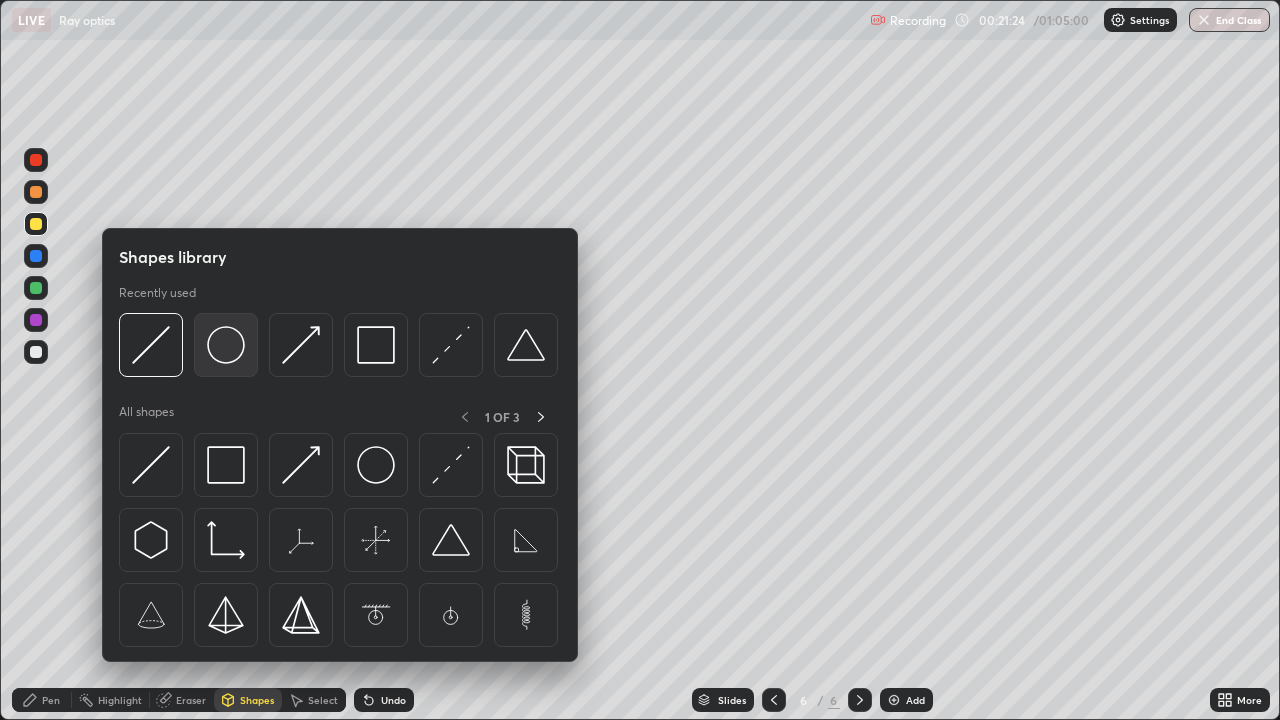 click at bounding box center (226, 345) 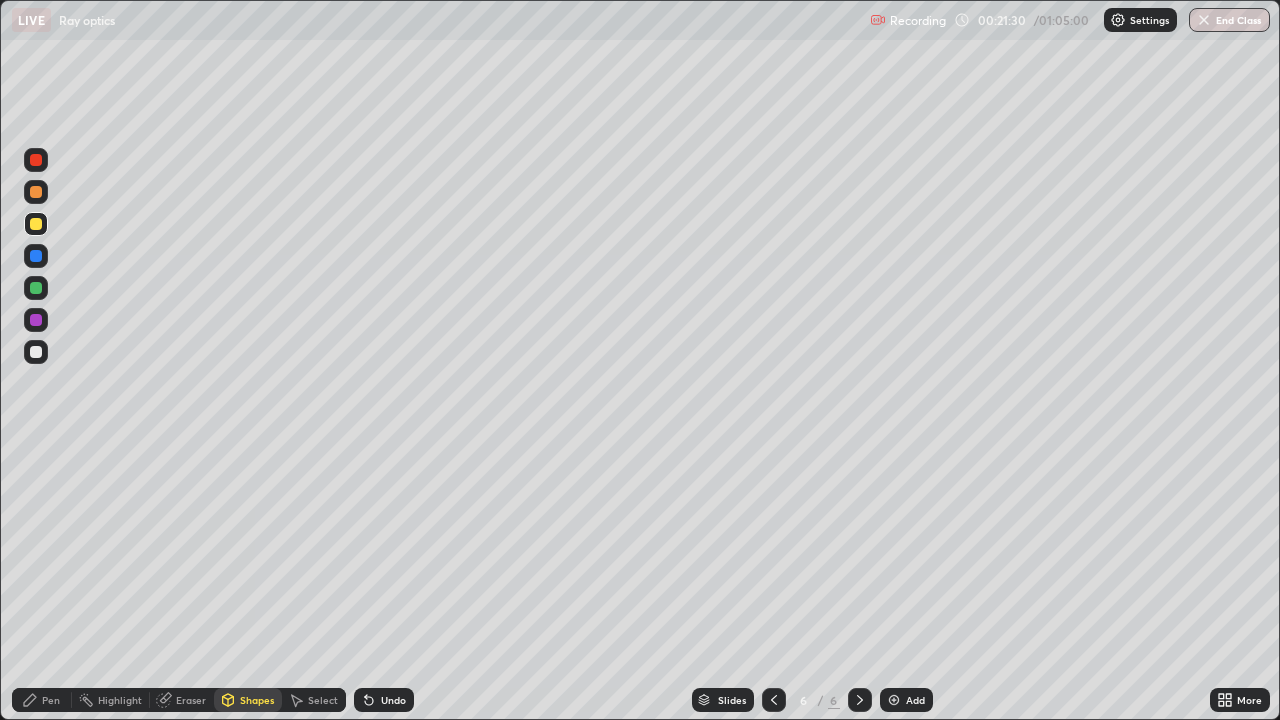 click on "Shapes" at bounding box center (248, 700) 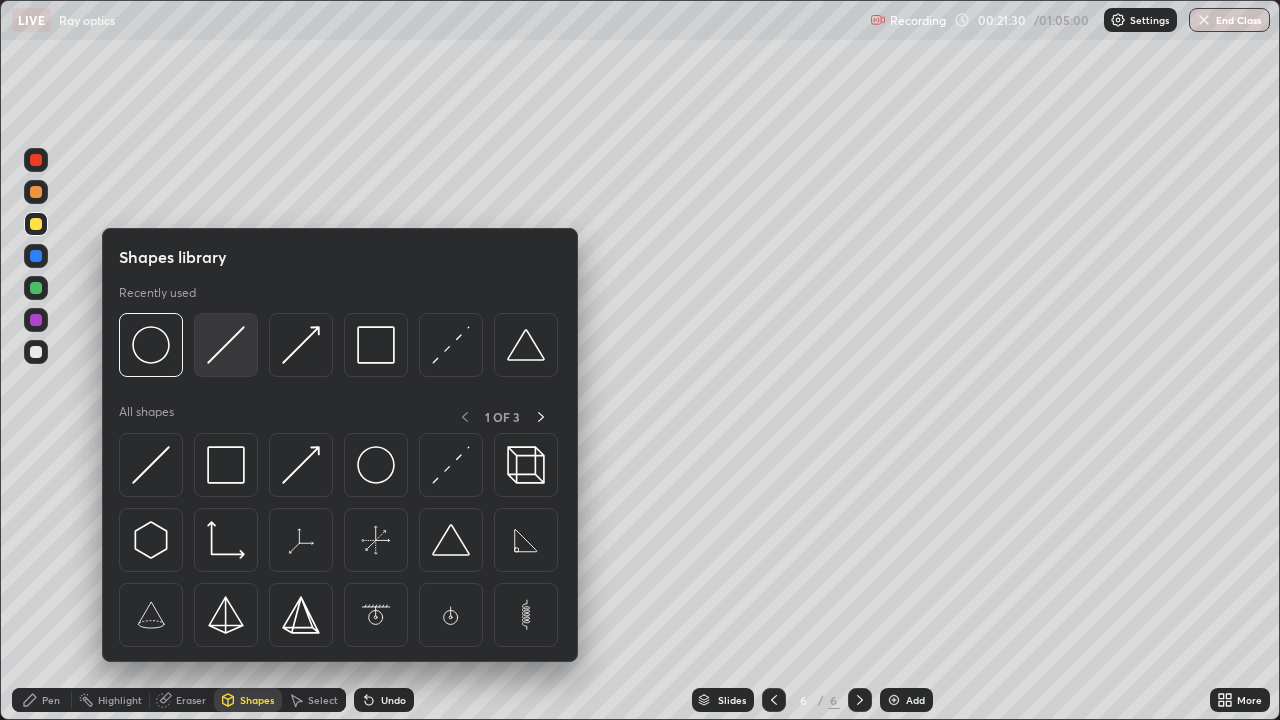 click at bounding box center (226, 345) 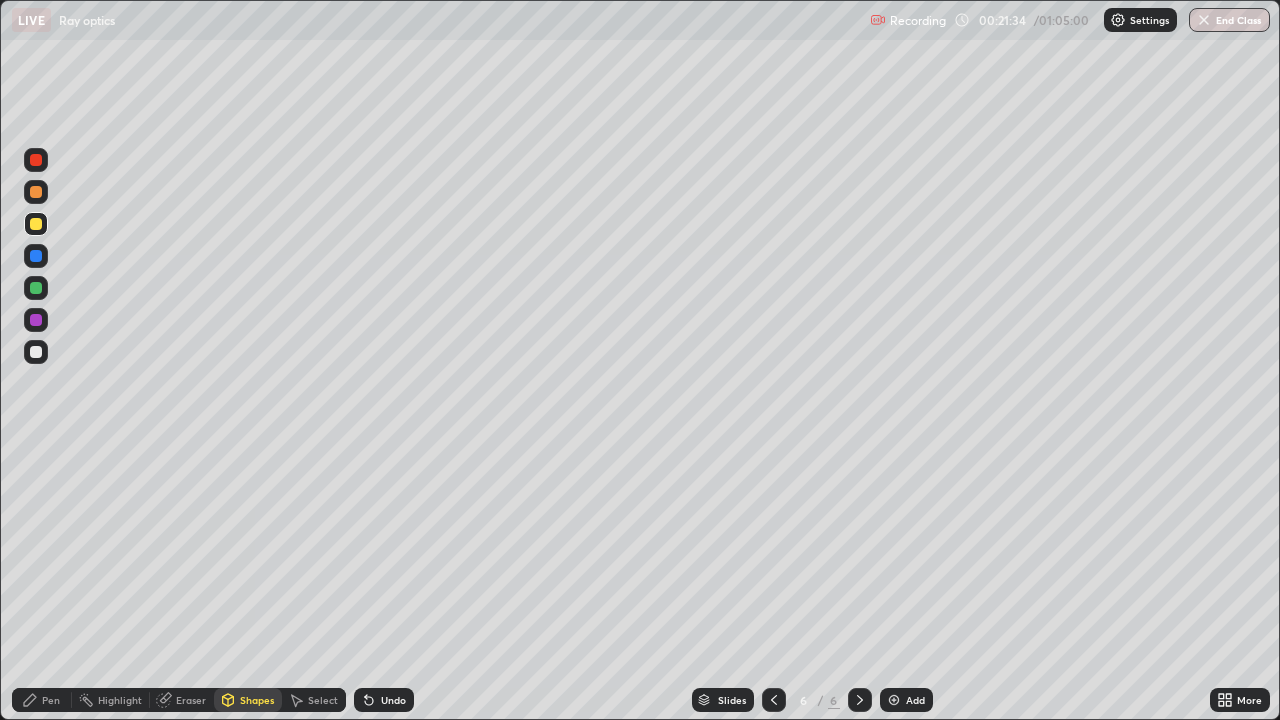 click at bounding box center (36, 352) 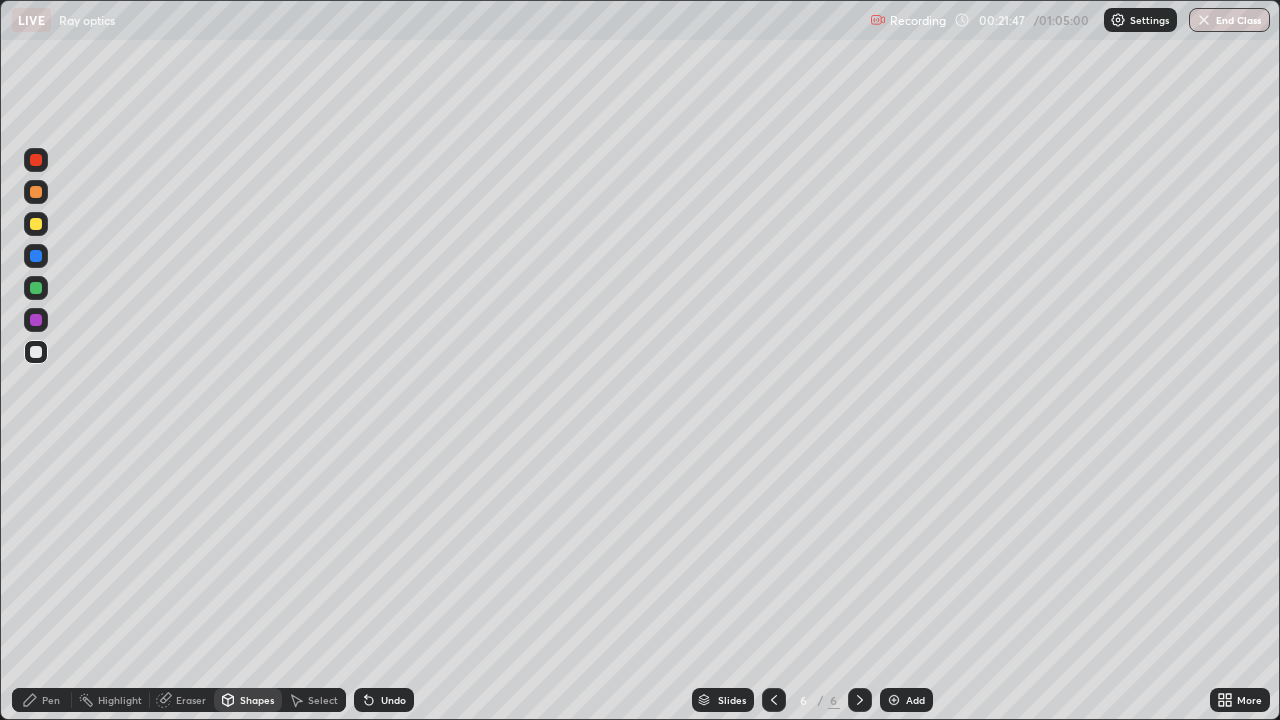 click on "Pen" at bounding box center [51, 700] 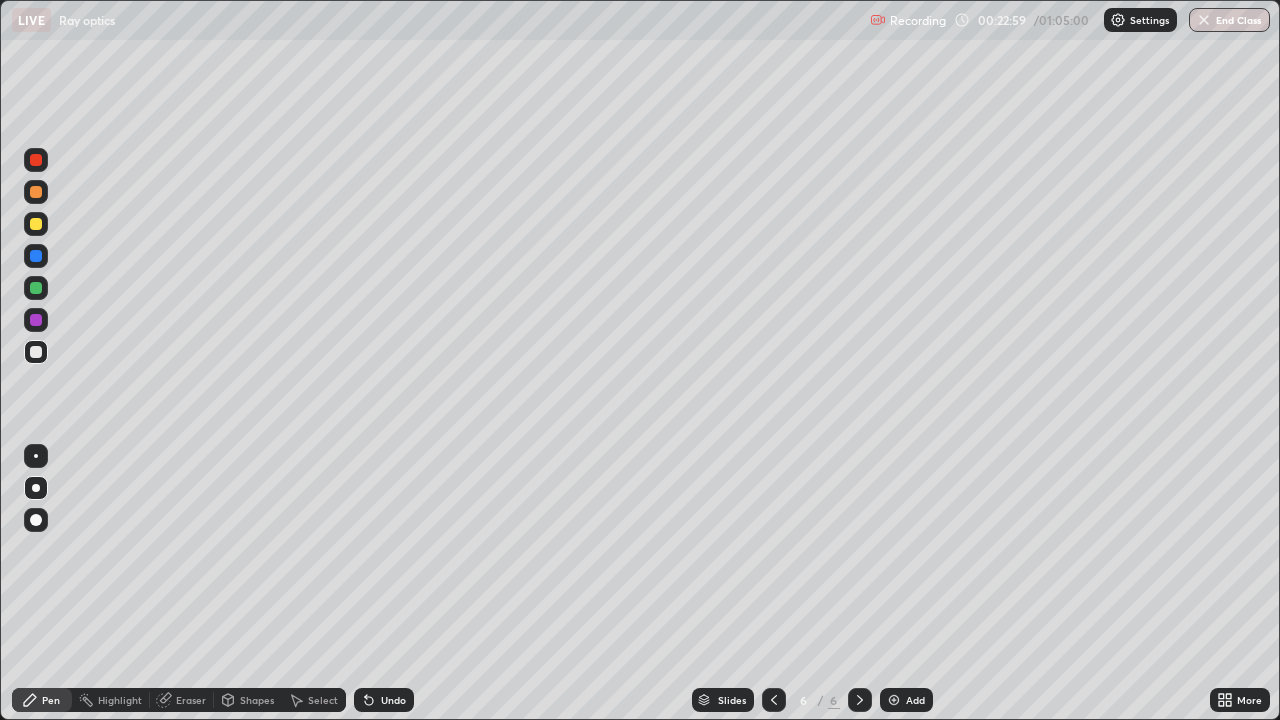 click 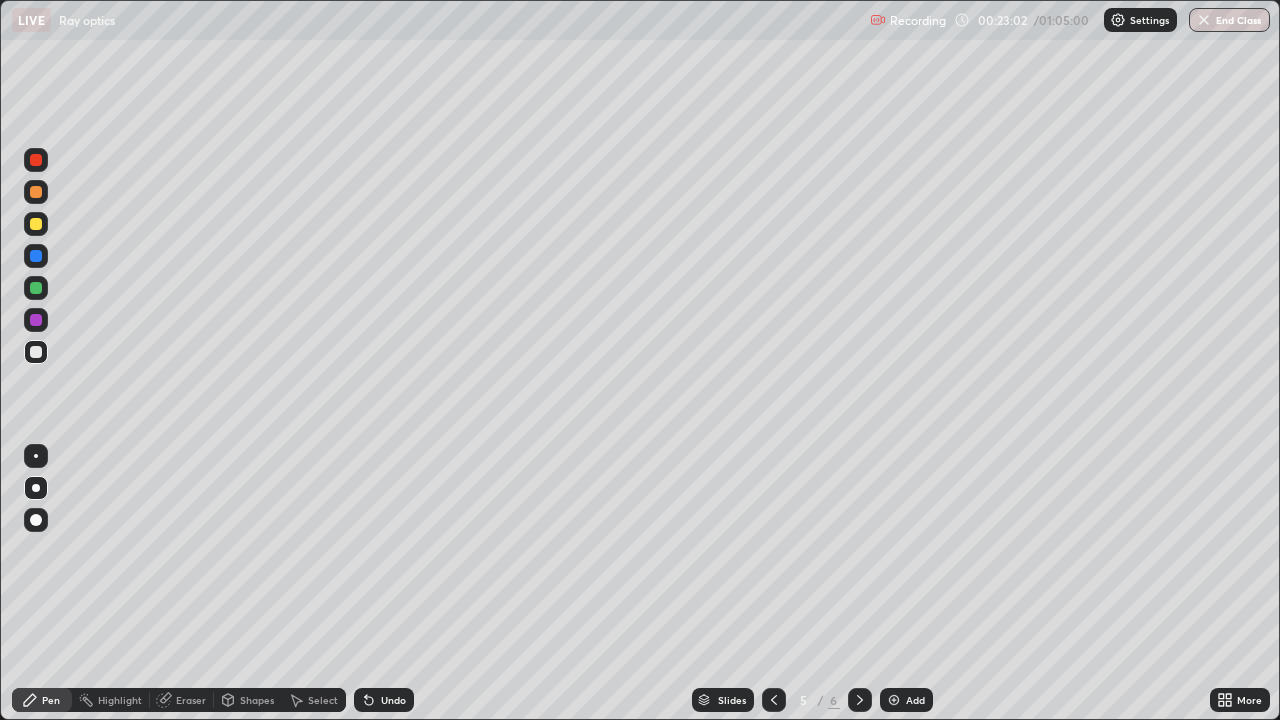 click 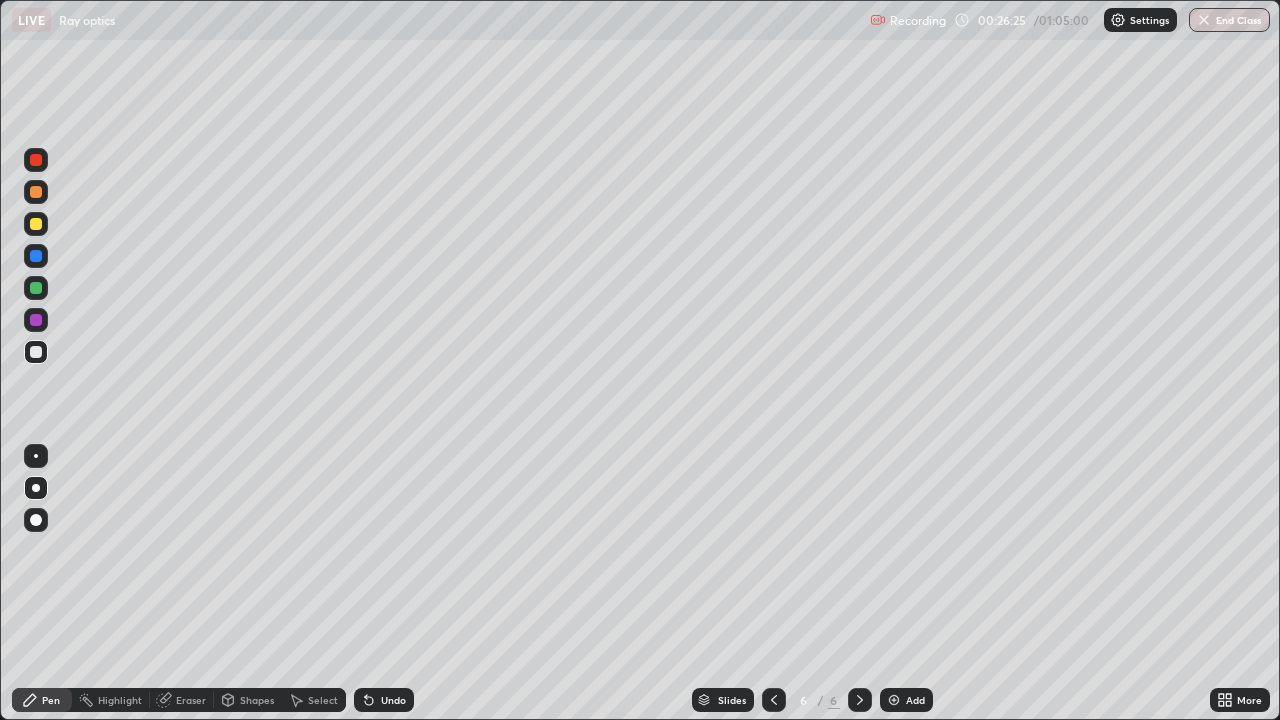 click at bounding box center (894, 700) 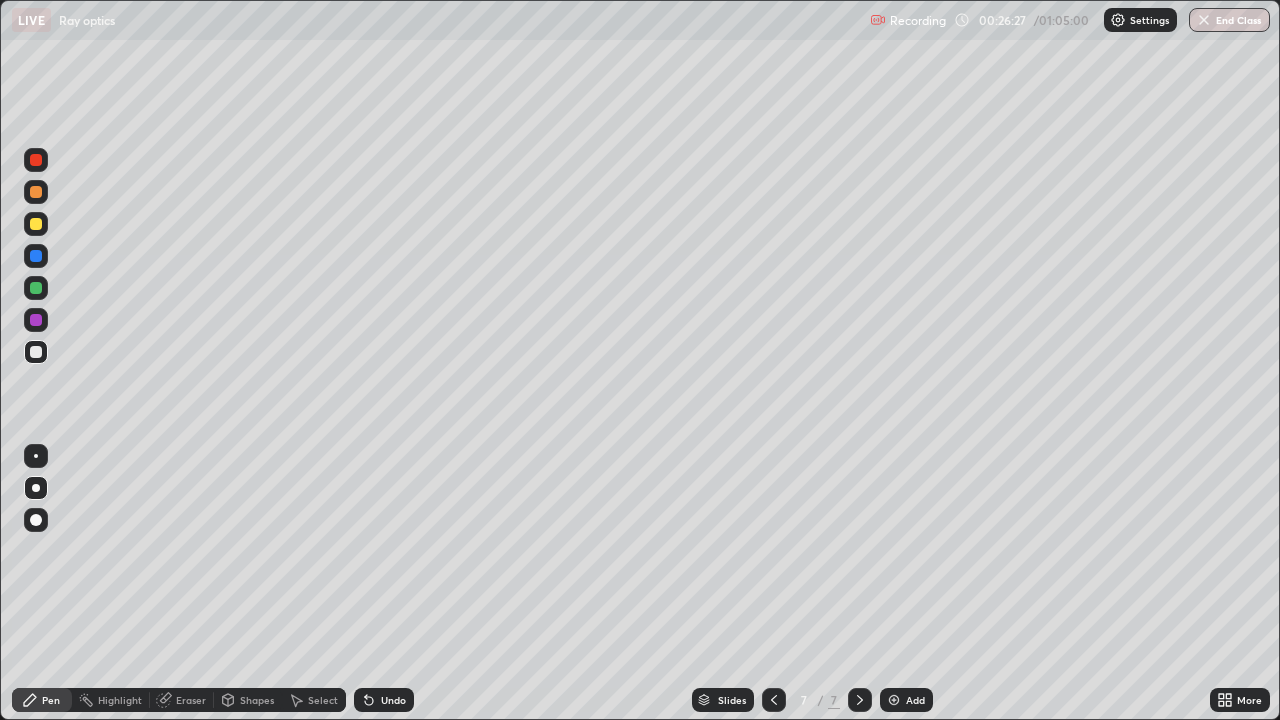 click on "Shapes" at bounding box center [257, 700] 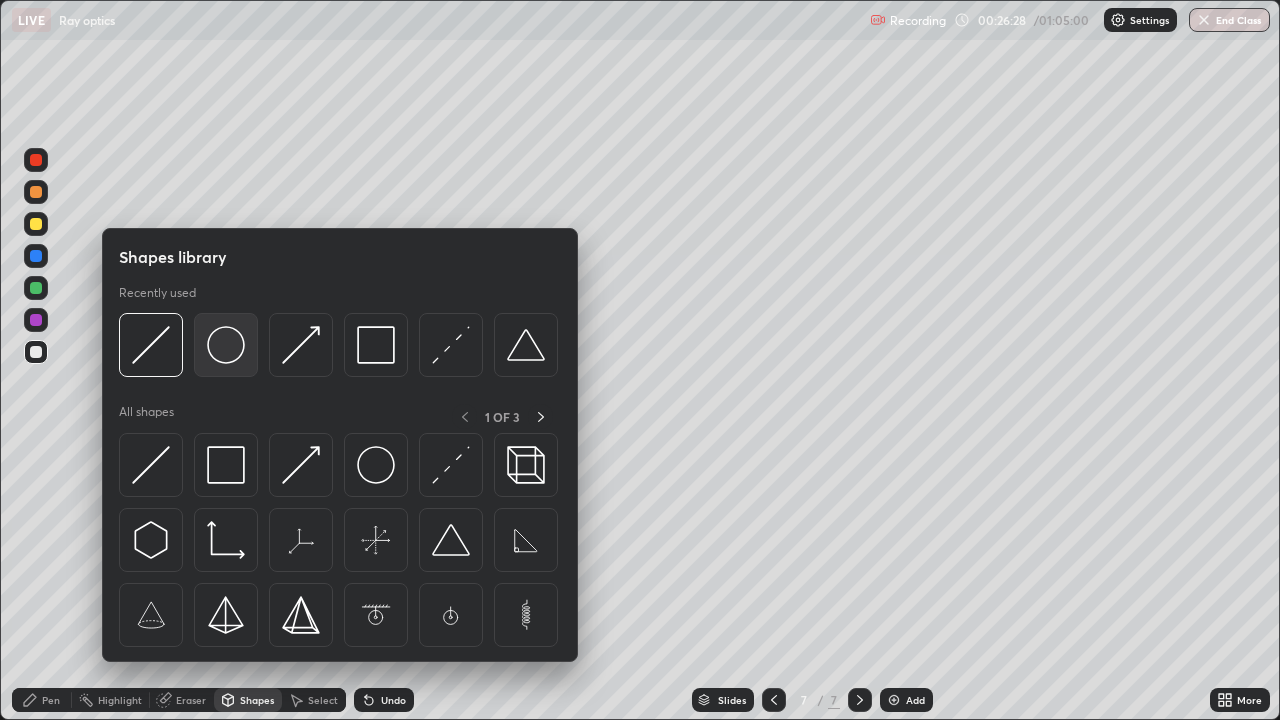 click at bounding box center (226, 345) 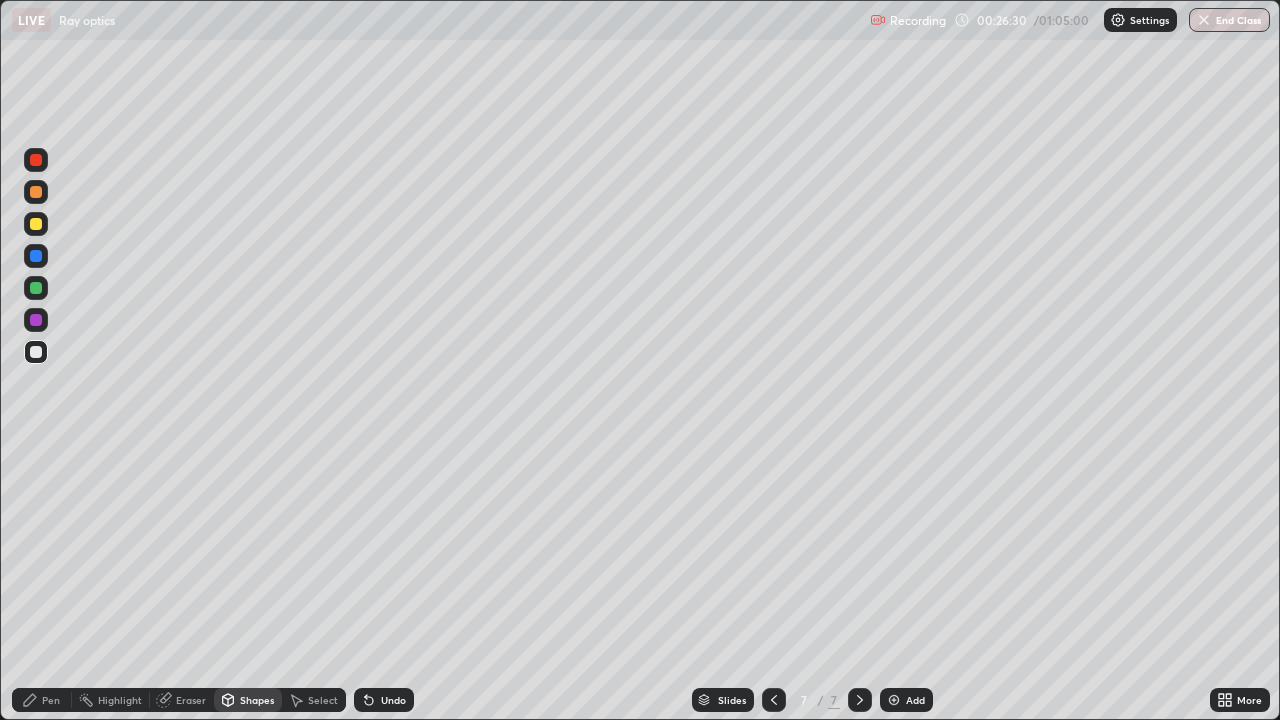 click on "Shapes" at bounding box center (257, 700) 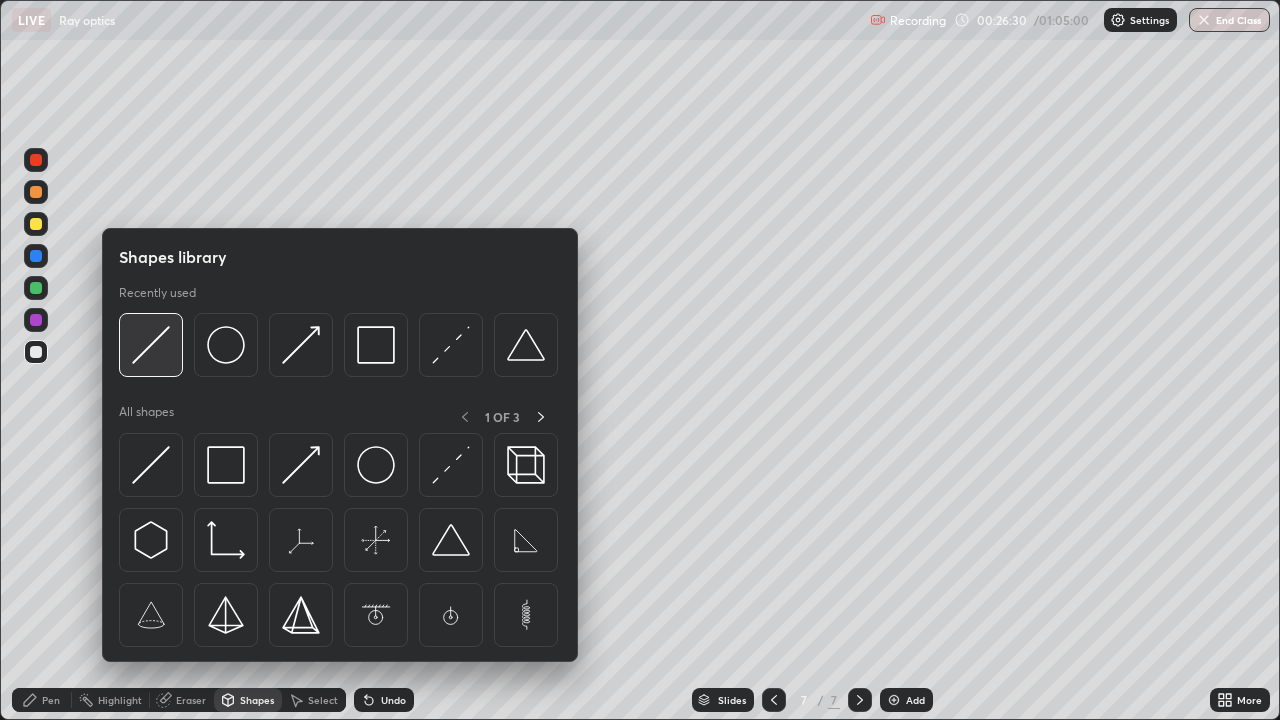 click at bounding box center [151, 345] 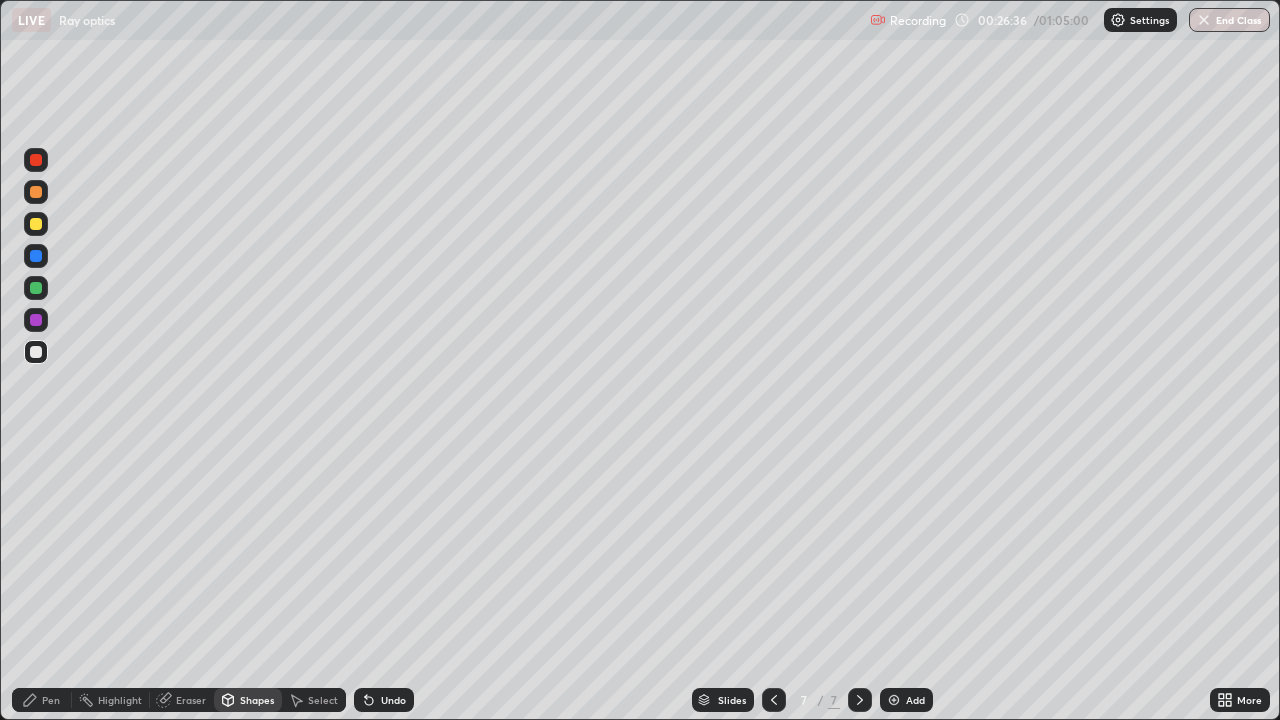 click on "Undo" at bounding box center [393, 700] 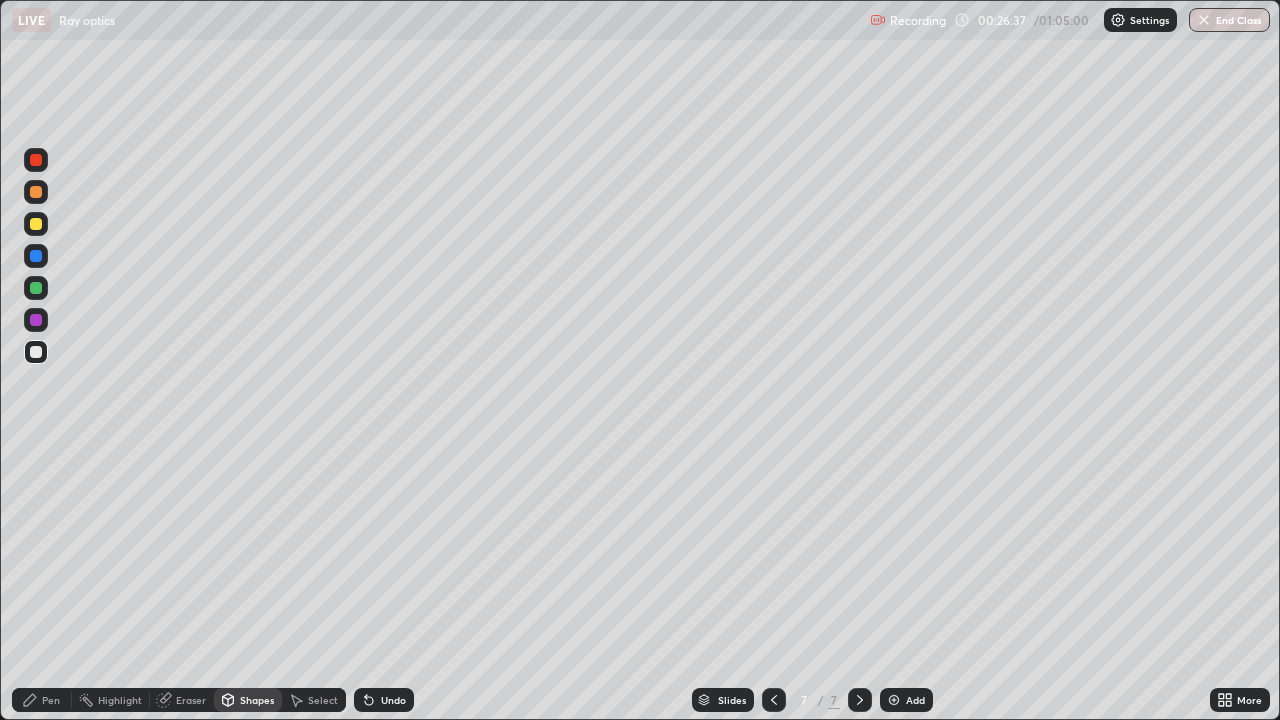 click on "Undo" at bounding box center (384, 700) 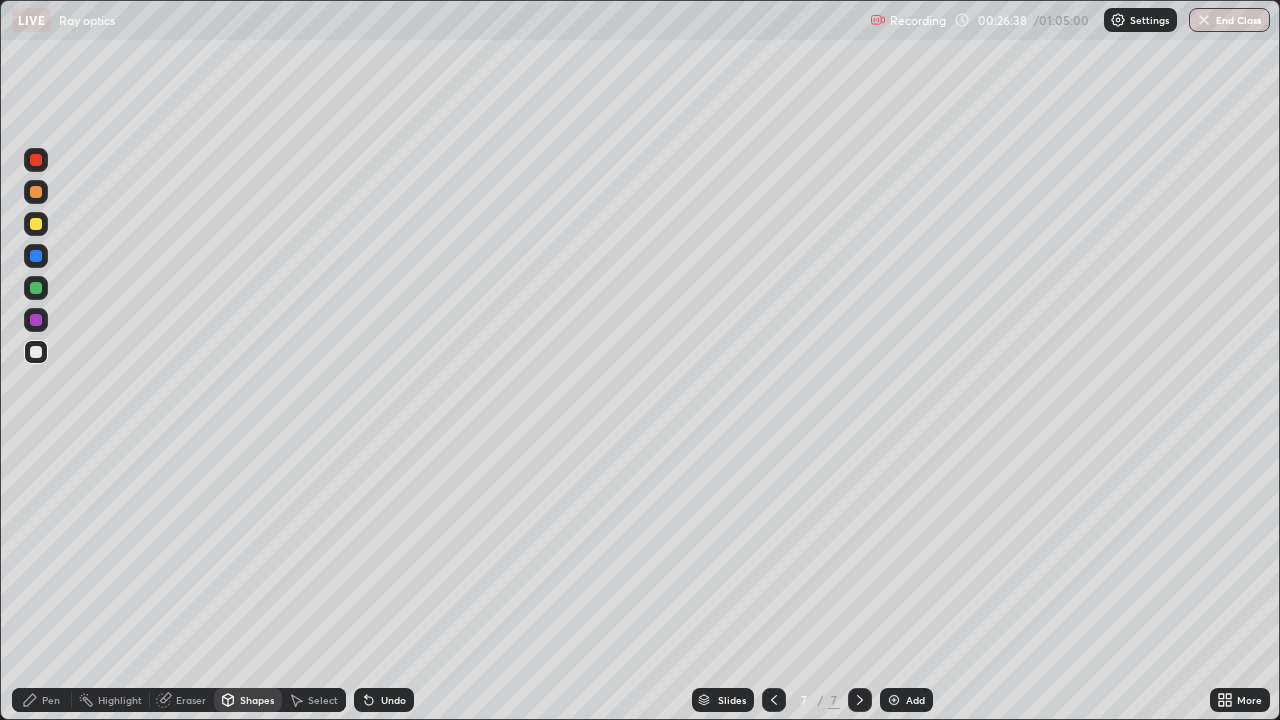 click on "Shapes" at bounding box center (248, 700) 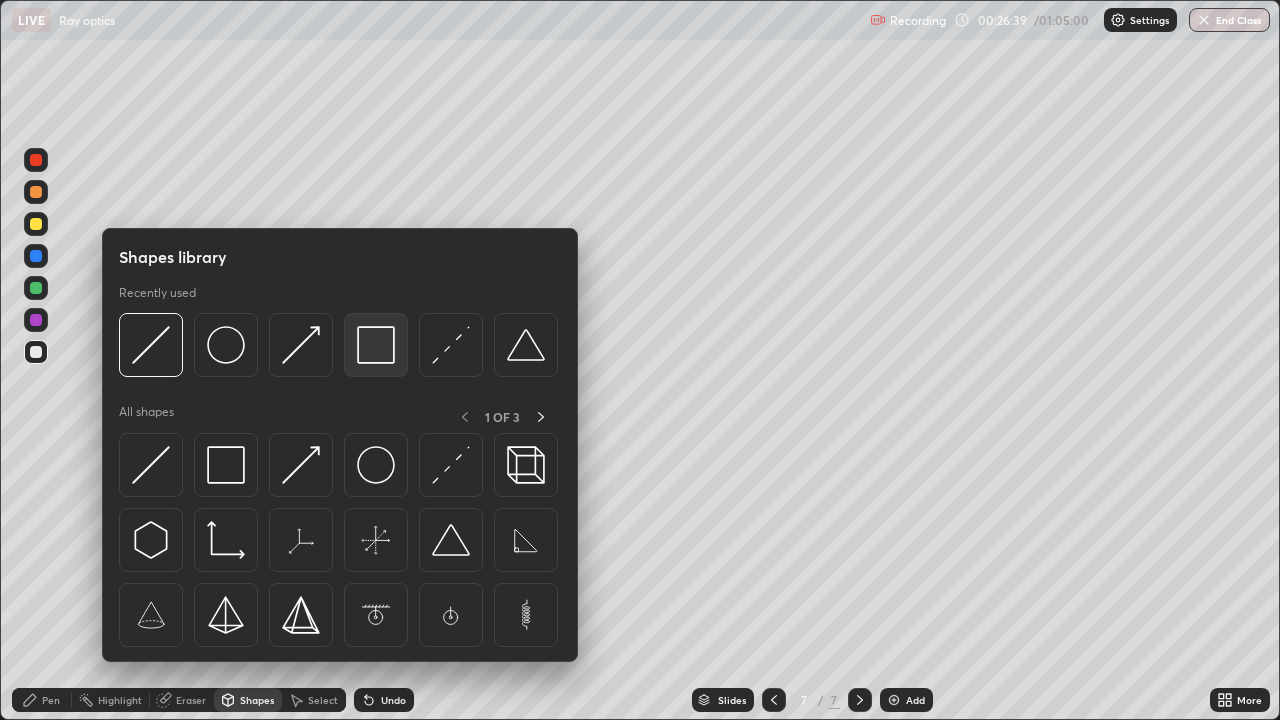 click at bounding box center (376, 345) 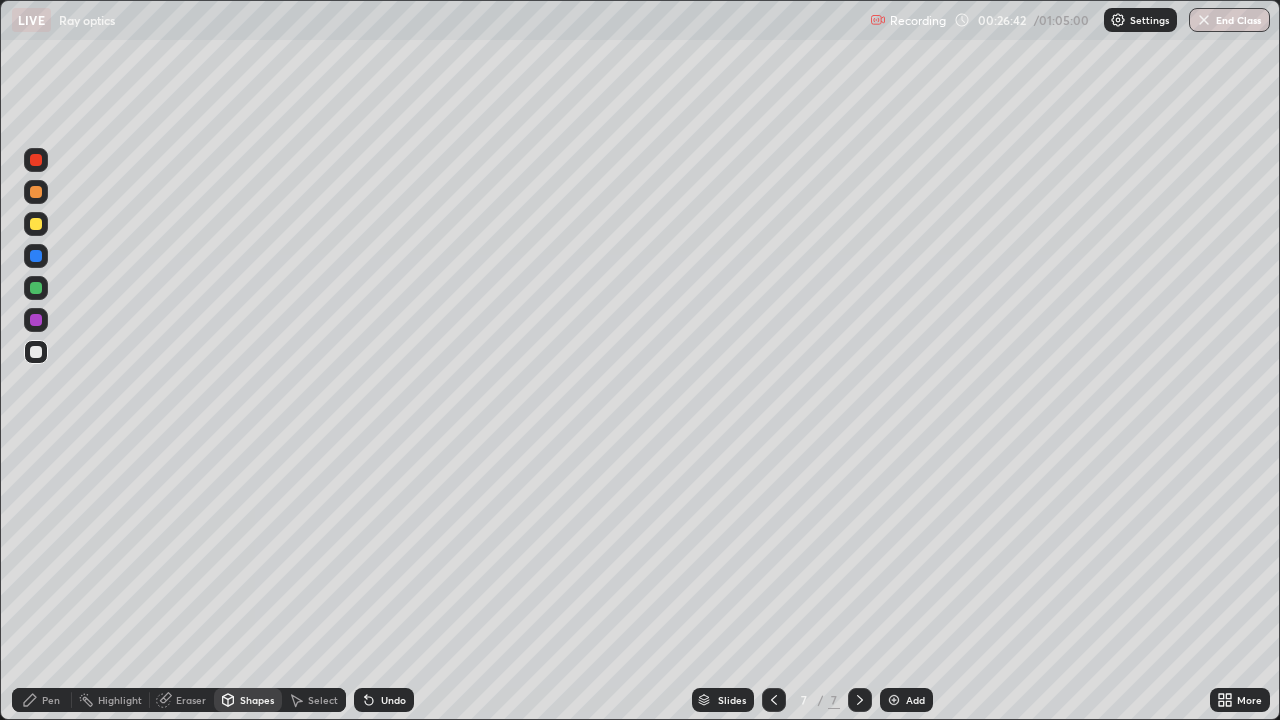 click on "Pen" at bounding box center [51, 700] 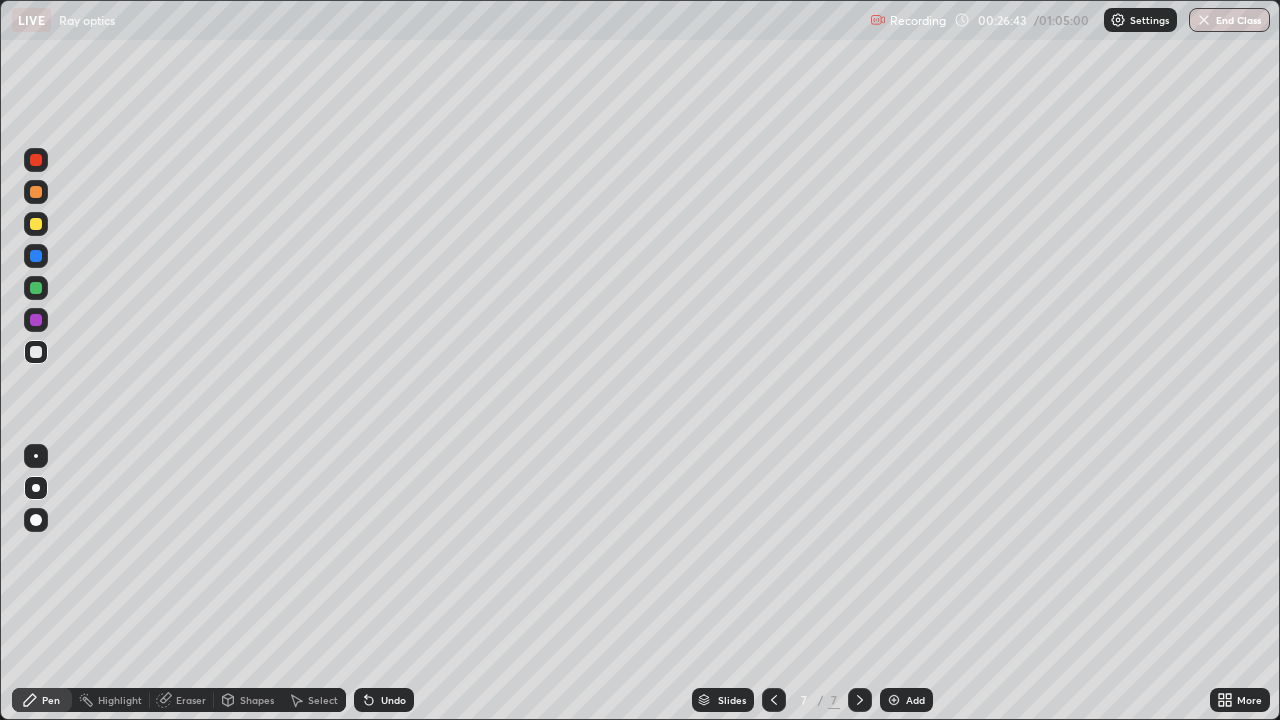 click at bounding box center [36, 224] 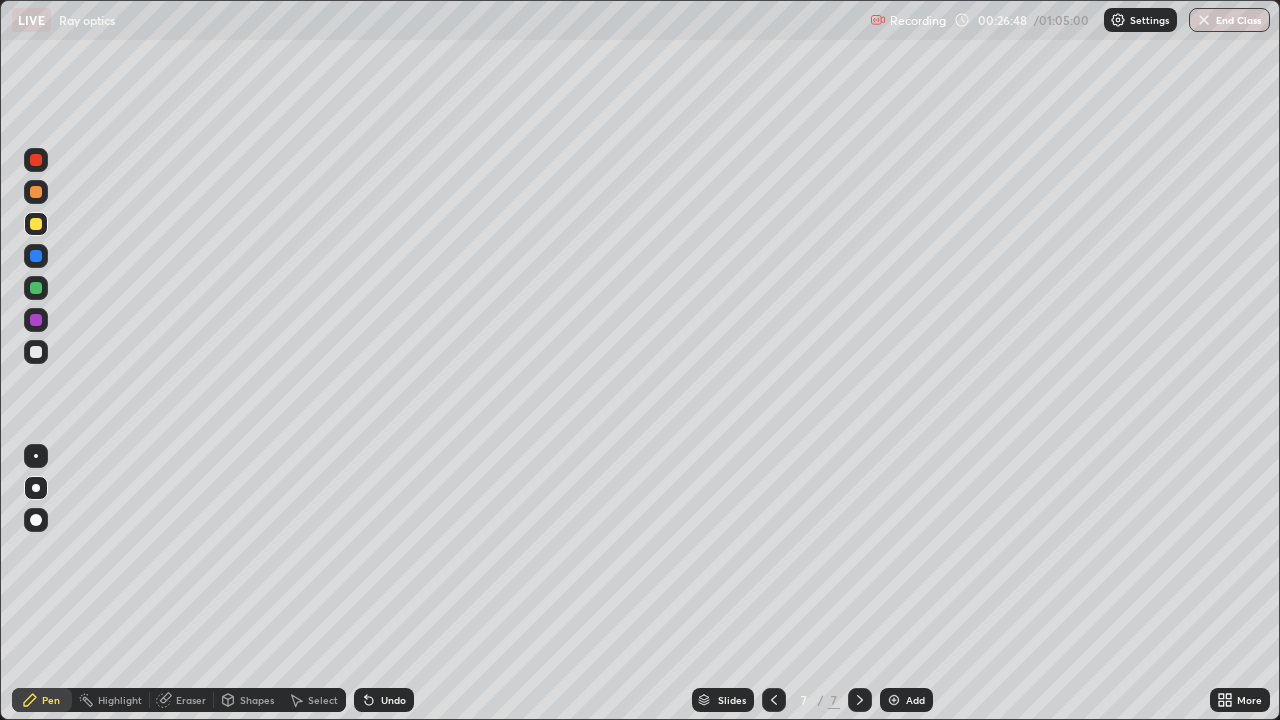 click at bounding box center (36, 320) 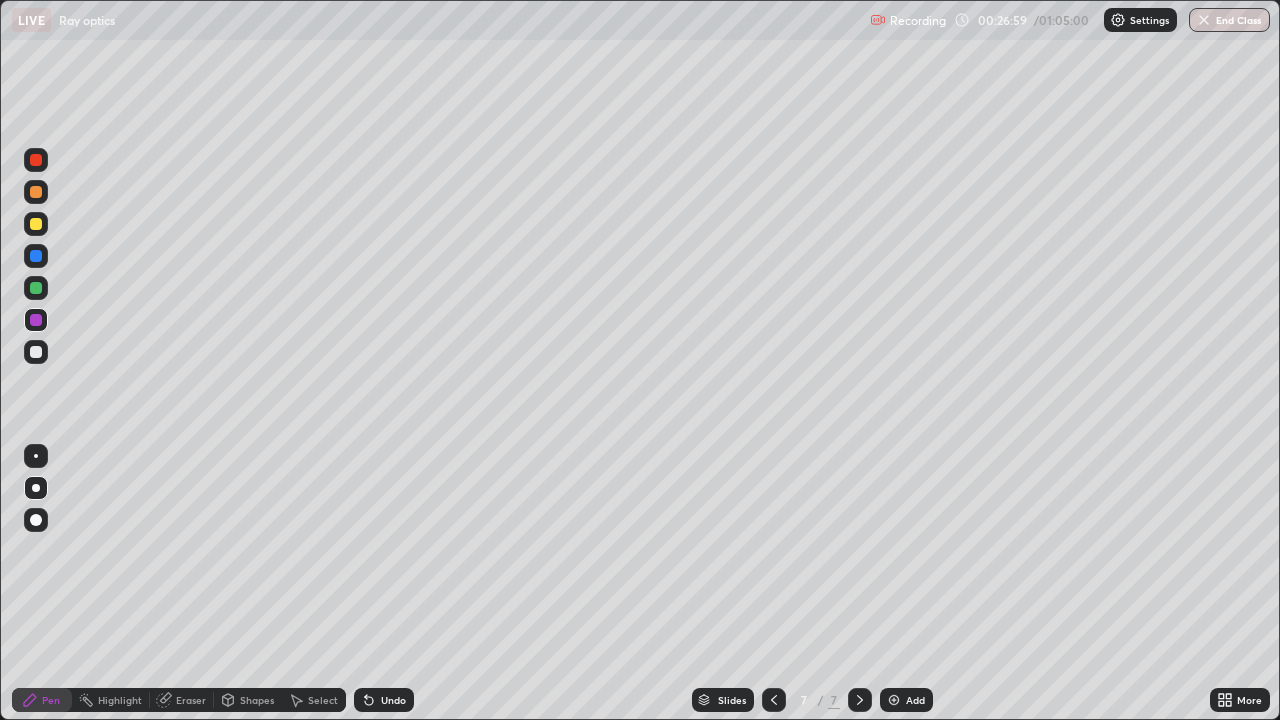 click at bounding box center [36, 224] 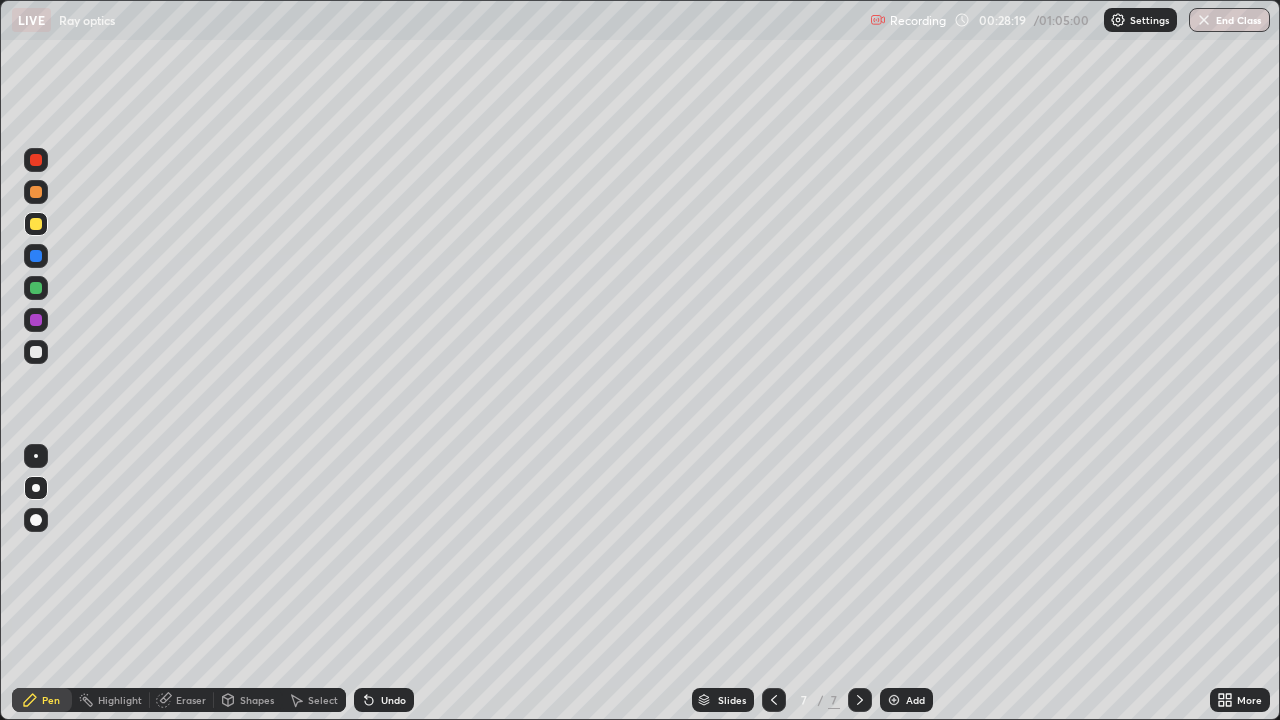 click on "Undo" at bounding box center [393, 700] 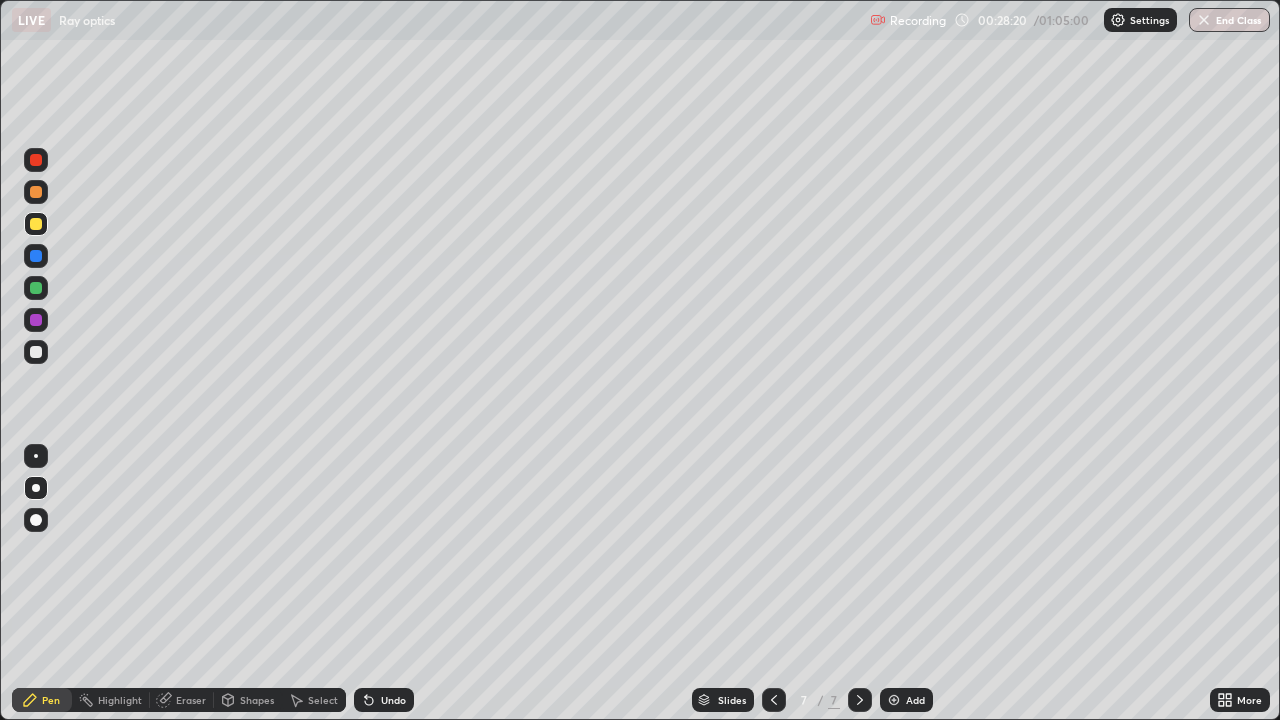 click on "Undo" at bounding box center [393, 700] 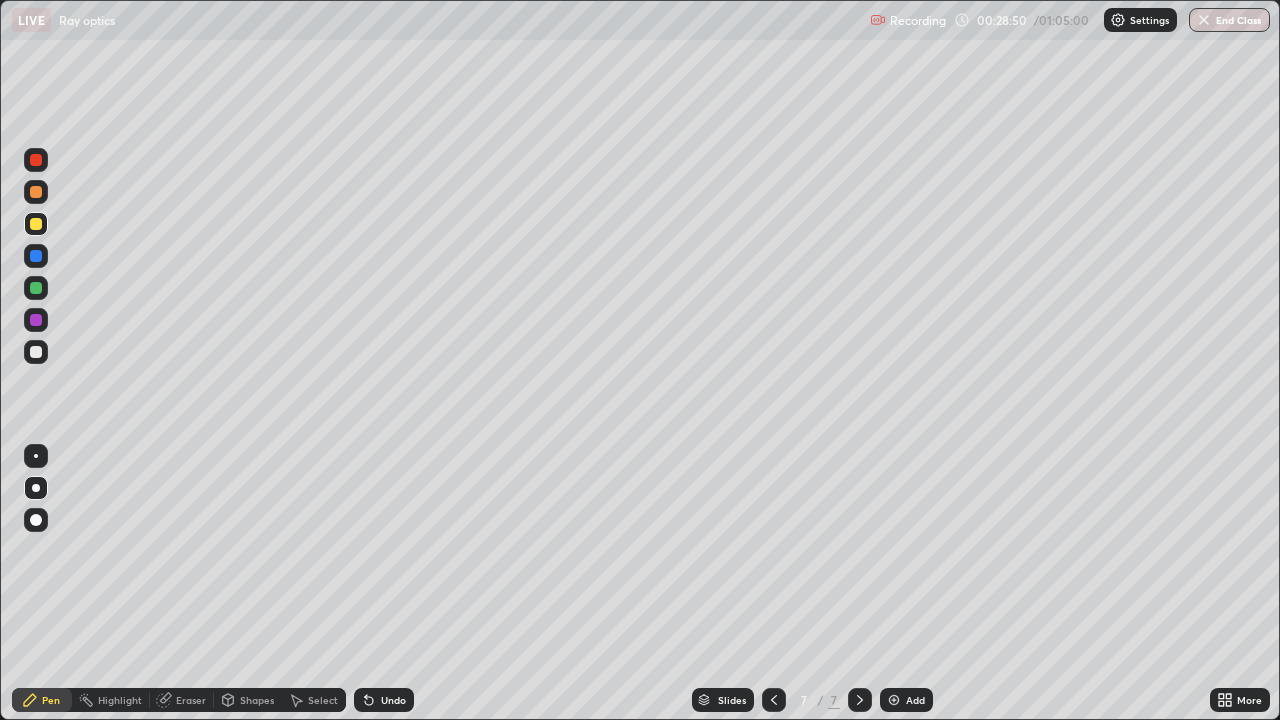 click on "Eraser" at bounding box center [191, 700] 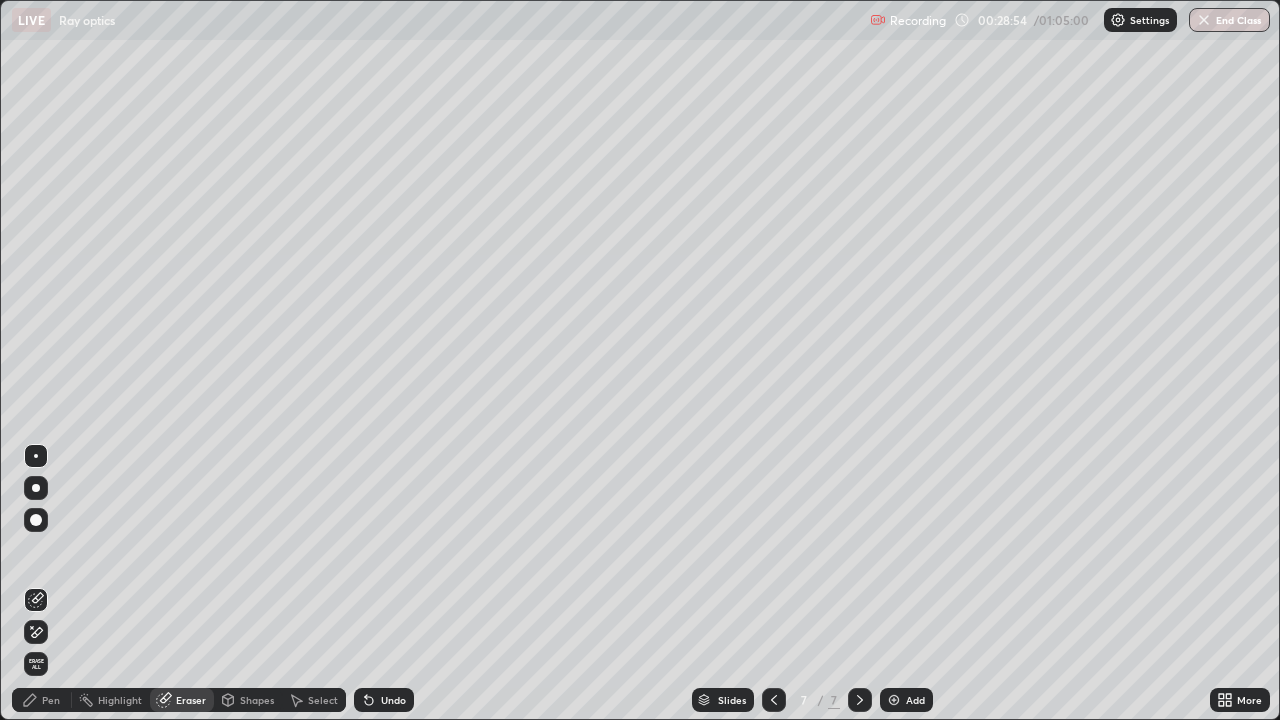 click 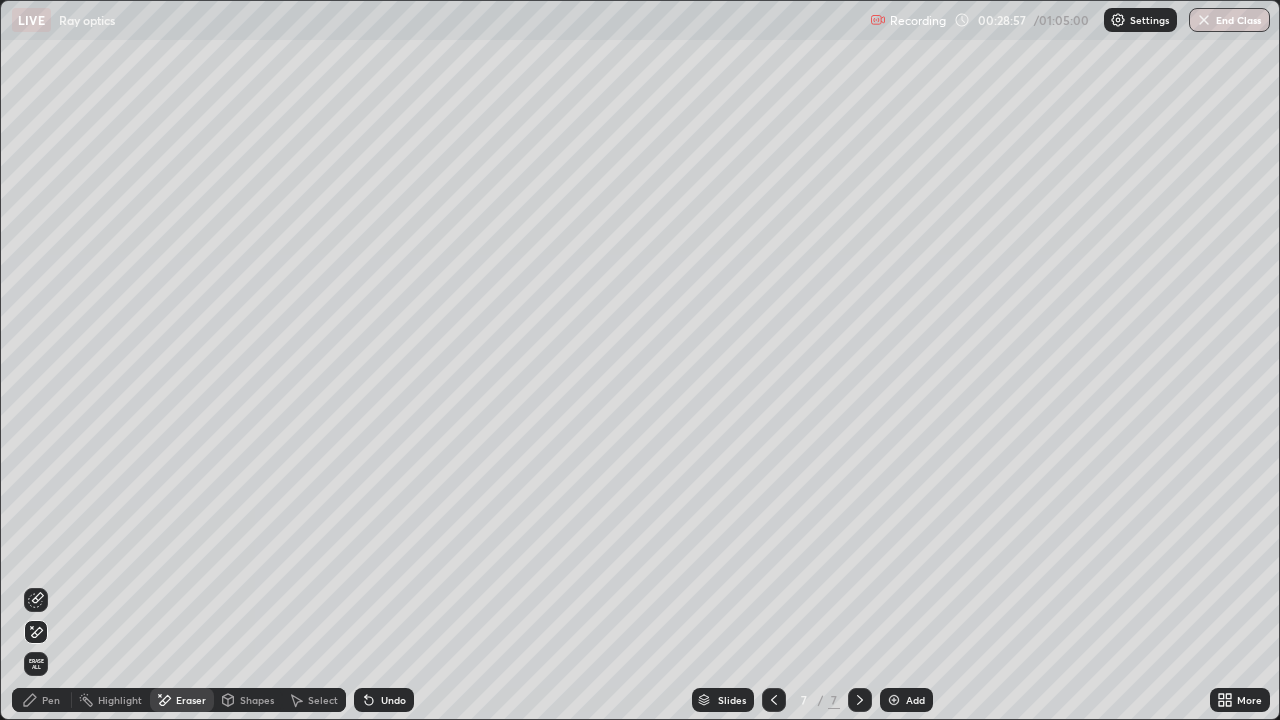click on "Pen" at bounding box center [51, 700] 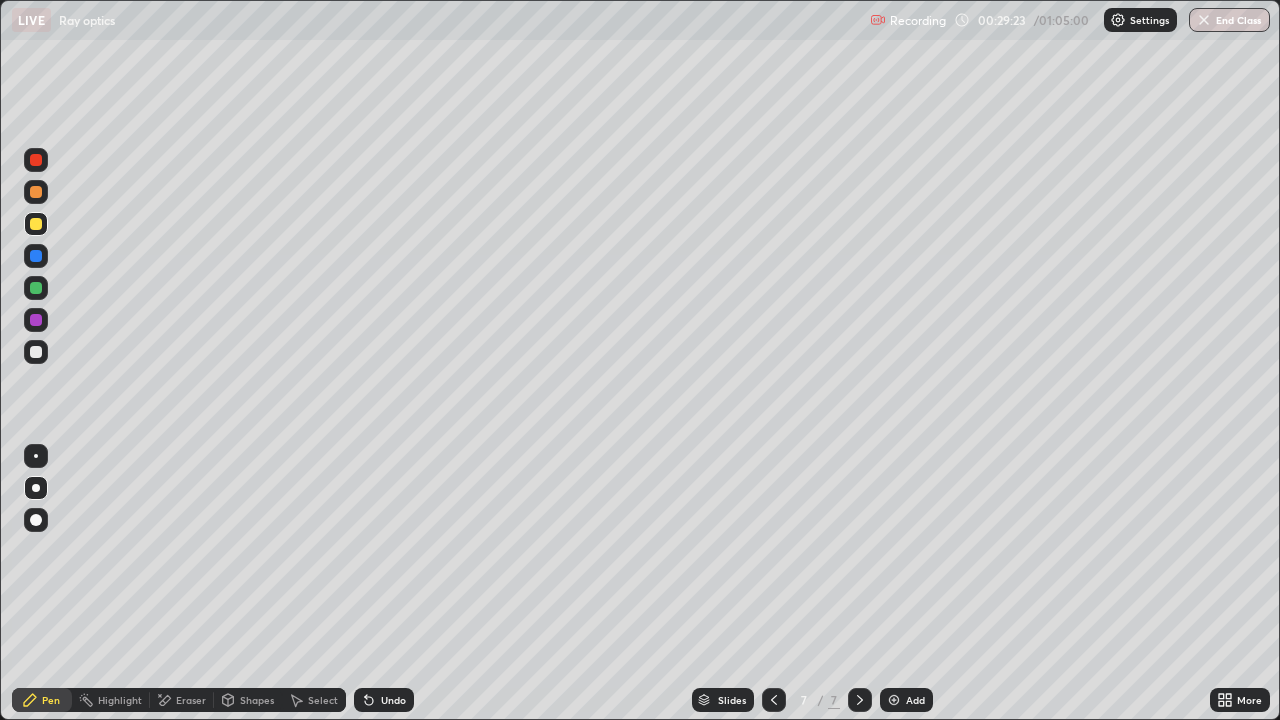 click on "Eraser" at bounding box center [191, 700] 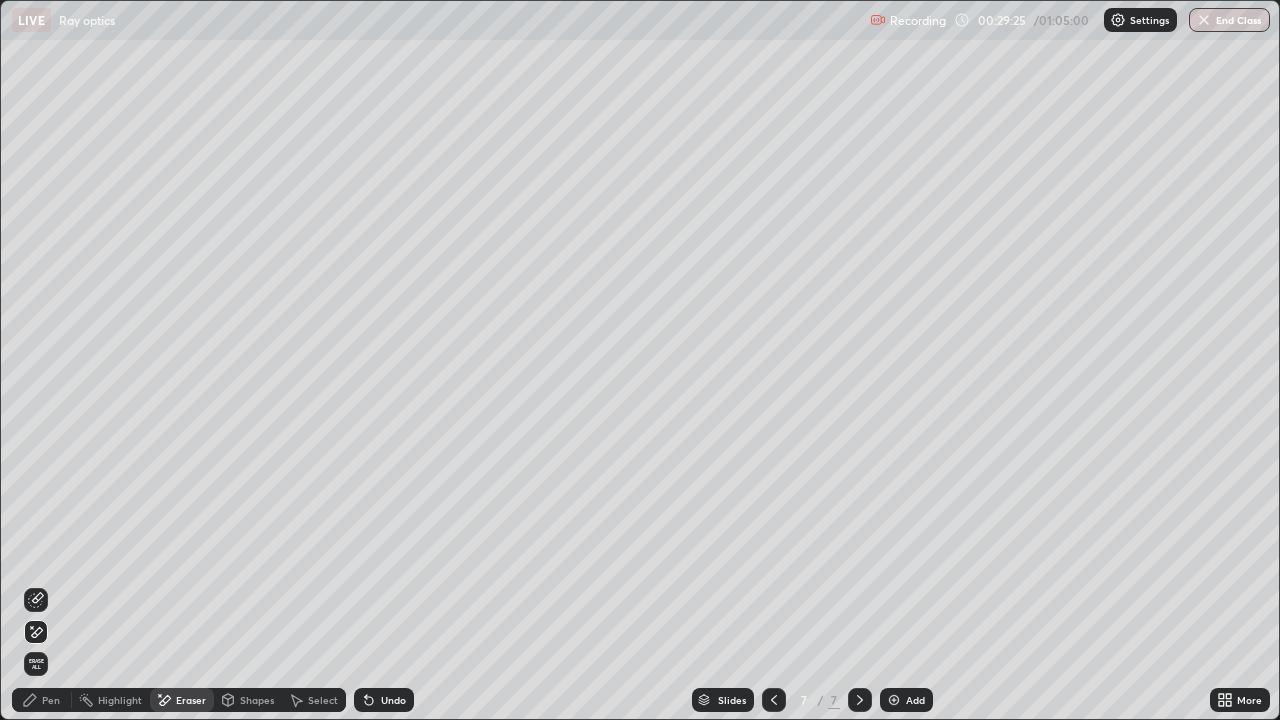 click 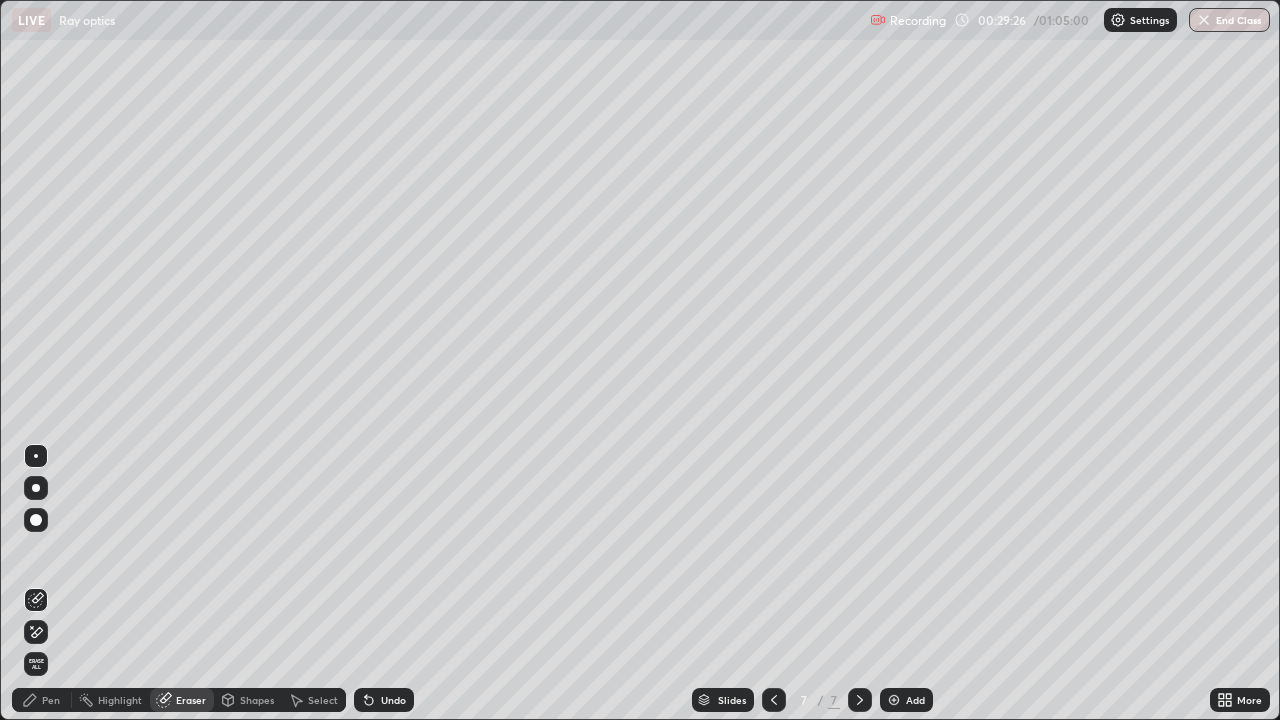 click on "Pen" at bounding box center [51, 700] 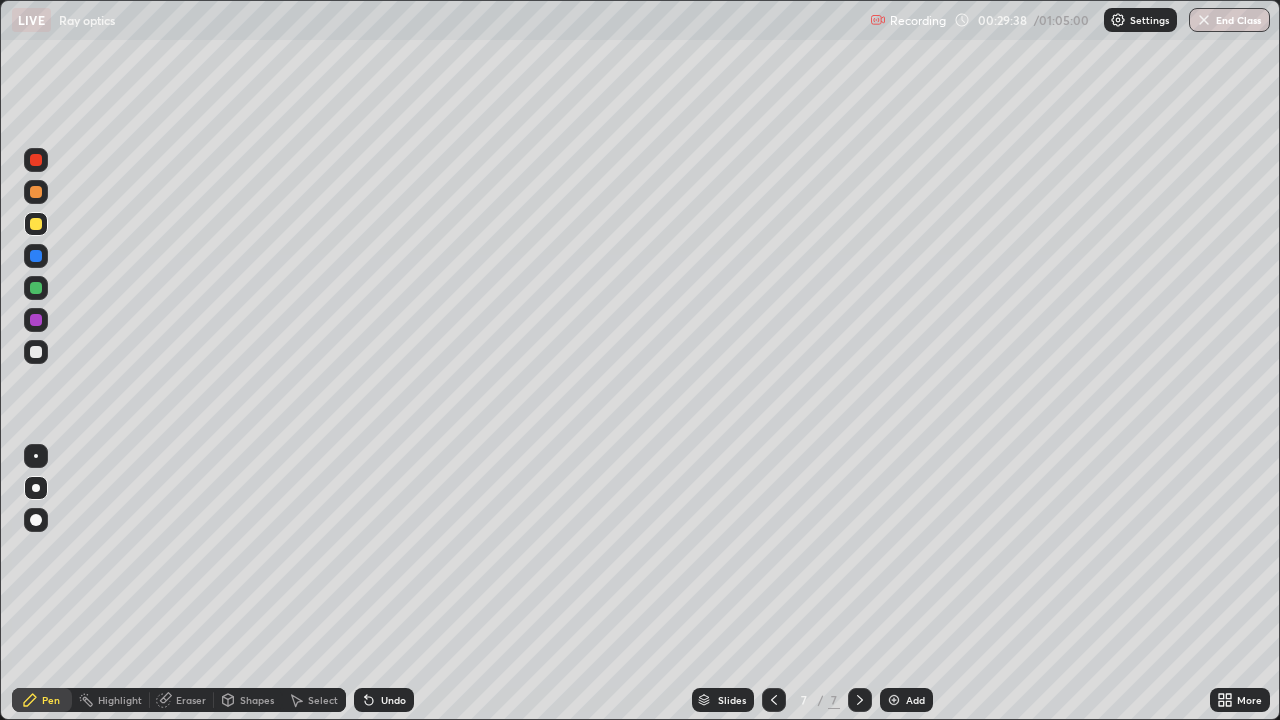 click on "Undo" at bounding box center [393, 700] 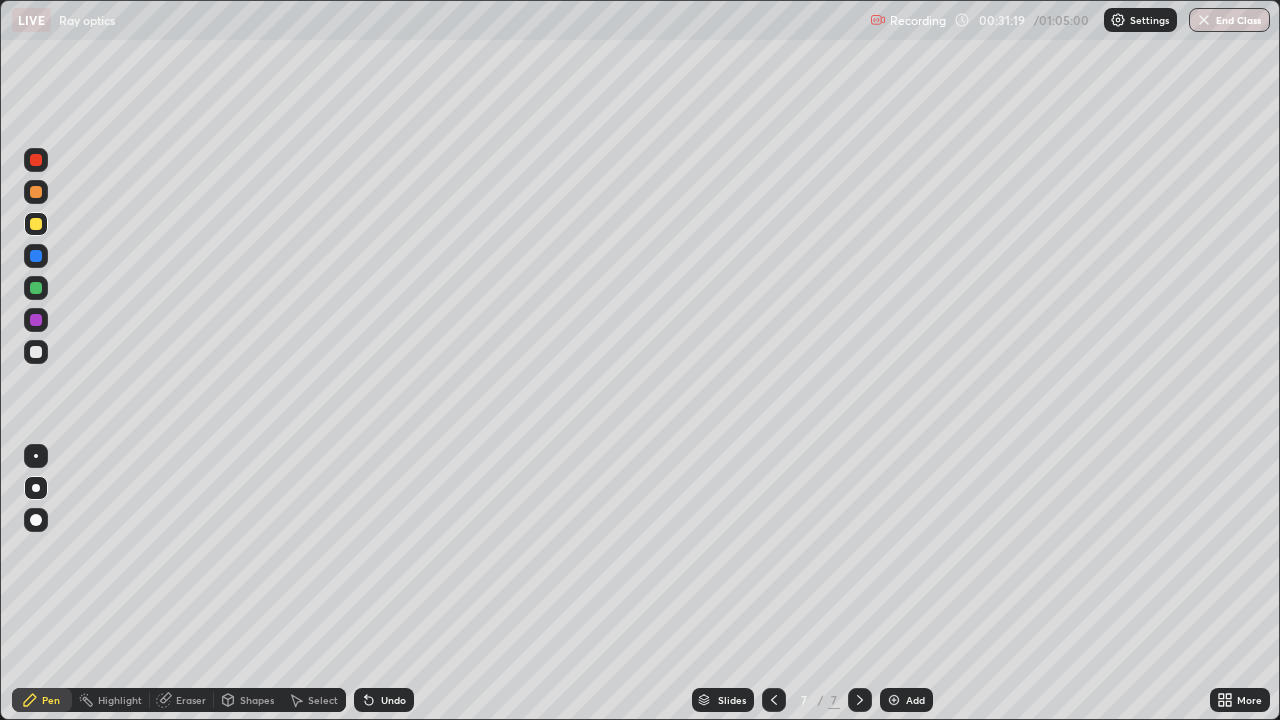 click on "Add" at bounding box center (906, 700) 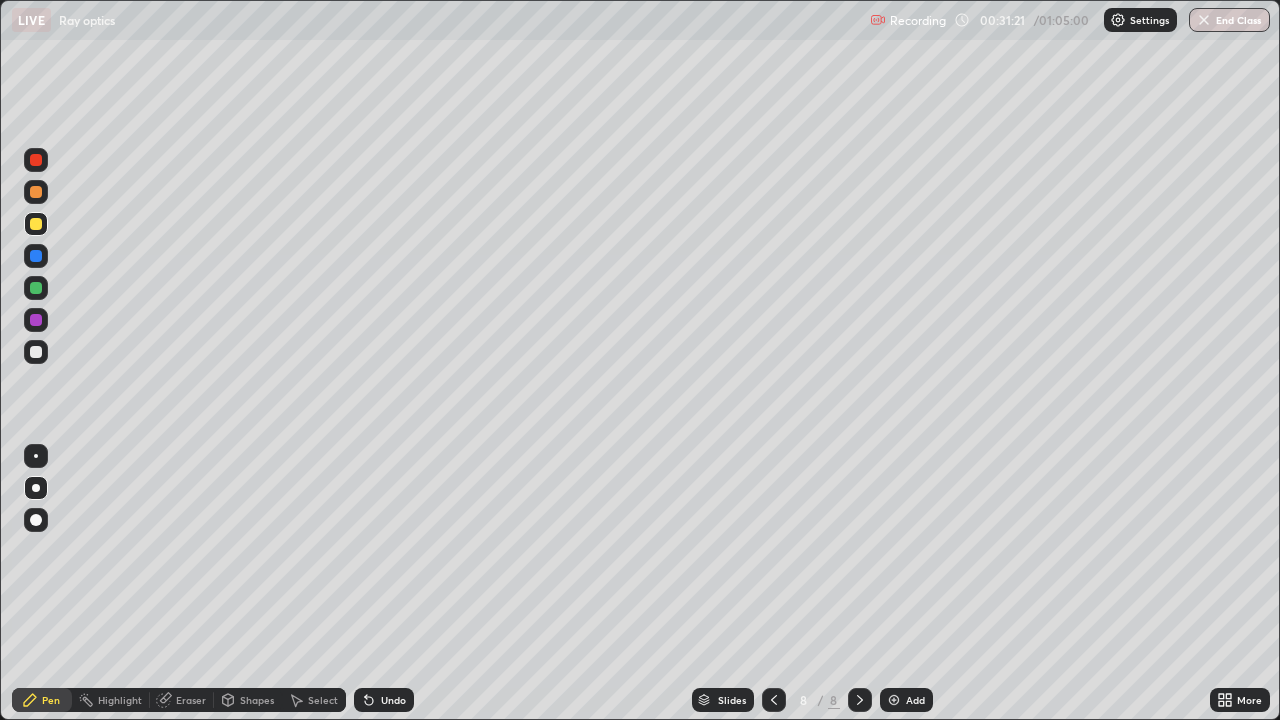 click on "Shapes" at bounding box center (248, 700) 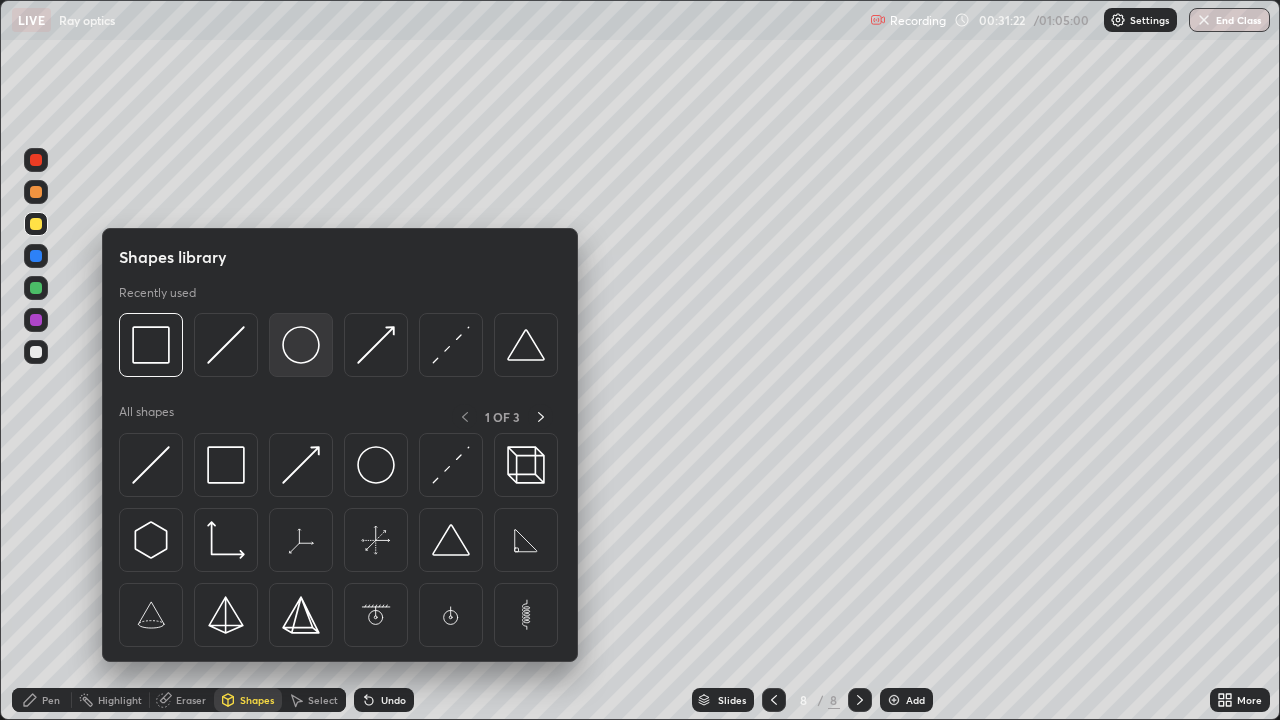 click at bounding box center [301, 345] 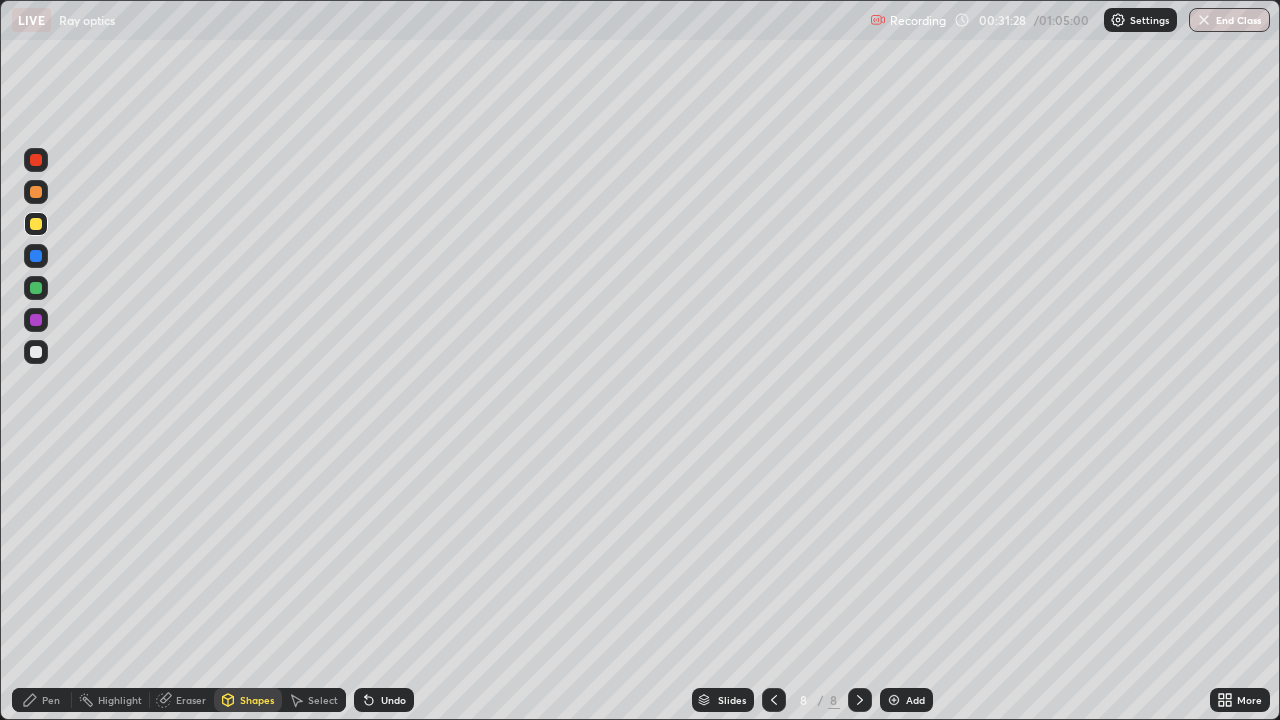 click on "Undo" at bounding box center (393, 700) 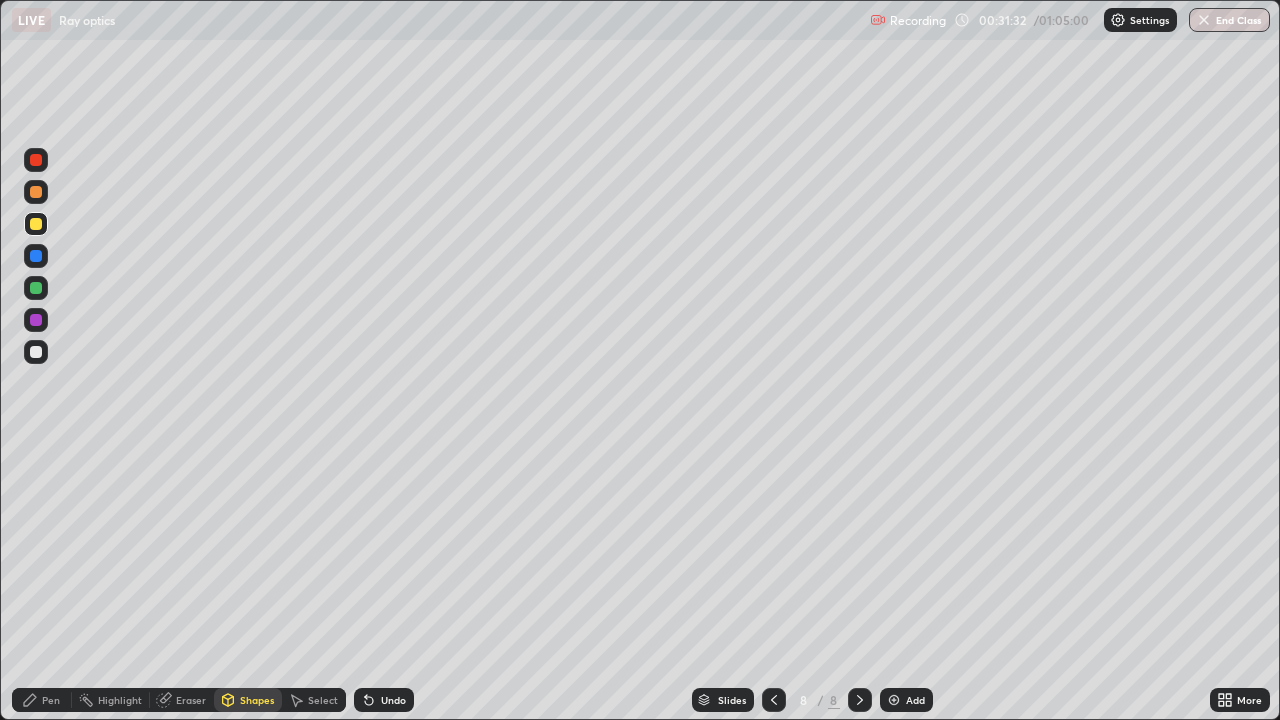 click on "Shapes" at bounding box center (248, 700) 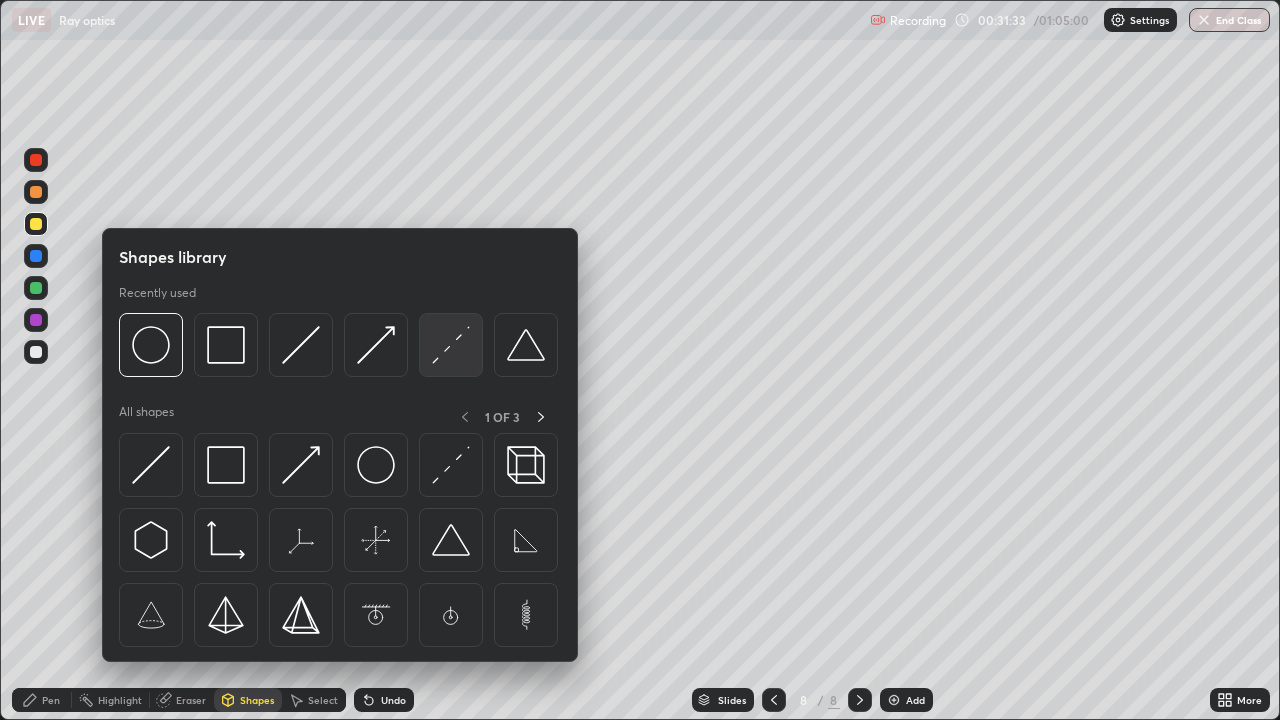 click at bounding box center [451, 345] 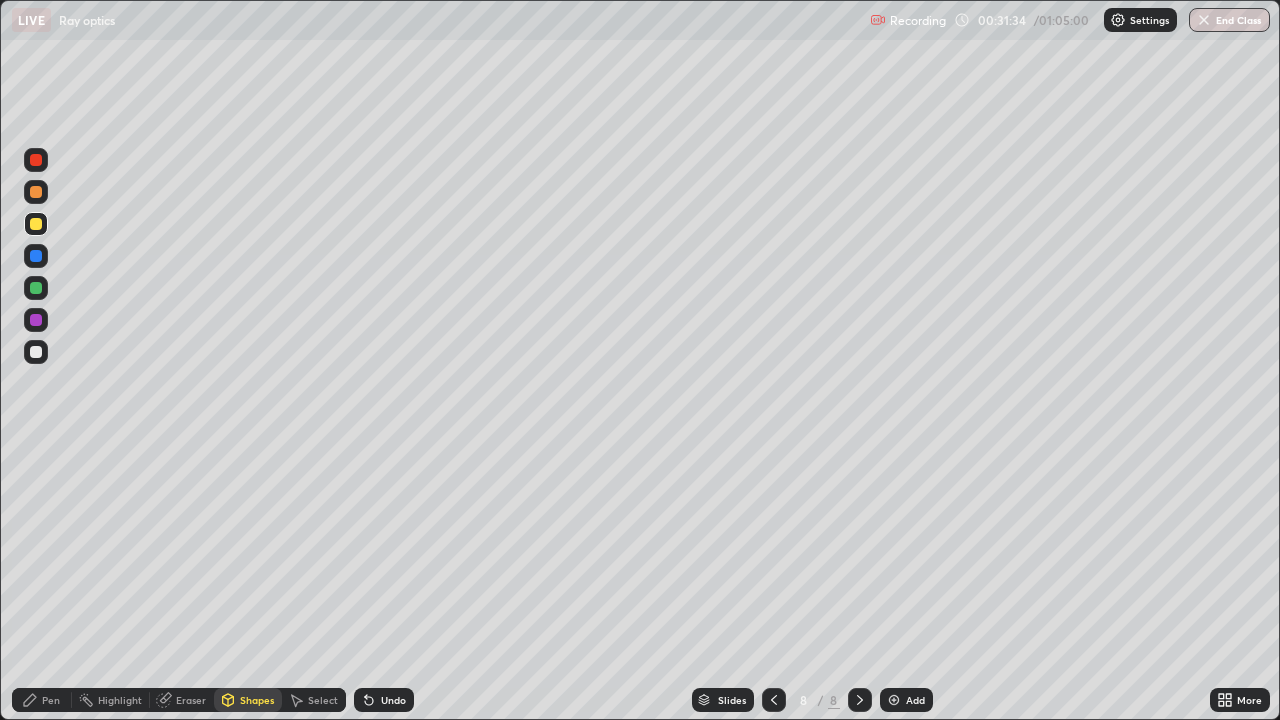 click at bounding box center [36, 256] 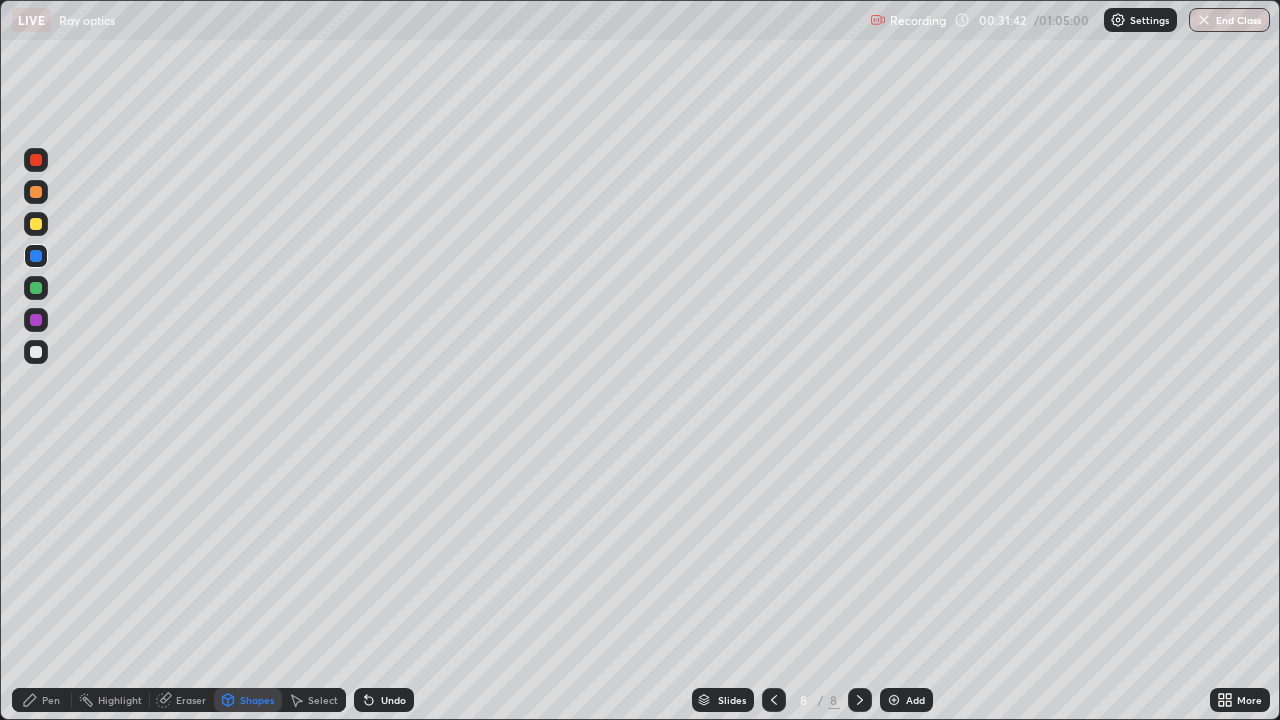click on "Eraser" at bounding box center [191, 700] 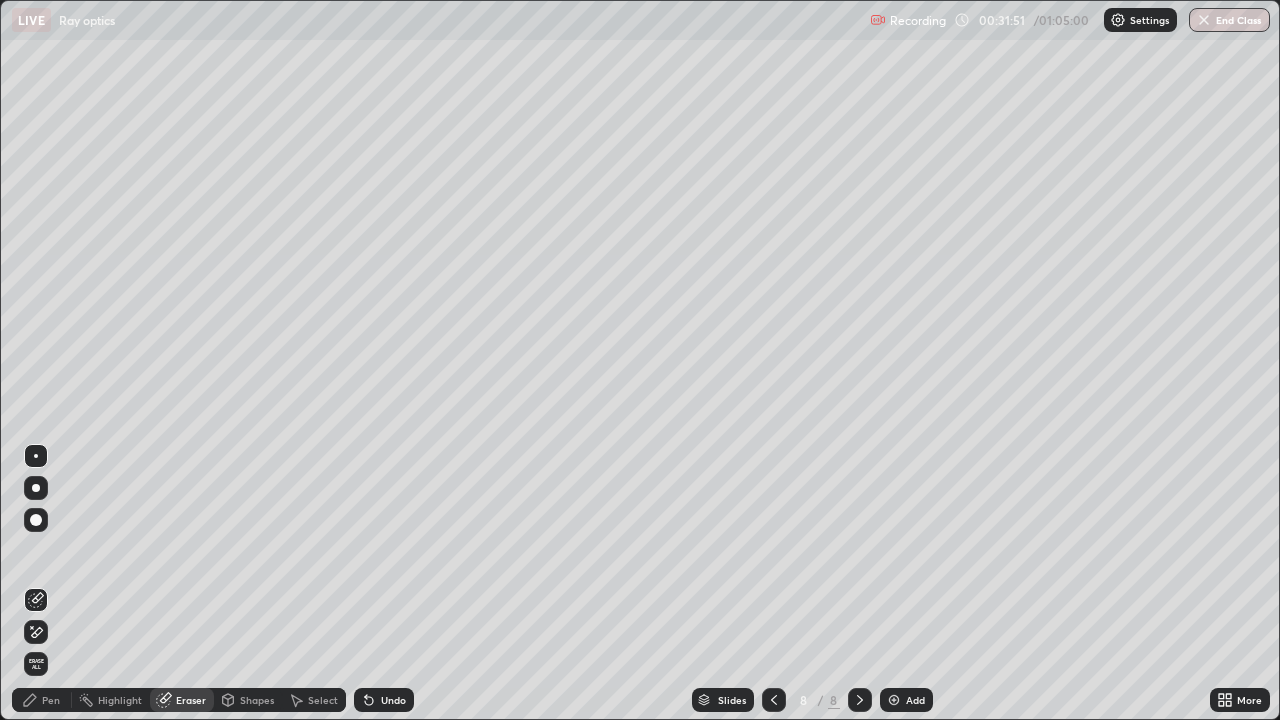 click on "Pen" at bounding box center (51, 700) 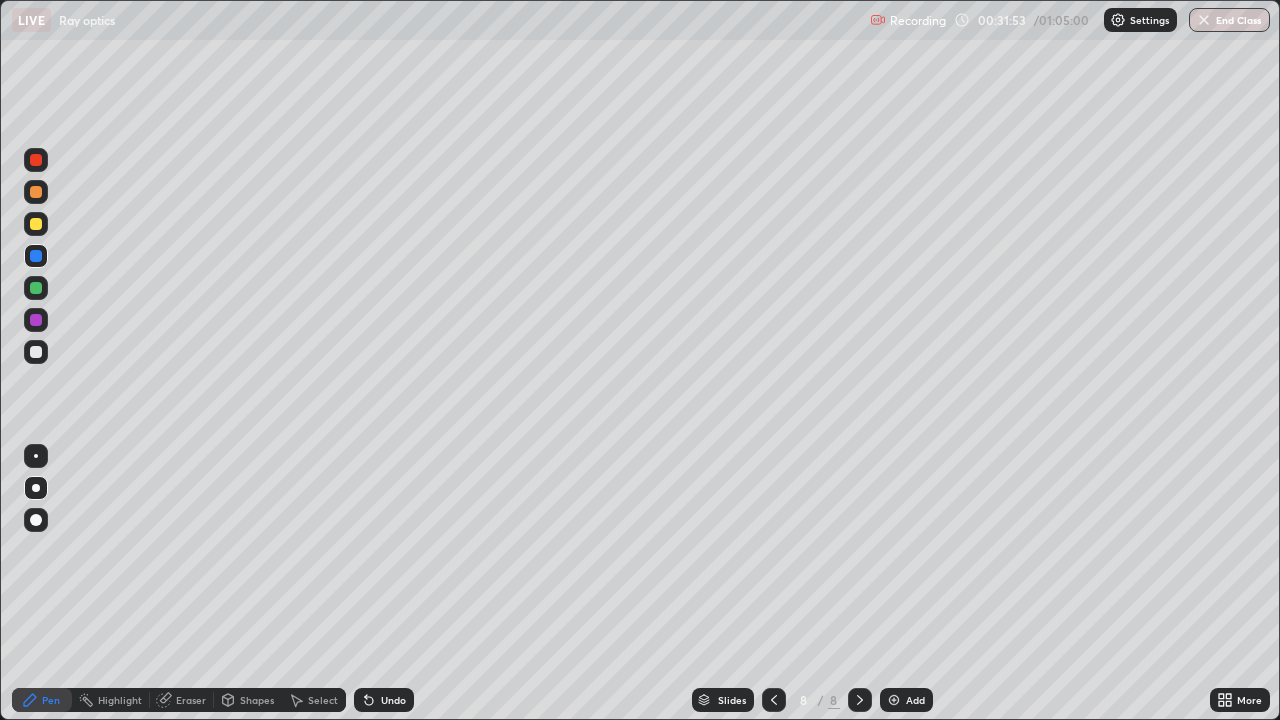 click at bounding box center [36, 352] 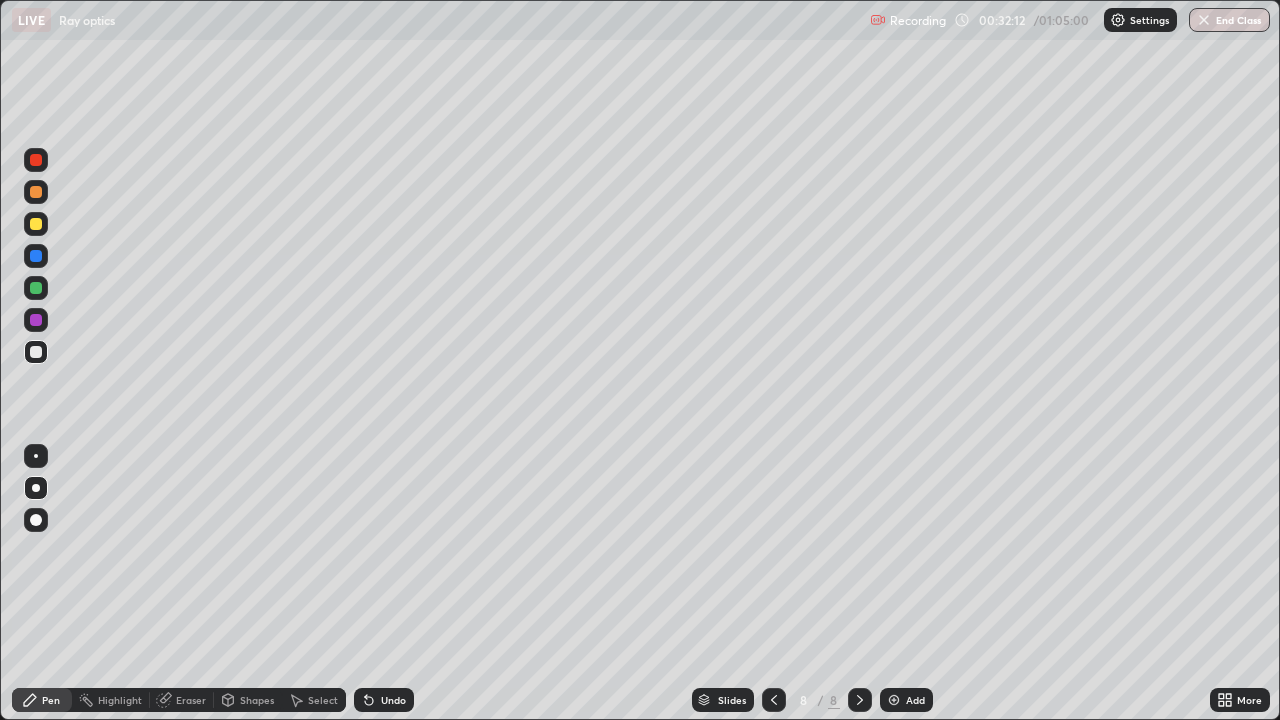 click at bounding box center [36, 160] 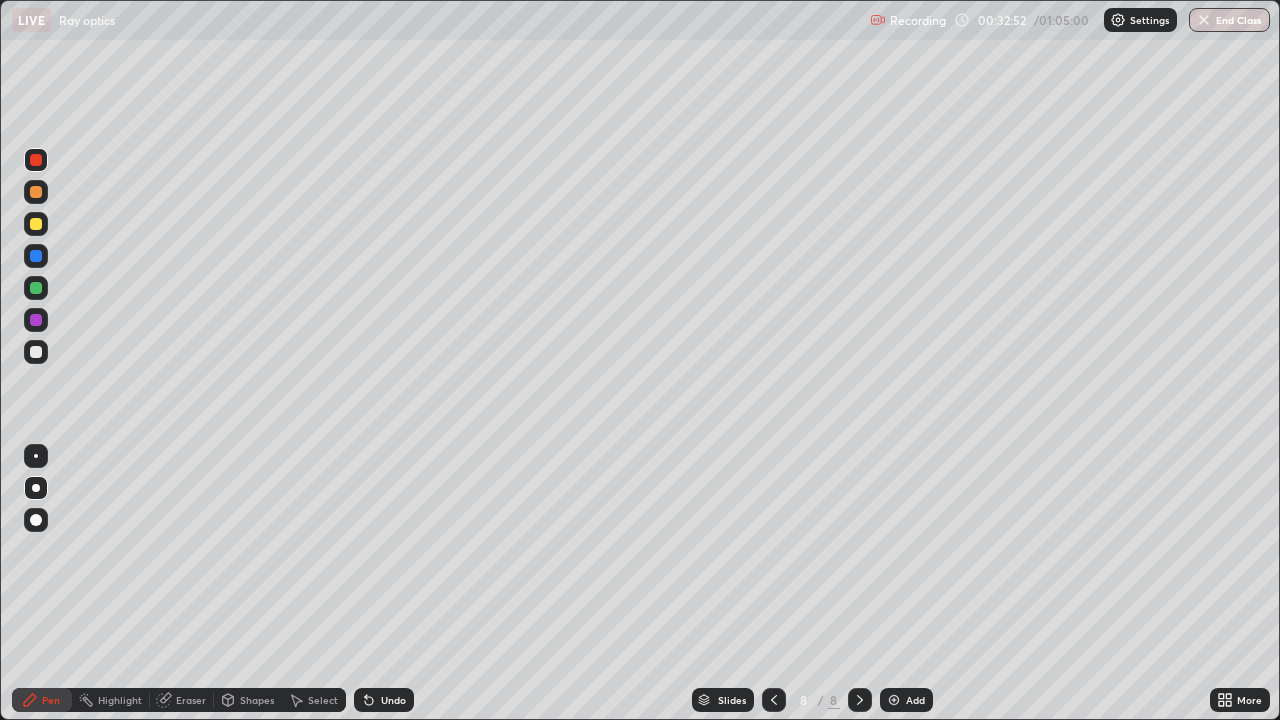 click on "Undo" at bounding box center [384, 700] 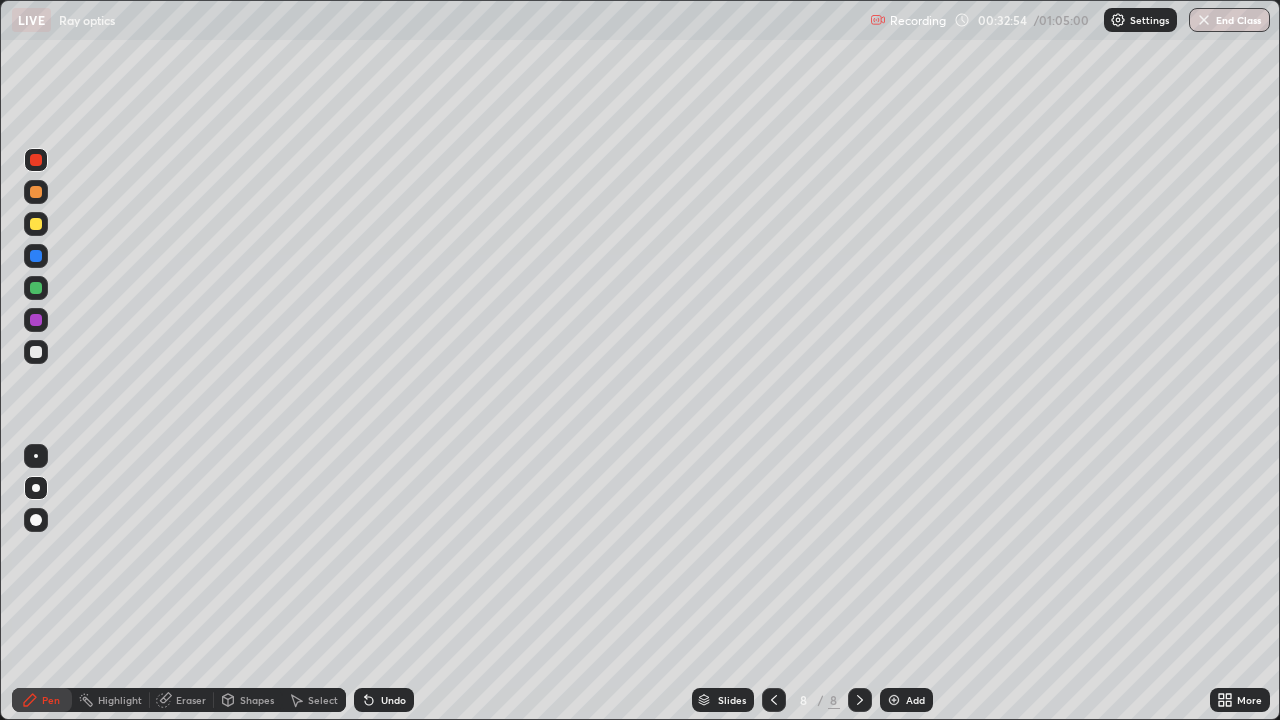 click on "Undo" at bounding box center (393, 700) 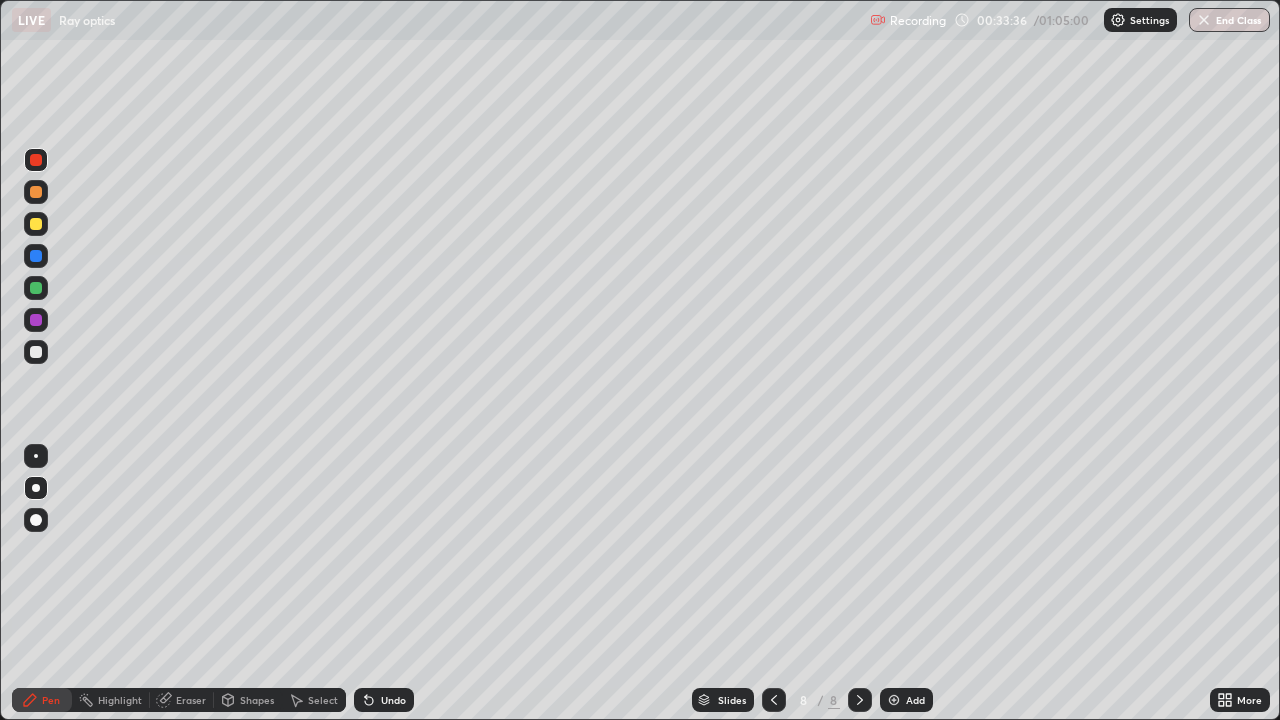 click on "Undo" at bounding box center [393, 700] 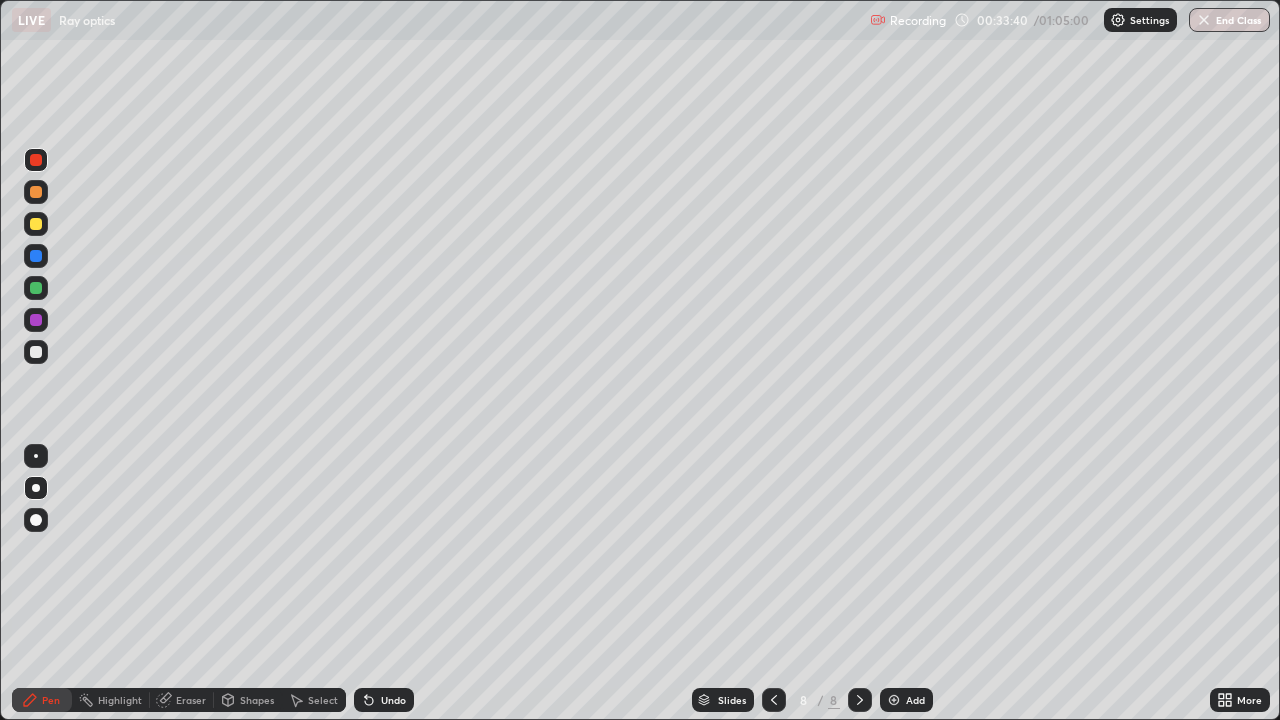 click at bounding box center (36, 352) 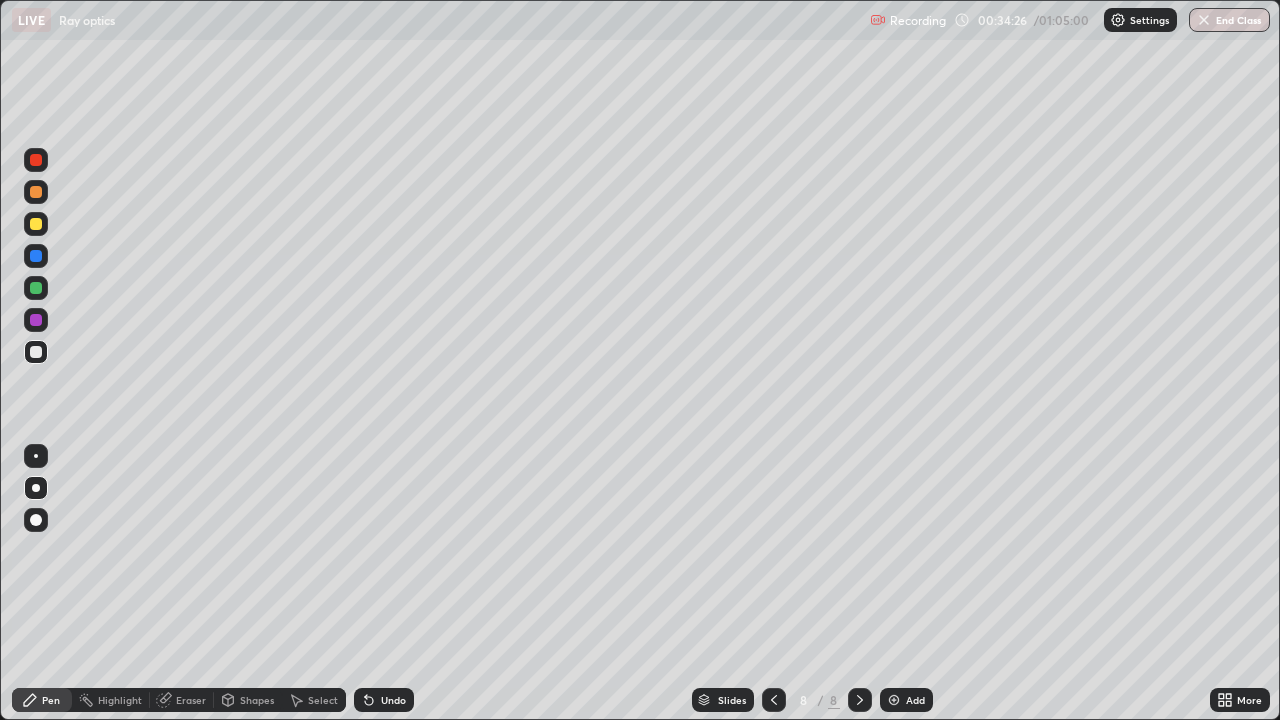 click on "Eraser" at bounding box center (191, 700) 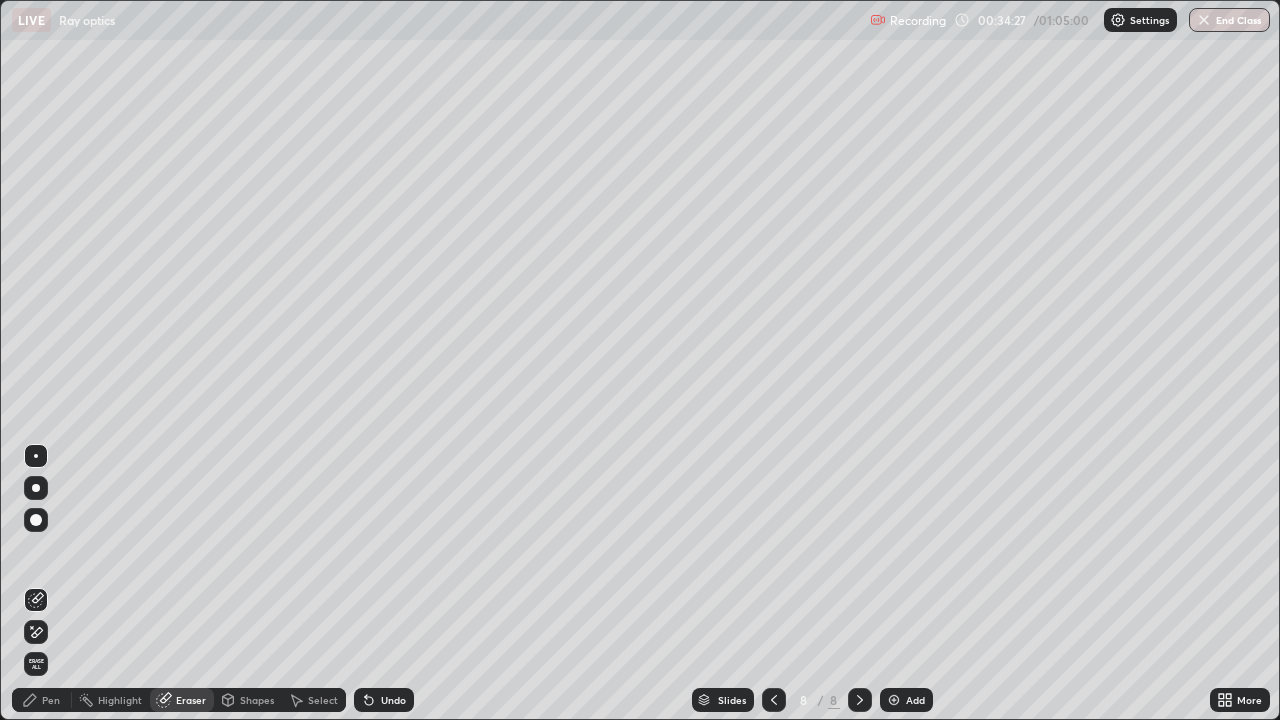 click 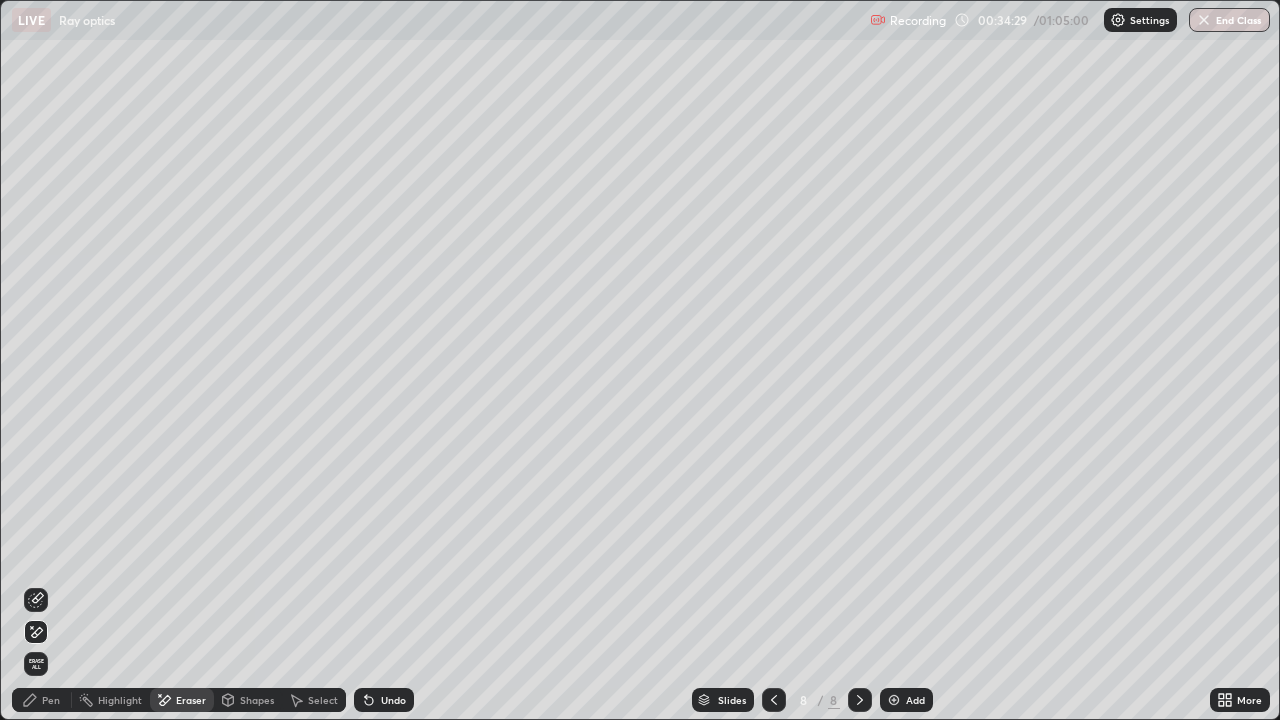 click 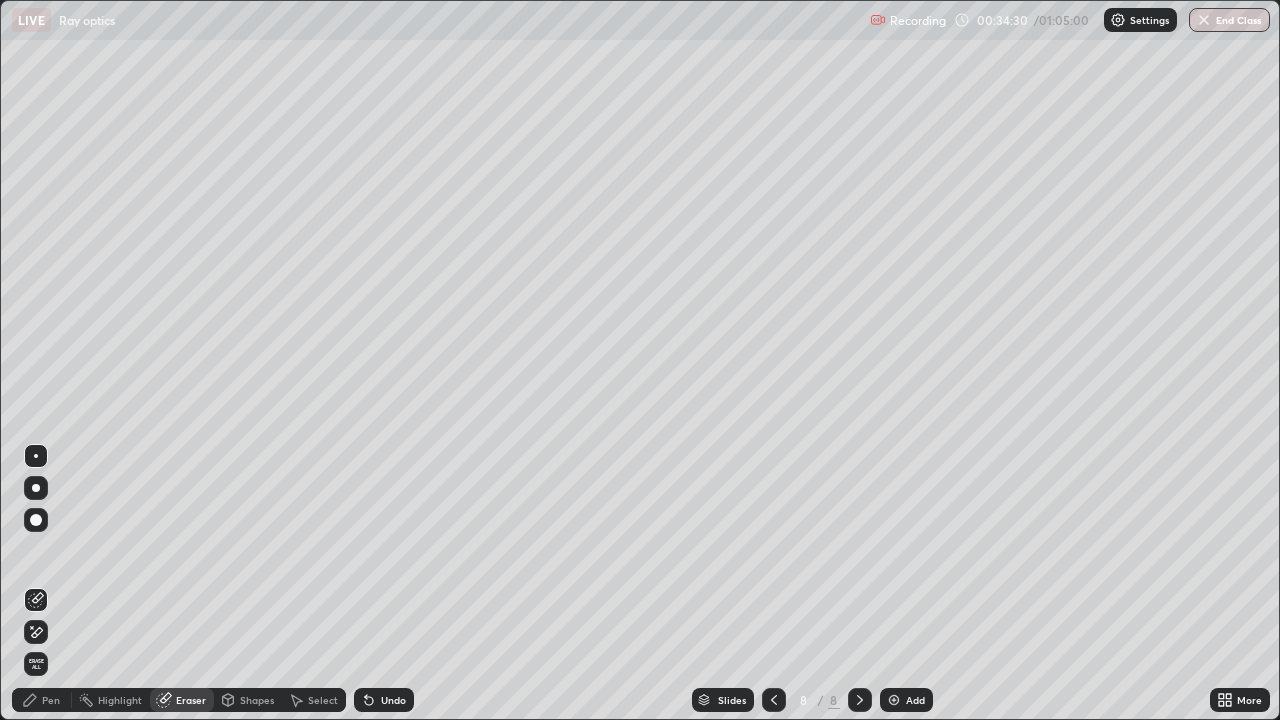 click on "Pen" at bounding box center [51, 700] 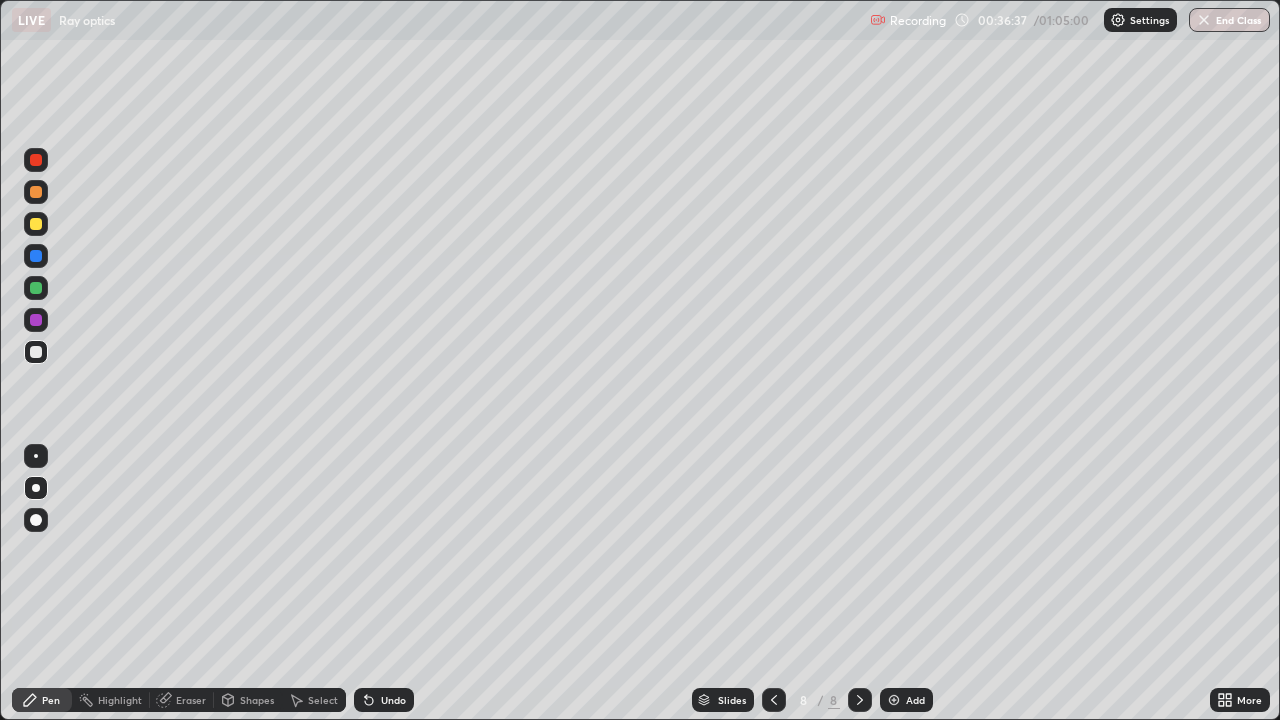 click on "Add" at bounding box center (906, 700) 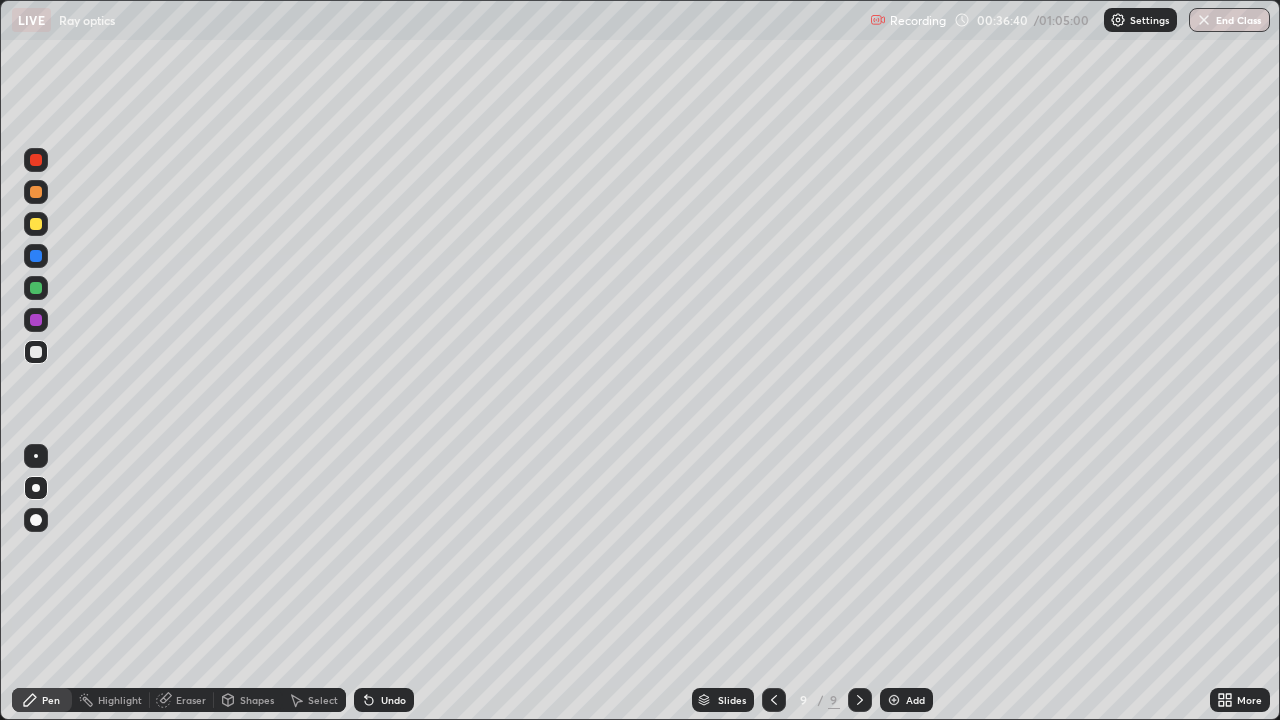 click on "Shapes" at bounding box center (257, 700) 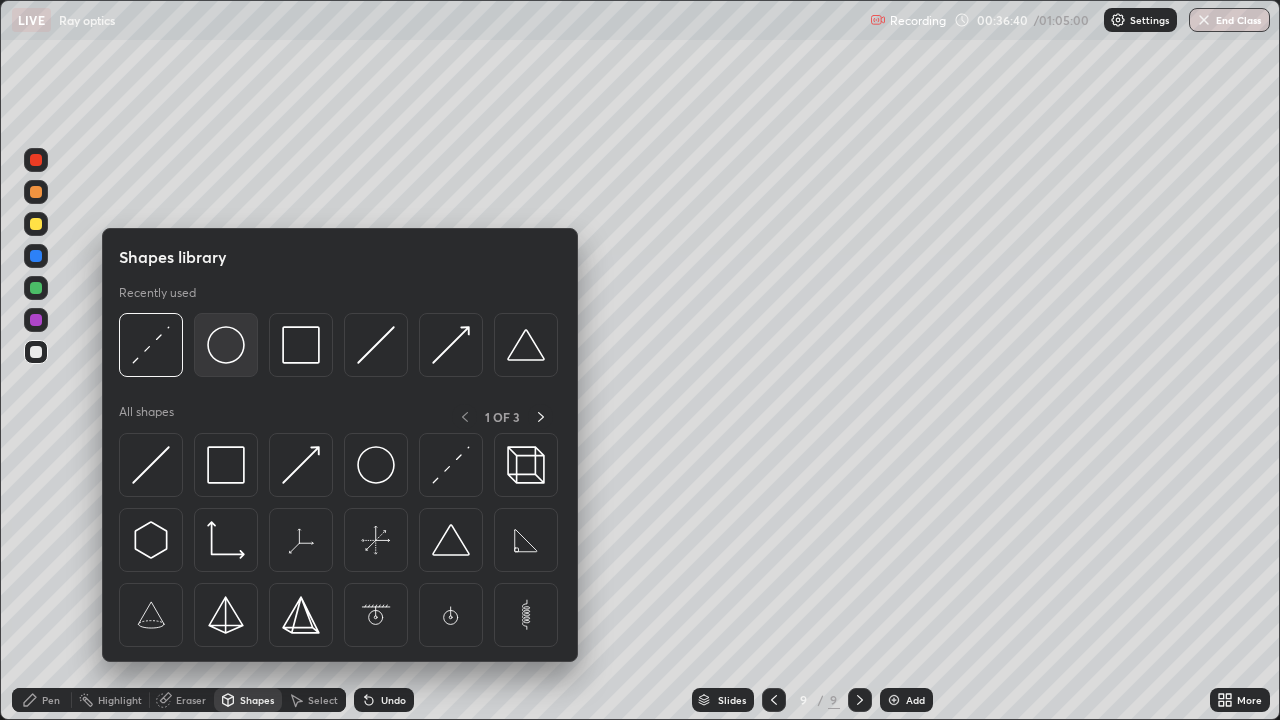 click at bounding box center [226, 345] 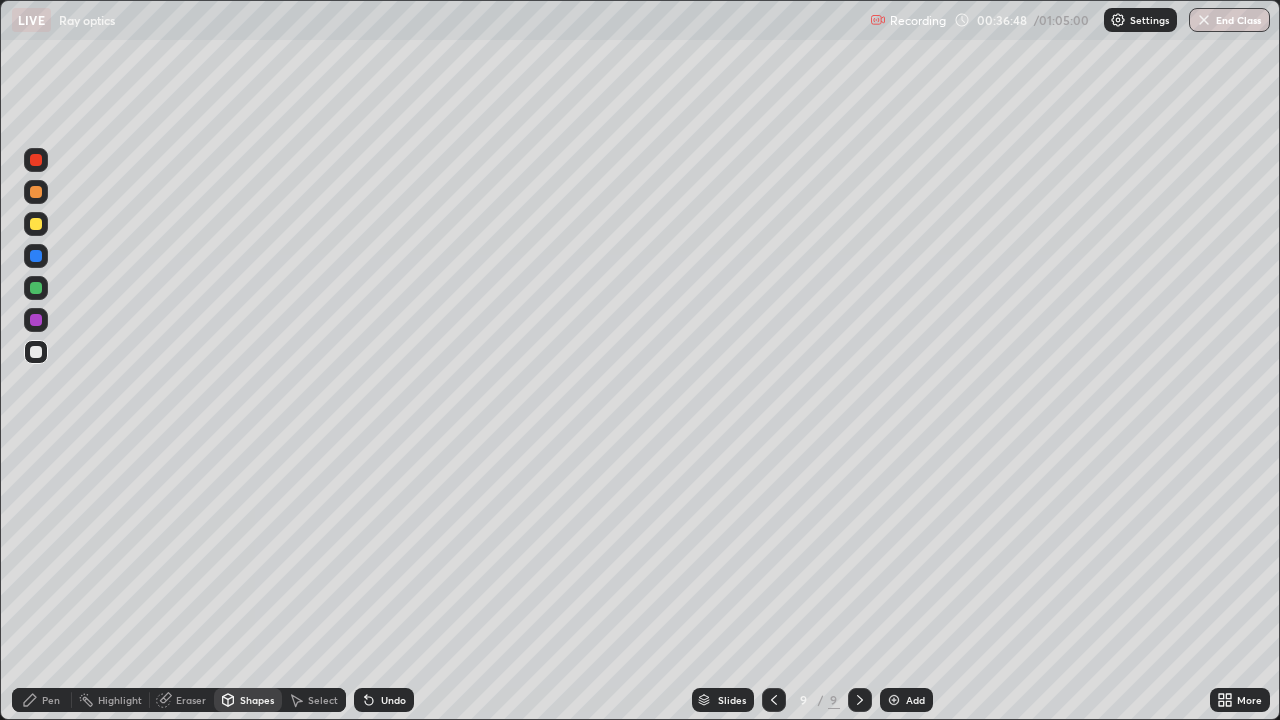click at bounding box center (36, 256) 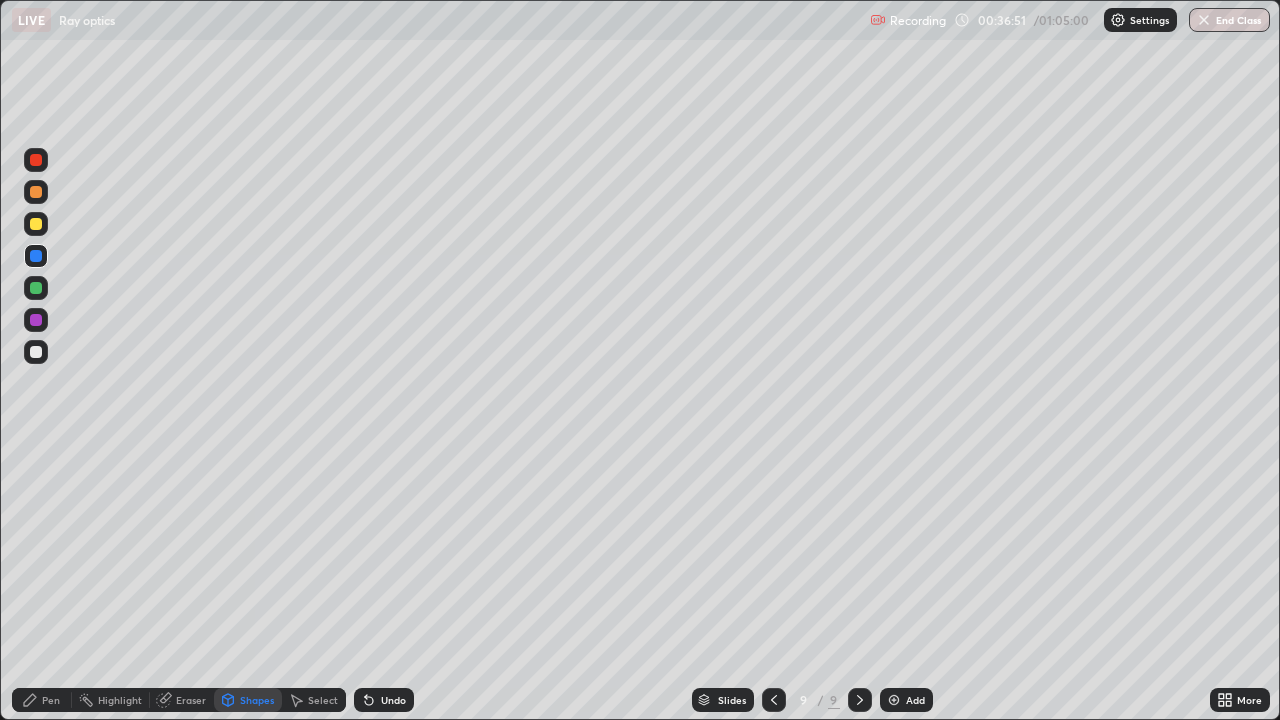 click on "Undo" at bounding box center (384, 700) 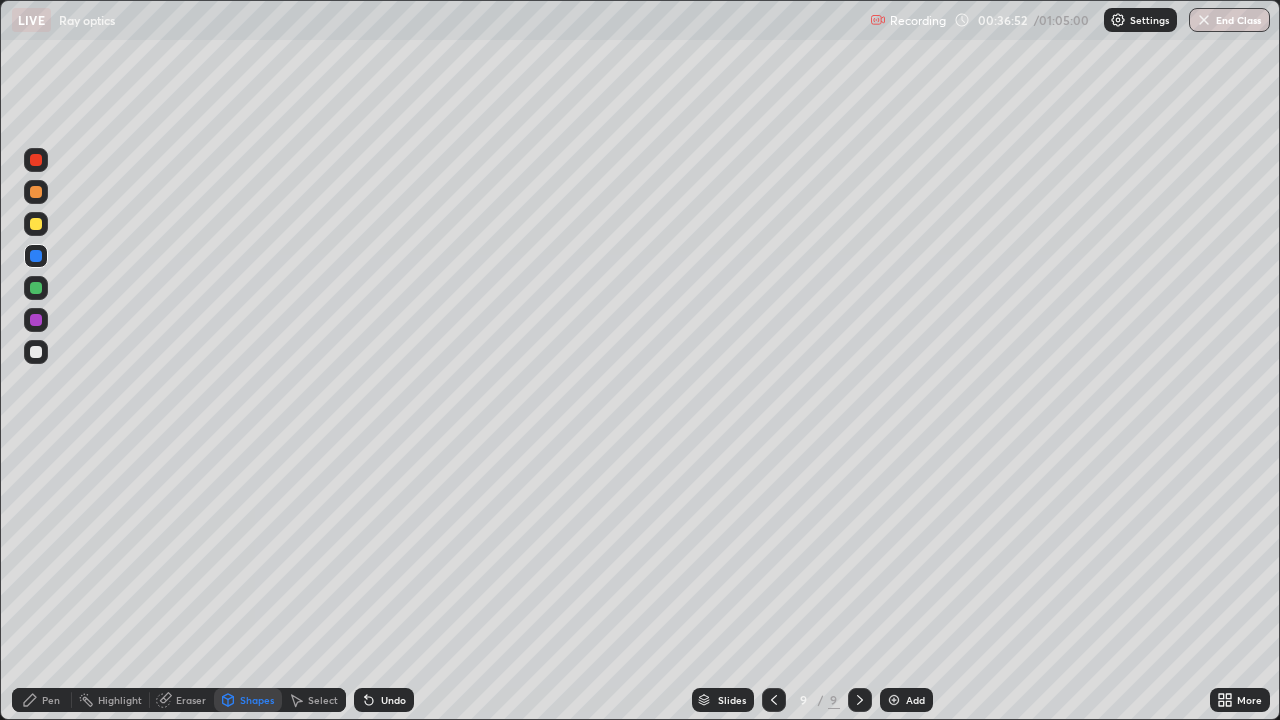 click on "Undo" at bounding box center [384, 700] 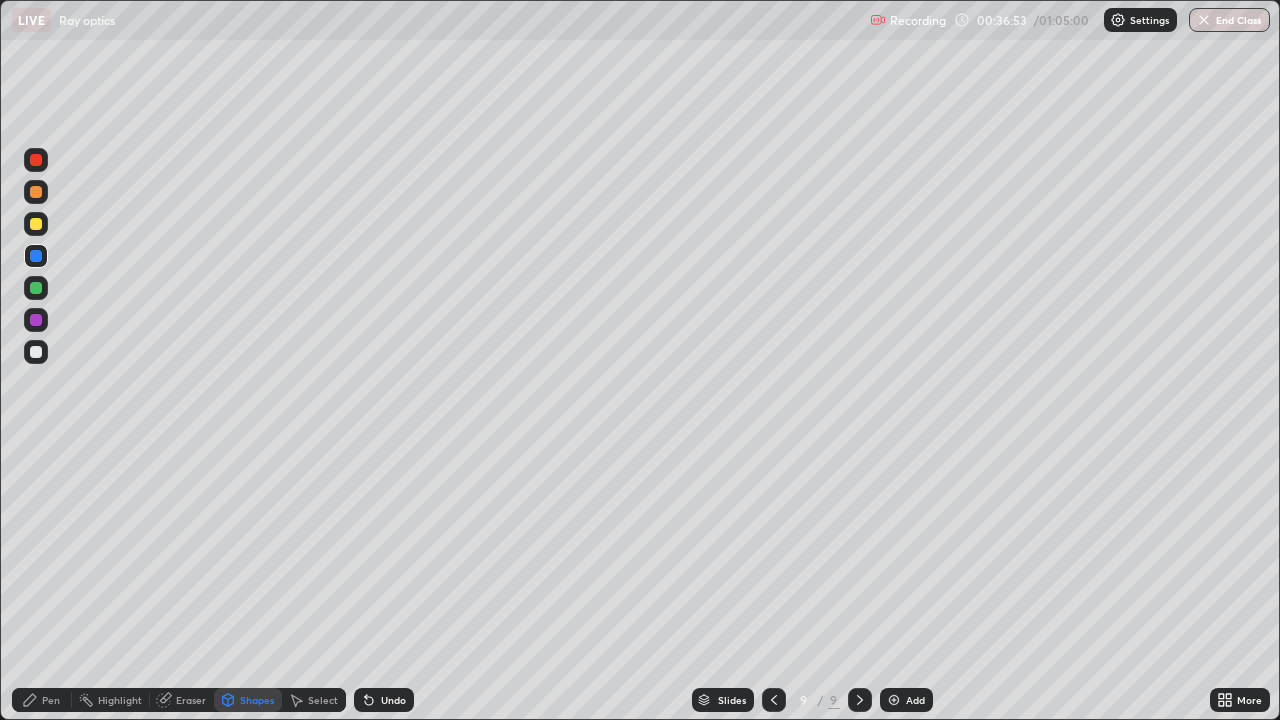 click on "Pen" at bounding box center [51, 700] 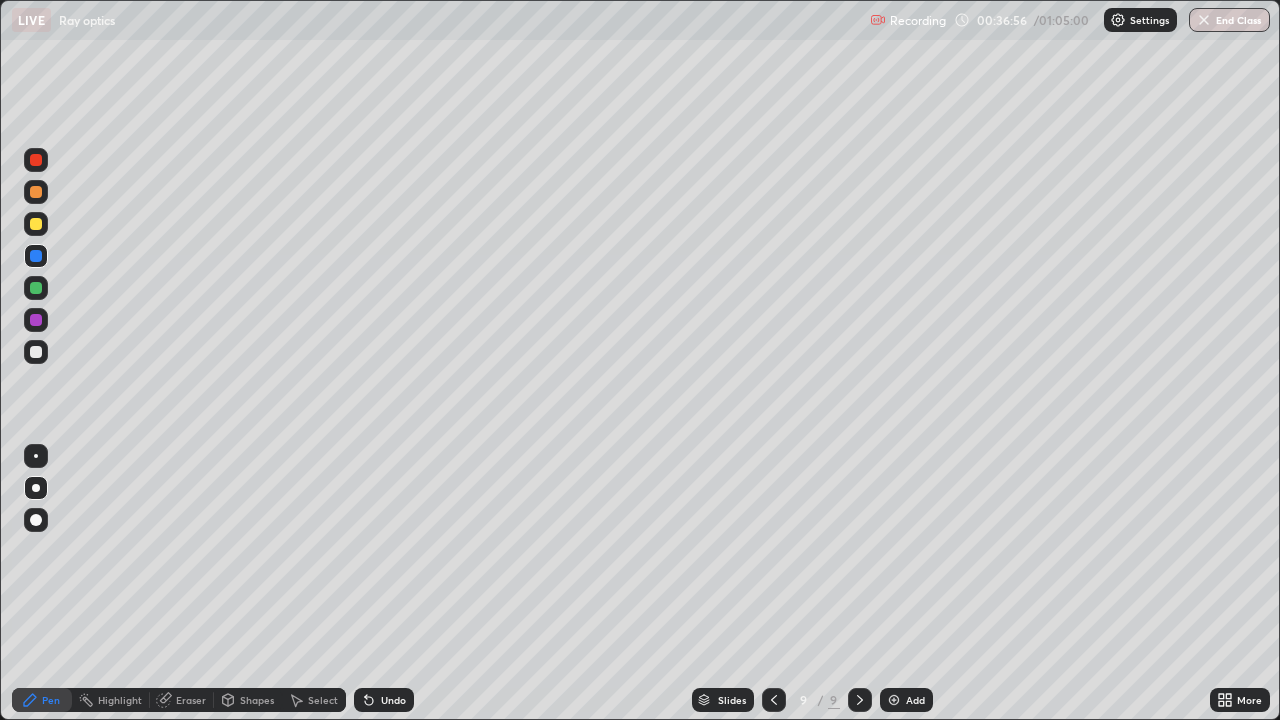 click on "Undo" at bounding box center (384, 700) 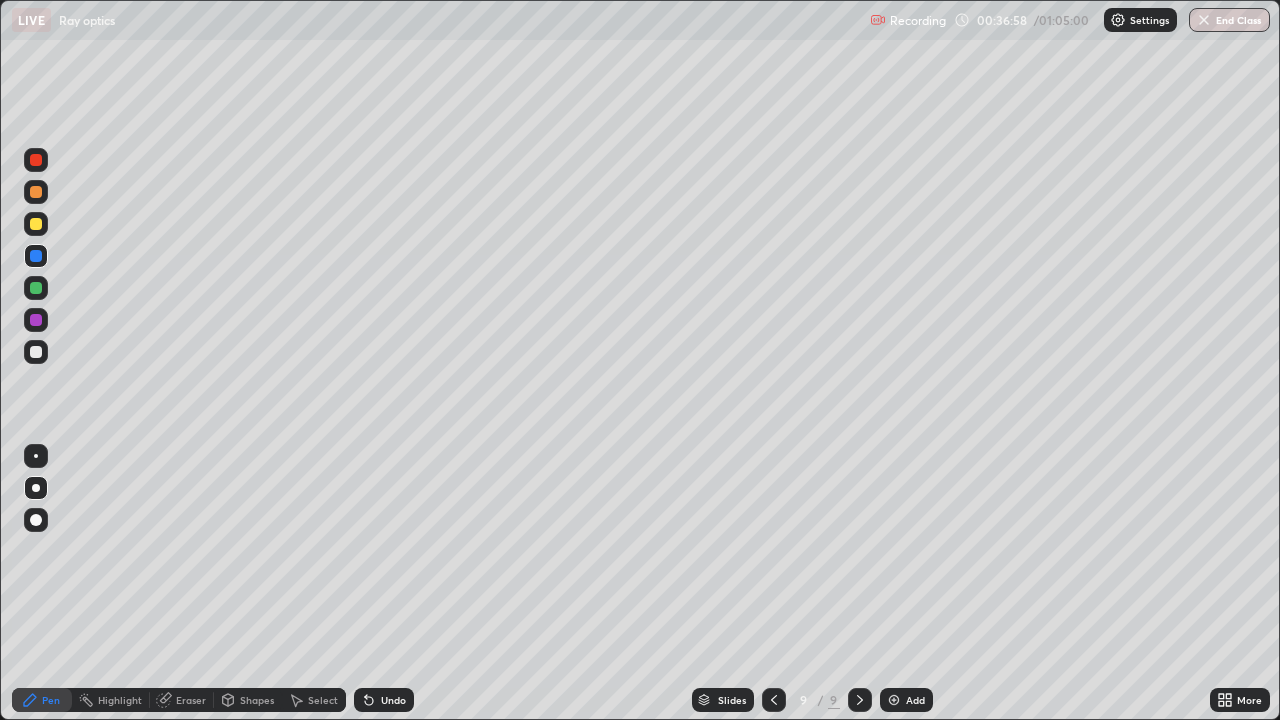 click on "Undo" at bounding box center (393, 700) 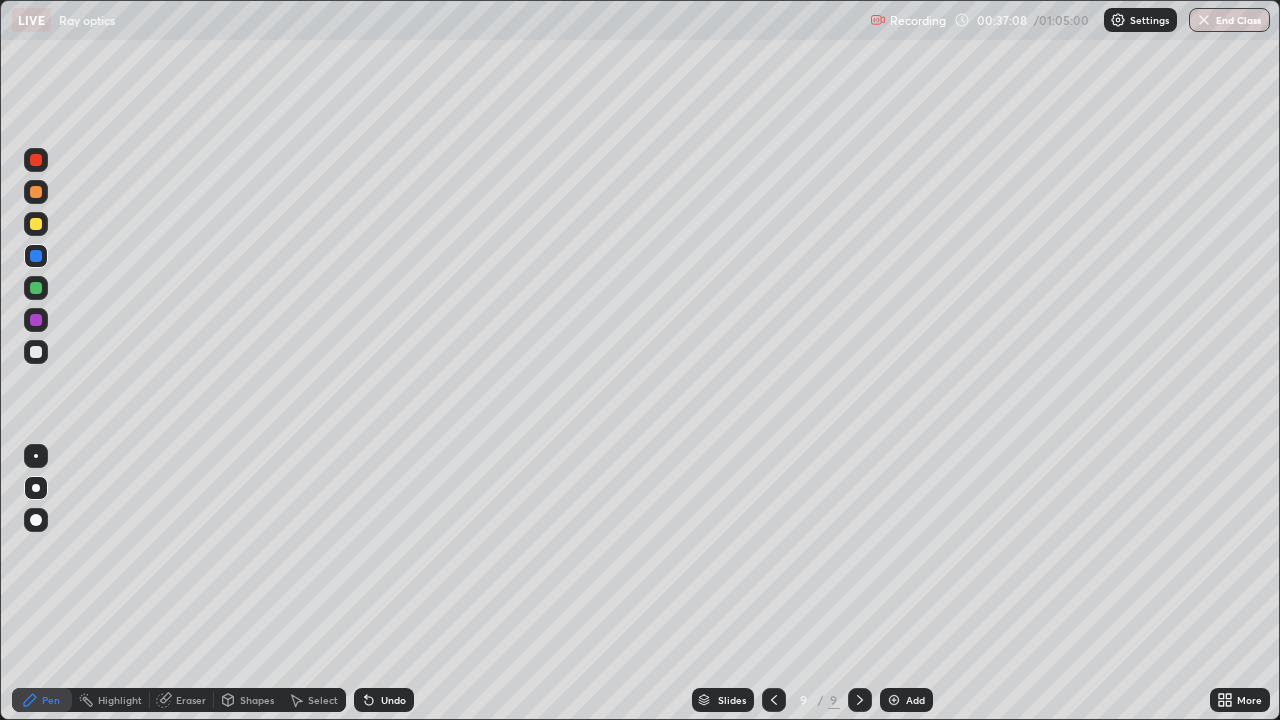 click at bounding box center (36, 192) 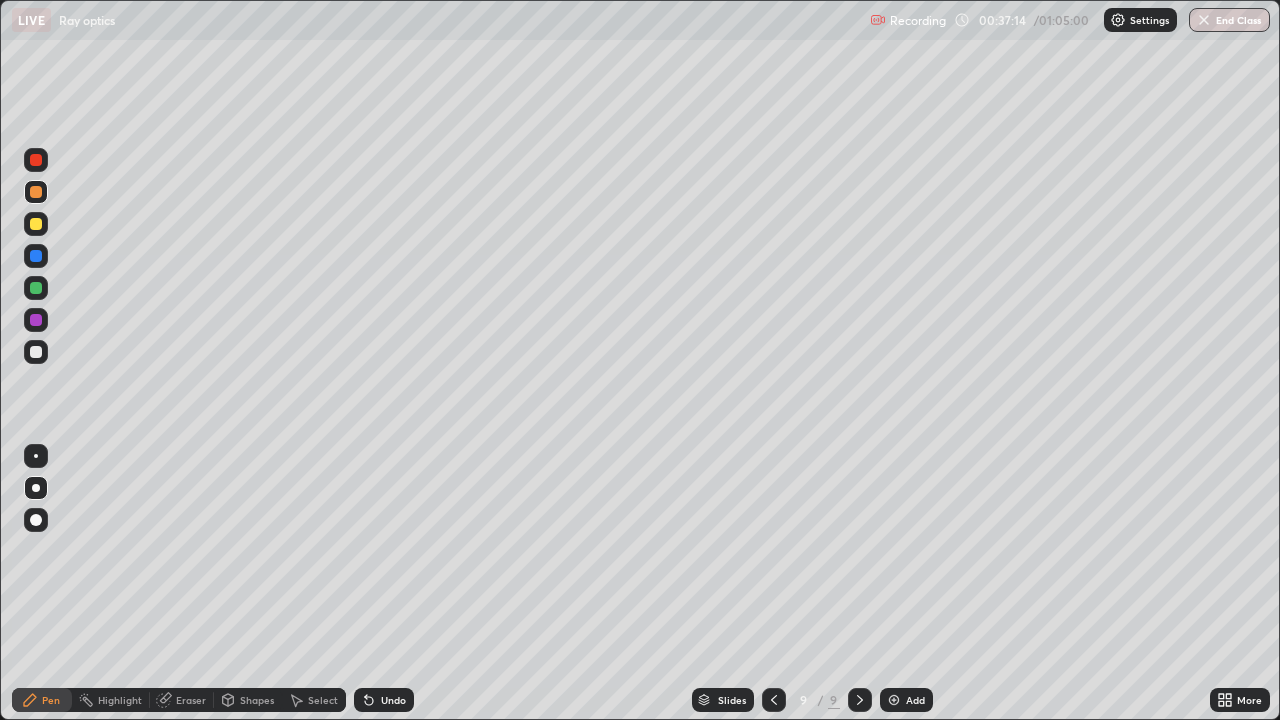 click at bounding box center [36, 224] 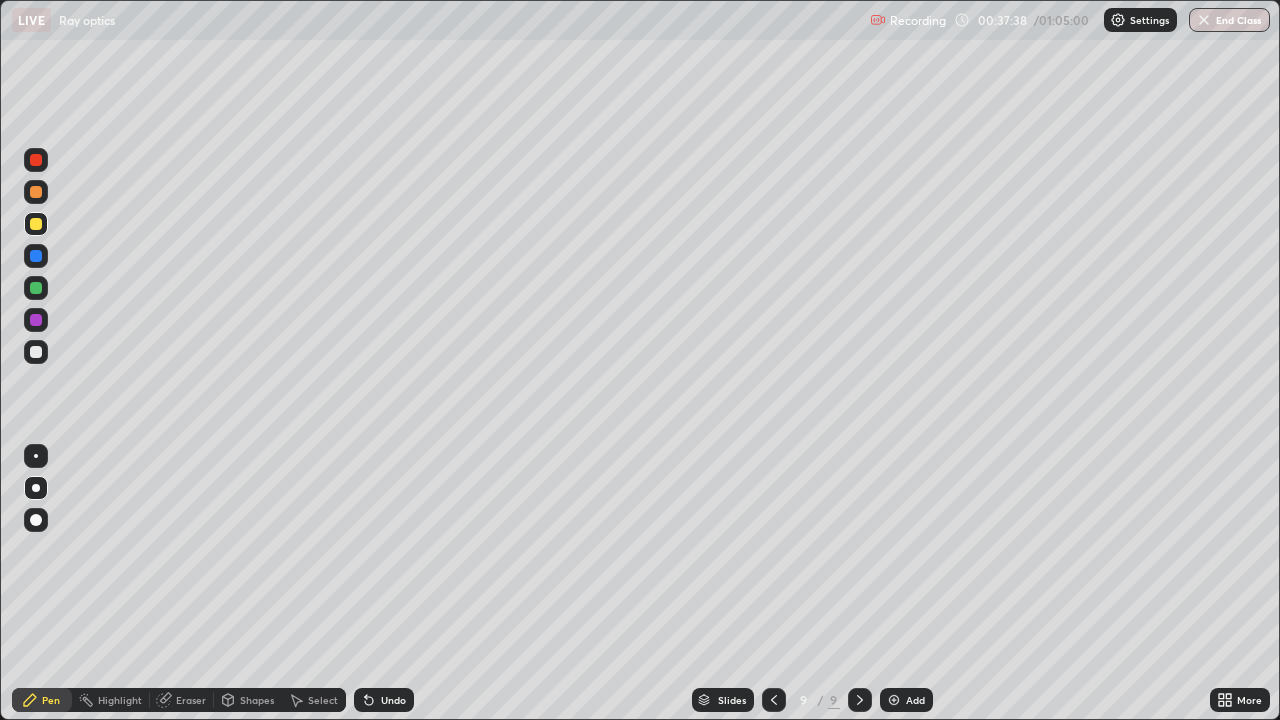 click on "Undo" at bounding box center [393, 700] 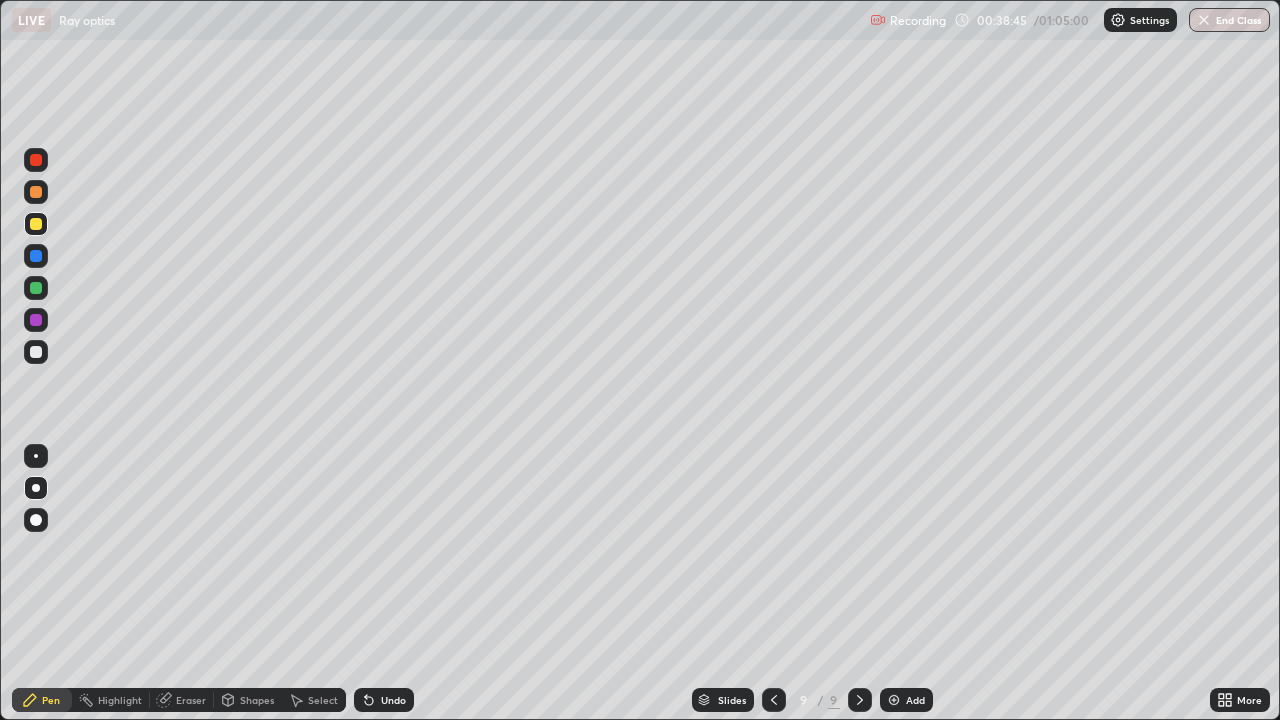 click on "Eraser" at bounding box center [191, 700] 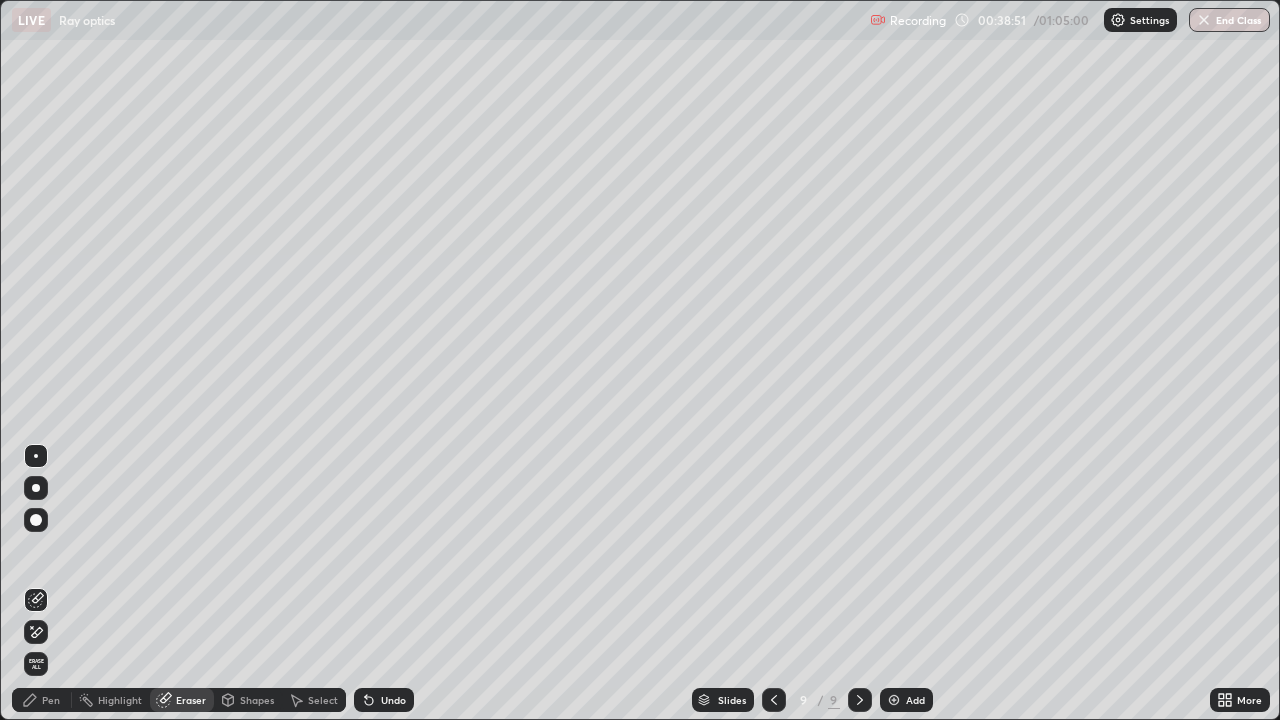 click on "Pen" at bounding box center (42, 700) 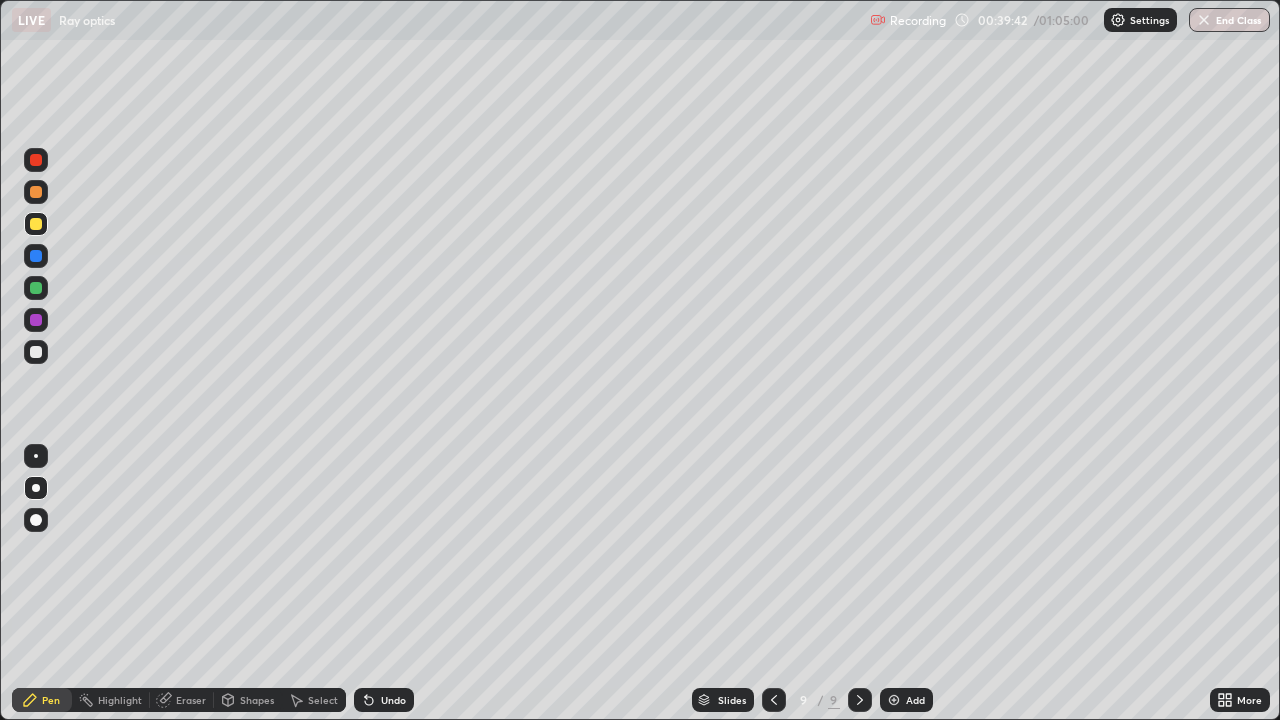click on "Undo" at bounding box center (384, 700) 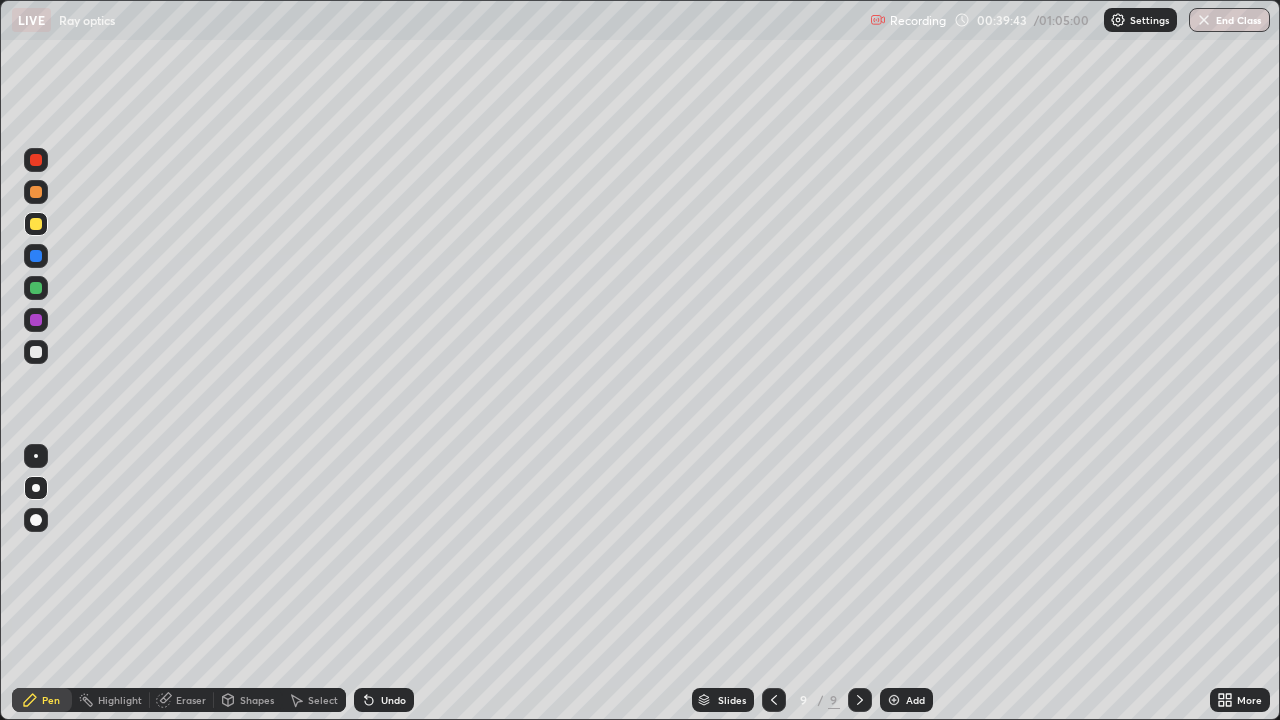 click at bounding box center [36, 160] 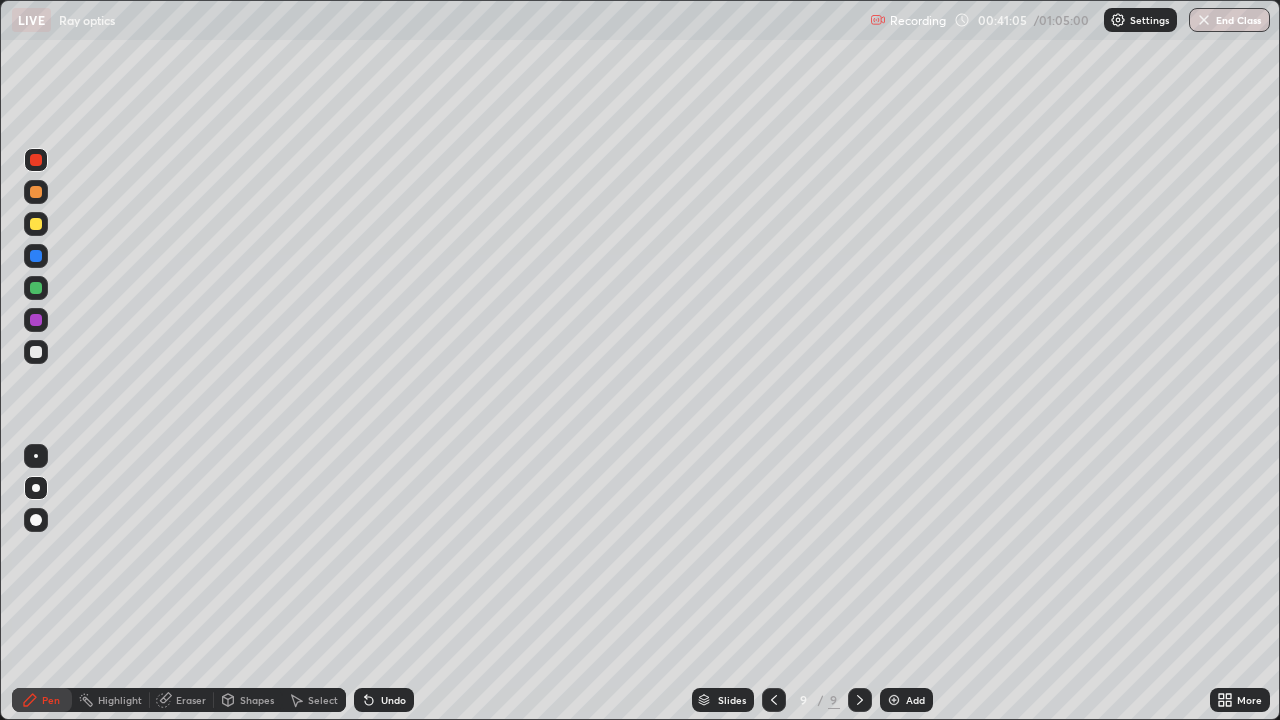click on "Undo" at bounding box center [393, 700] 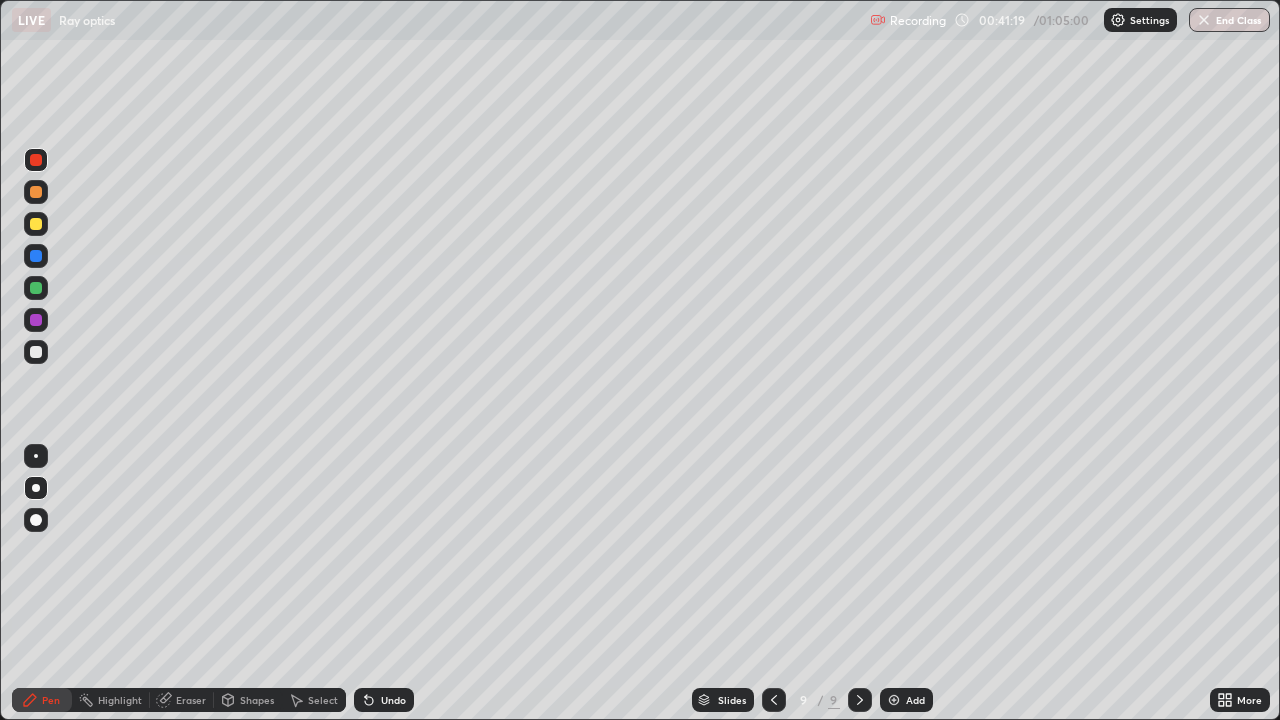 click at bounding box center [36, 352] 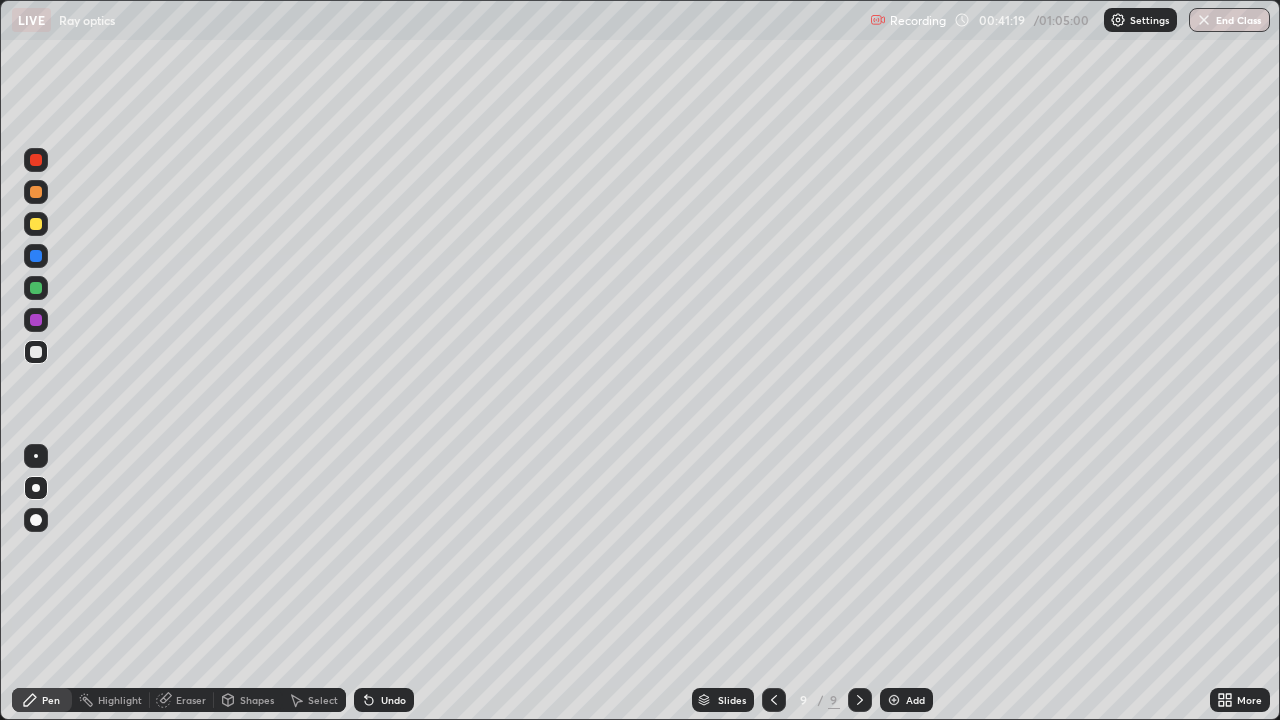 click on "Shapes" at bounding box center [257, 700] 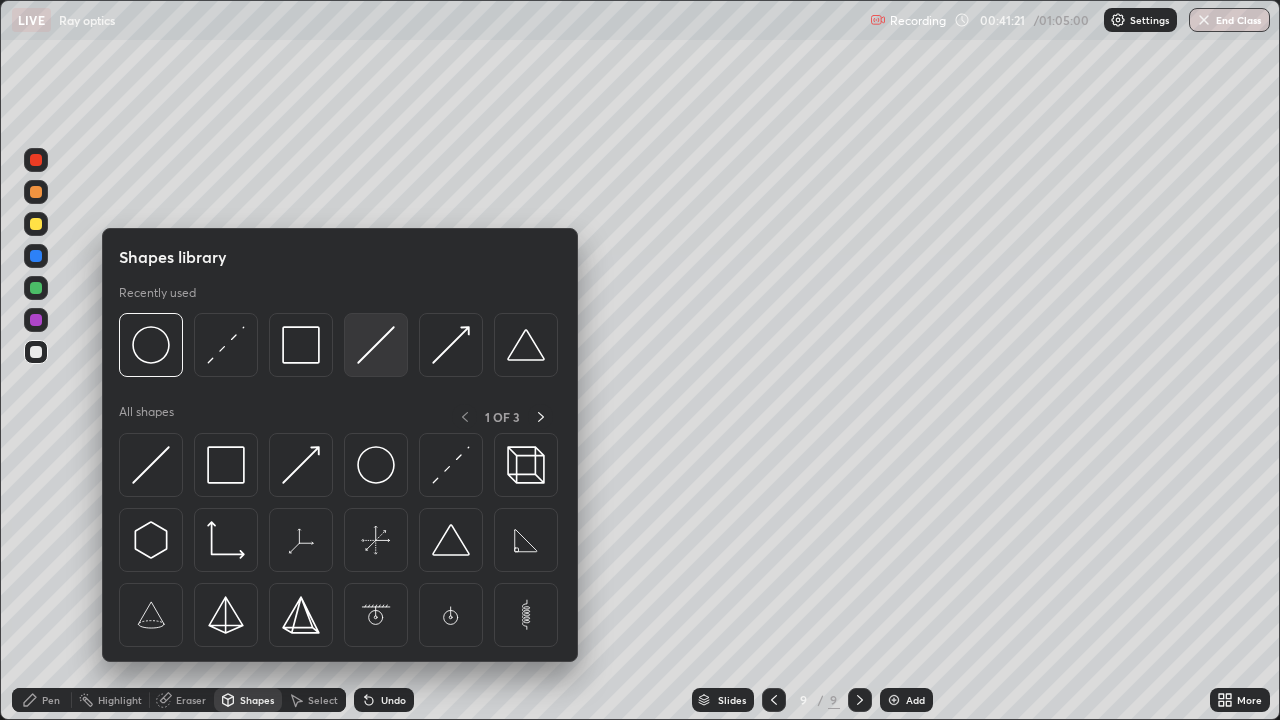 click at bounding box center [376, 345] 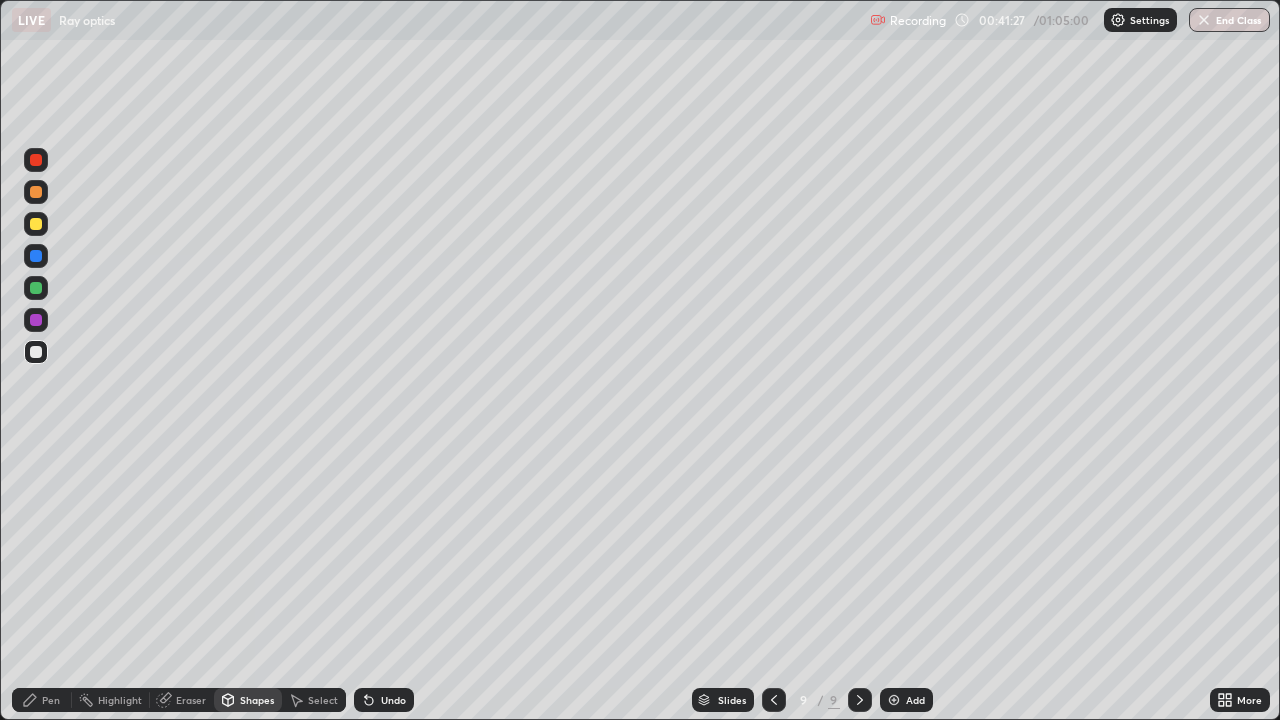 click on "Pen" at bounding box center (51, 700) 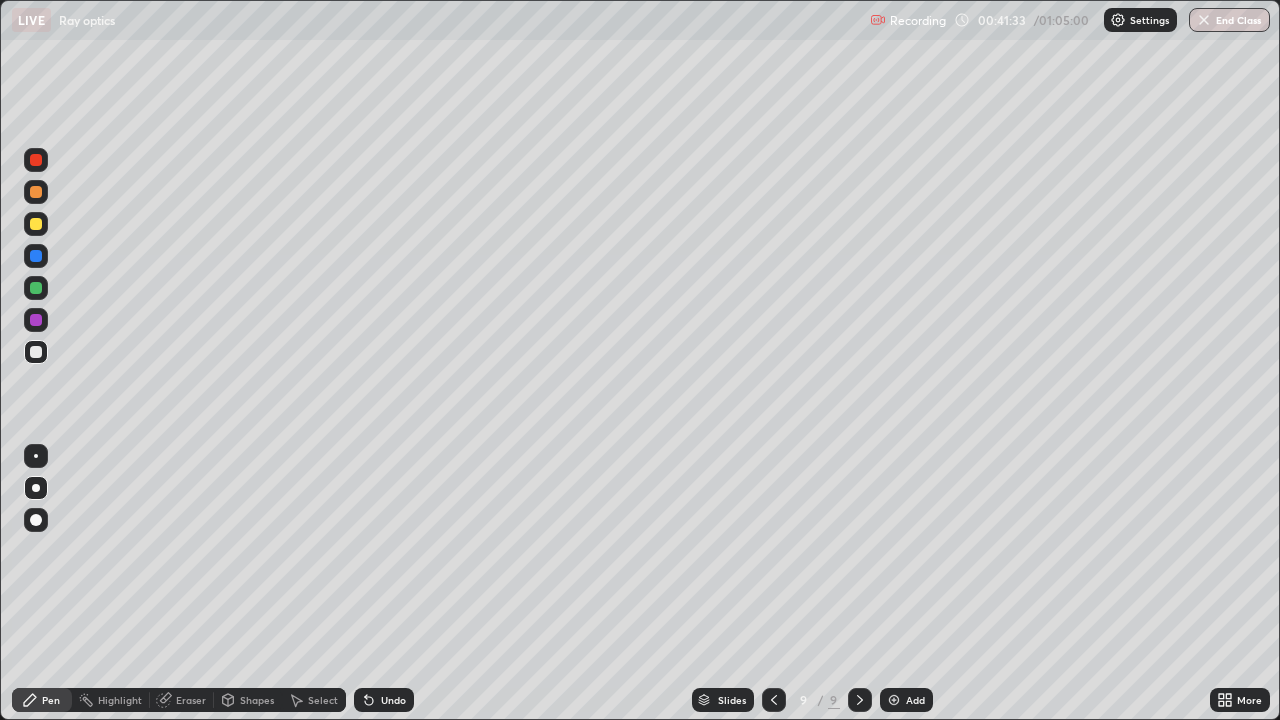 click on "Shapes" at bounding box center (257, 700) 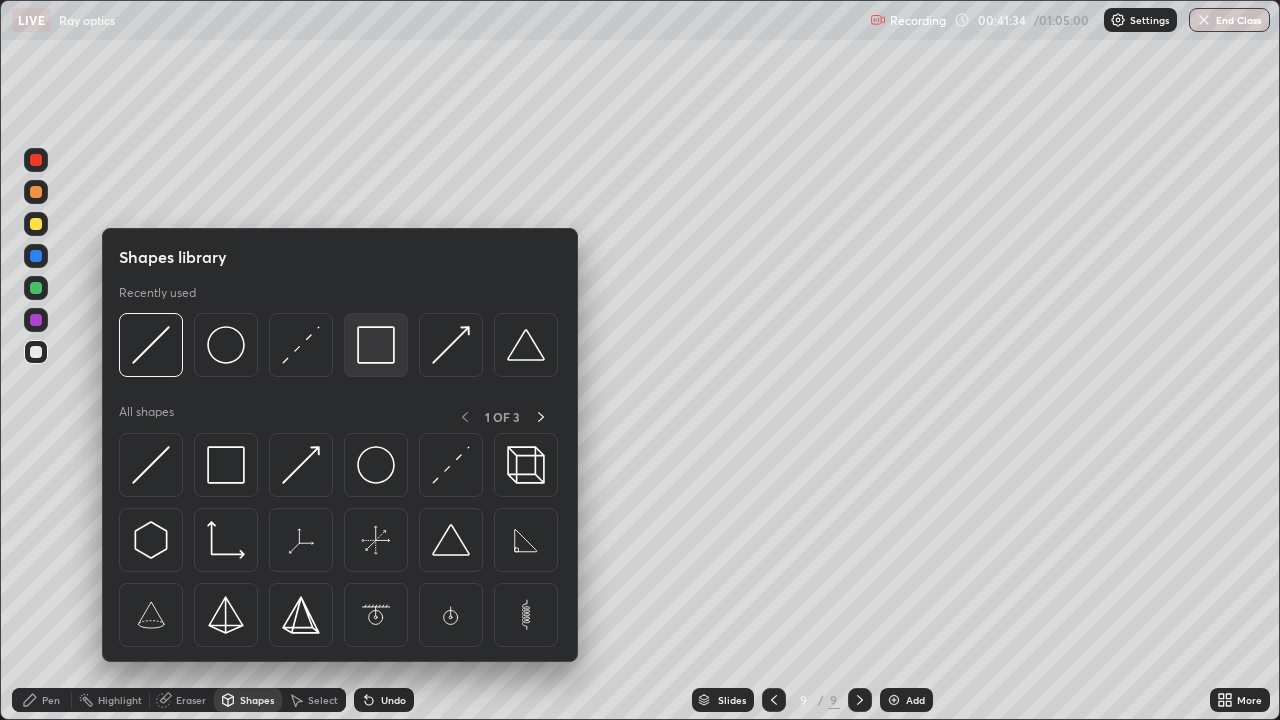 click at bounding box center [376, 345] 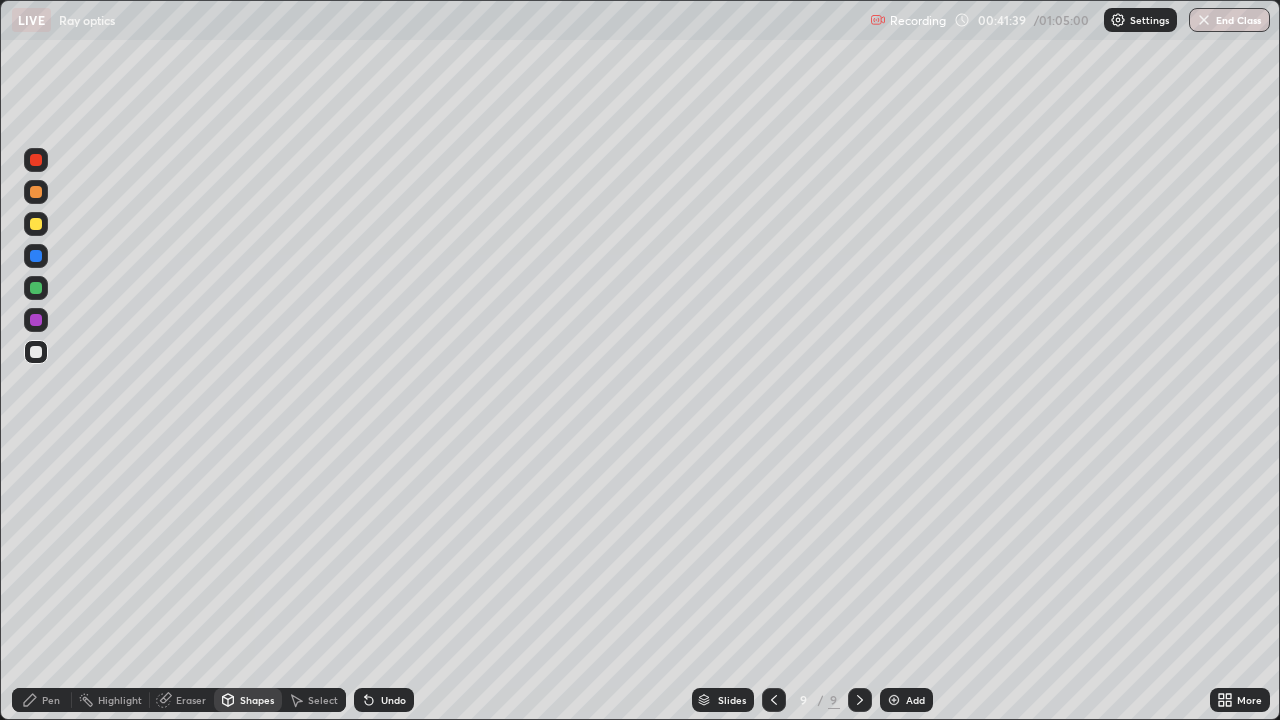 click on "Pen" at bounding box center (42, 700) 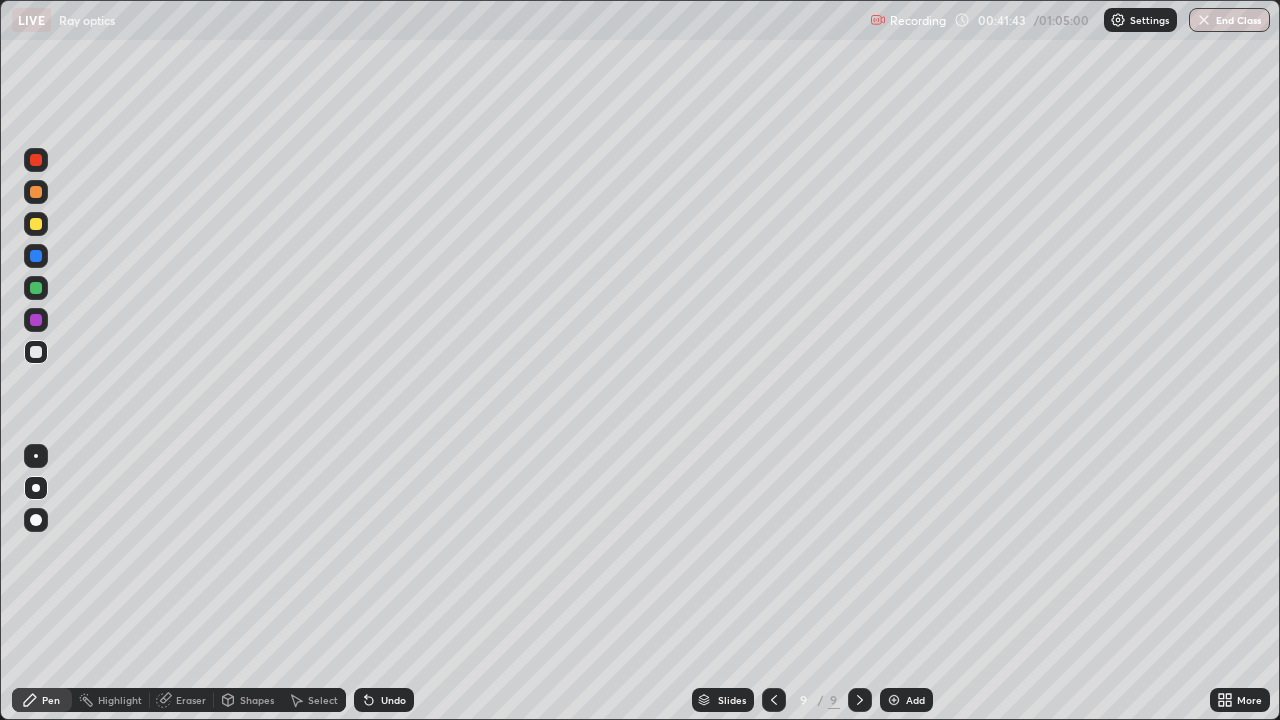 click on "Eraser" at bounding box center [191, 700] 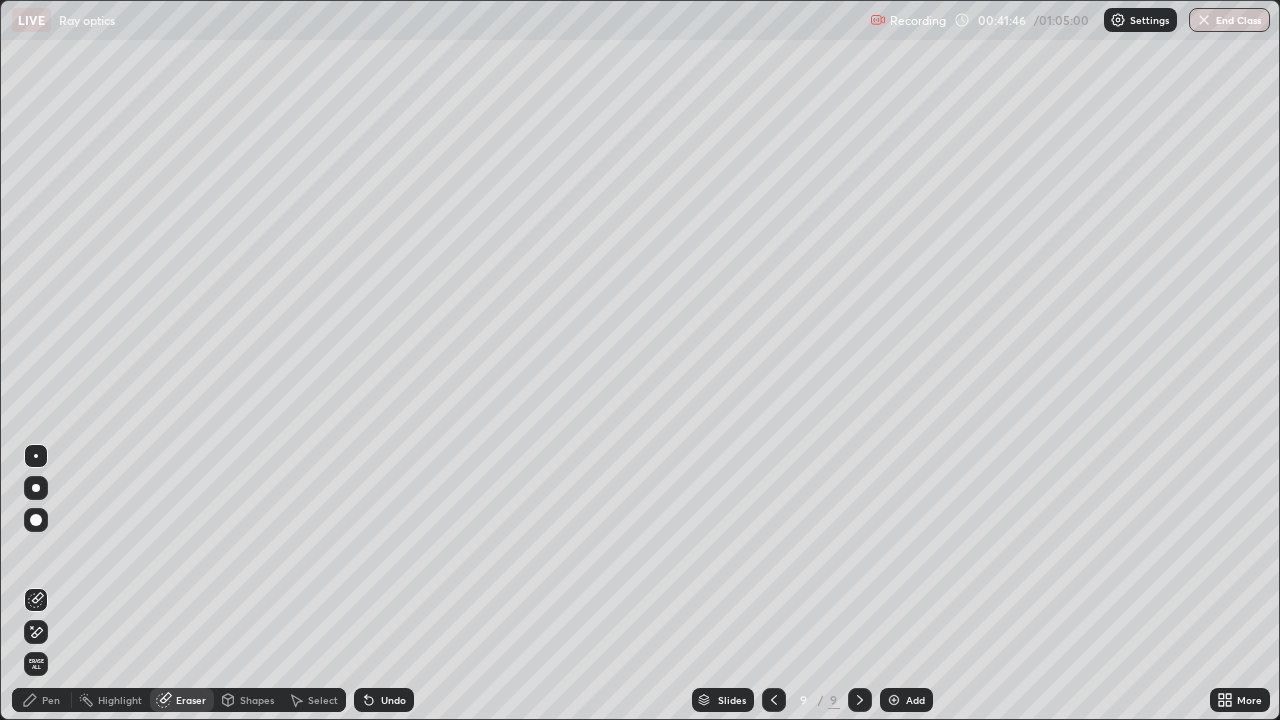 click on "Pen" at bounding box center [51, 700] 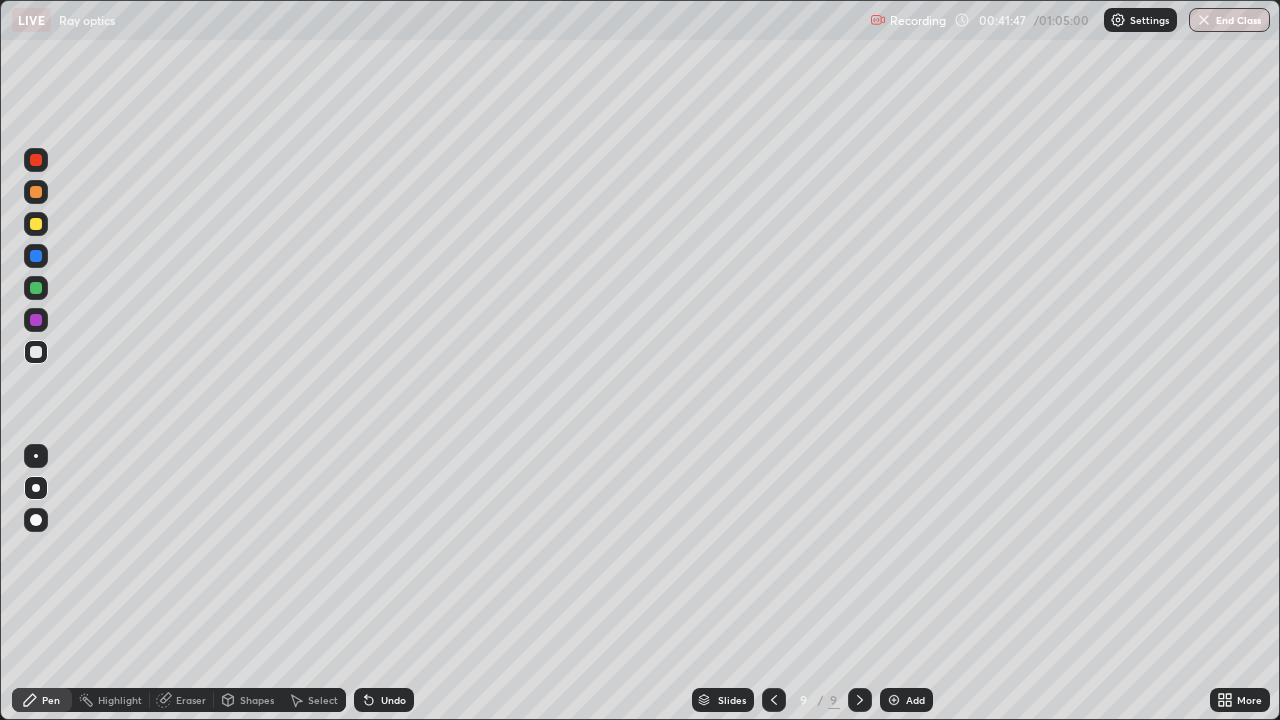click at bounding box center [36, 224] 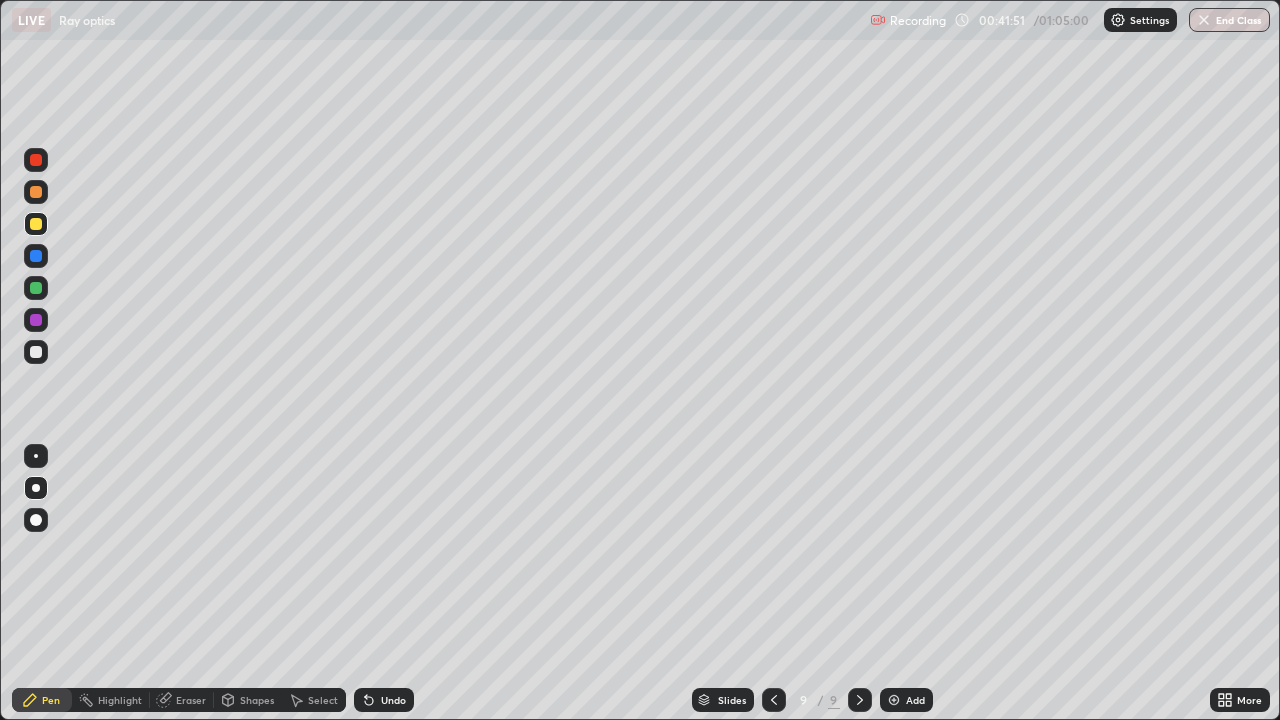 click on "Undo" at bounding box center (393, 700) 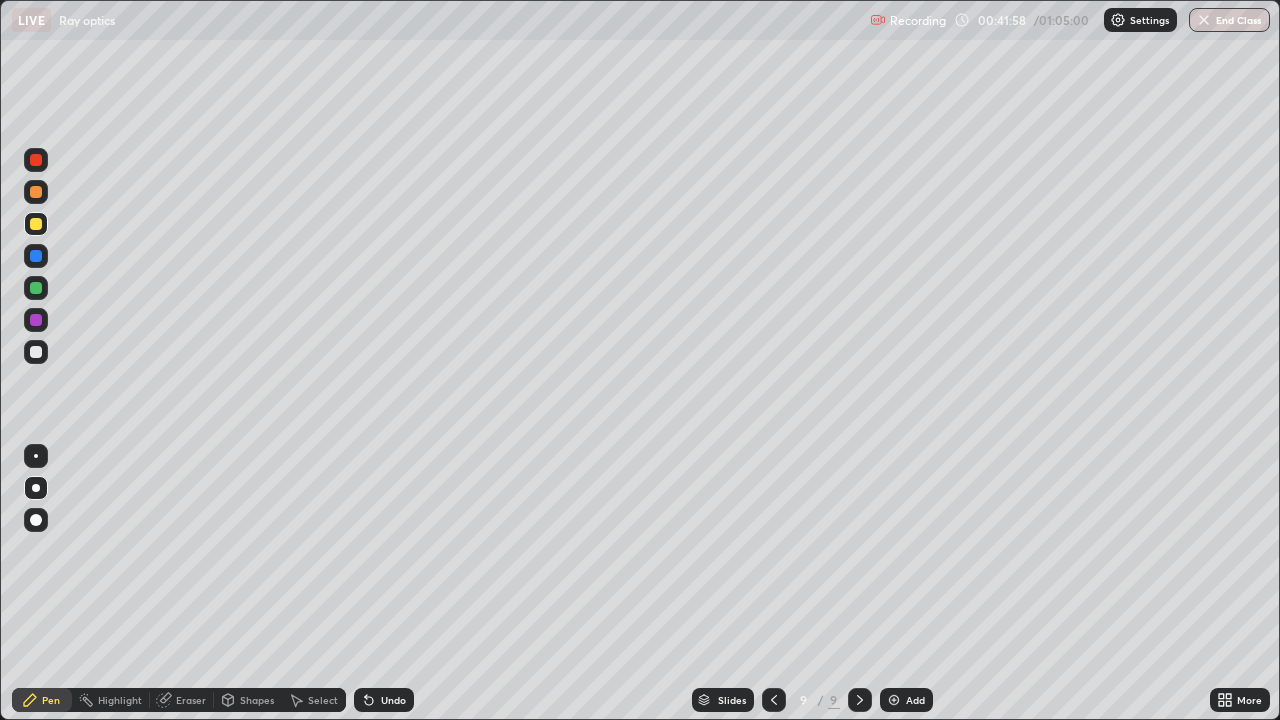 click at bounding box center [36, 256] 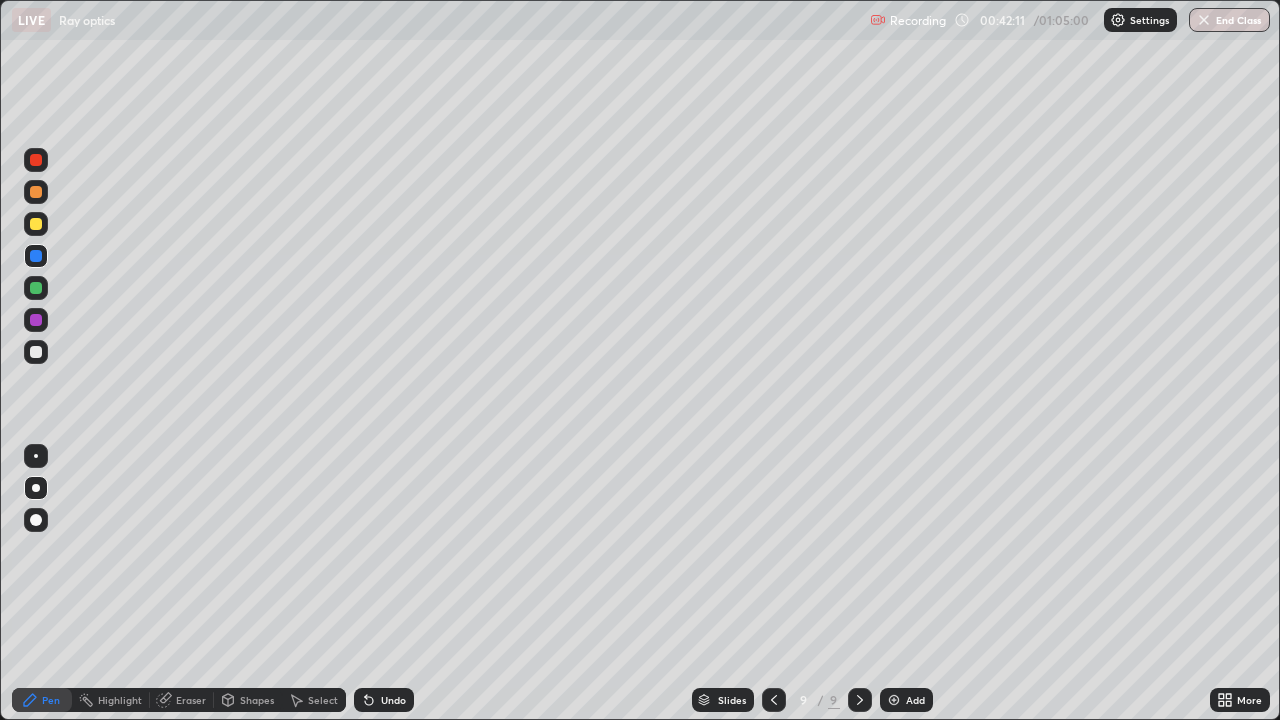 click at bounding box center [36, 352] 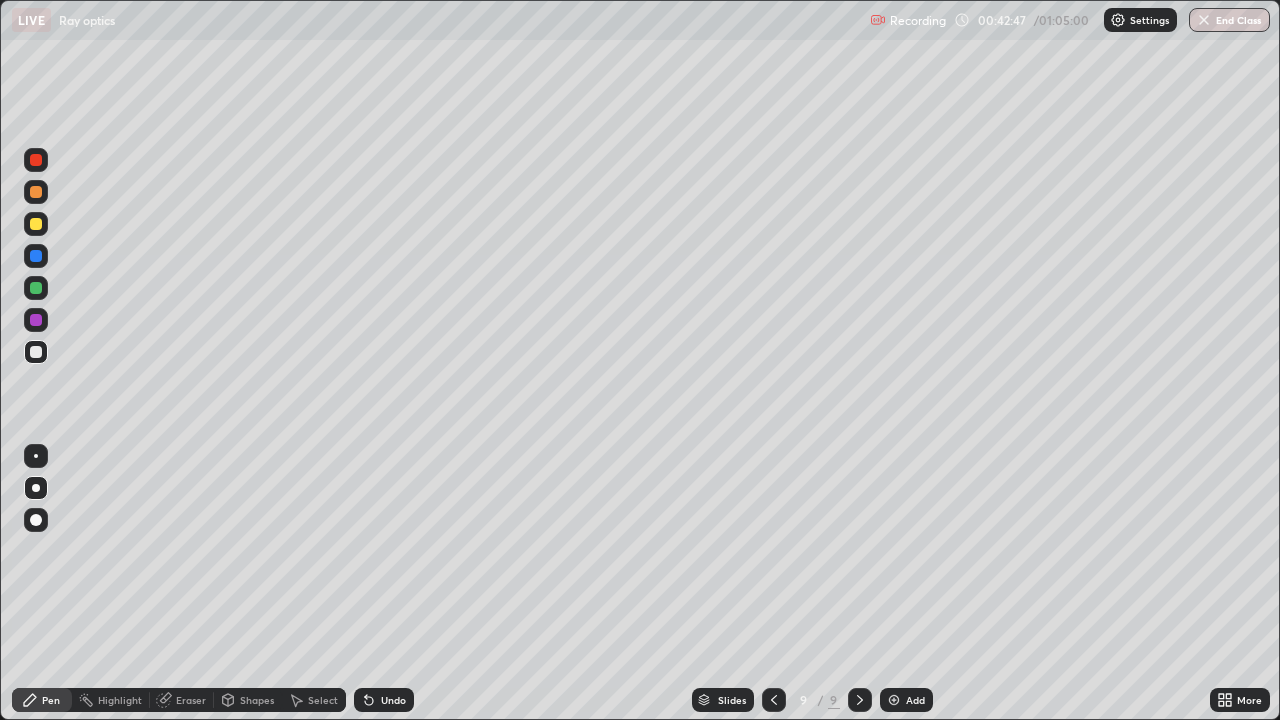 click at bounding box center (36, 160) 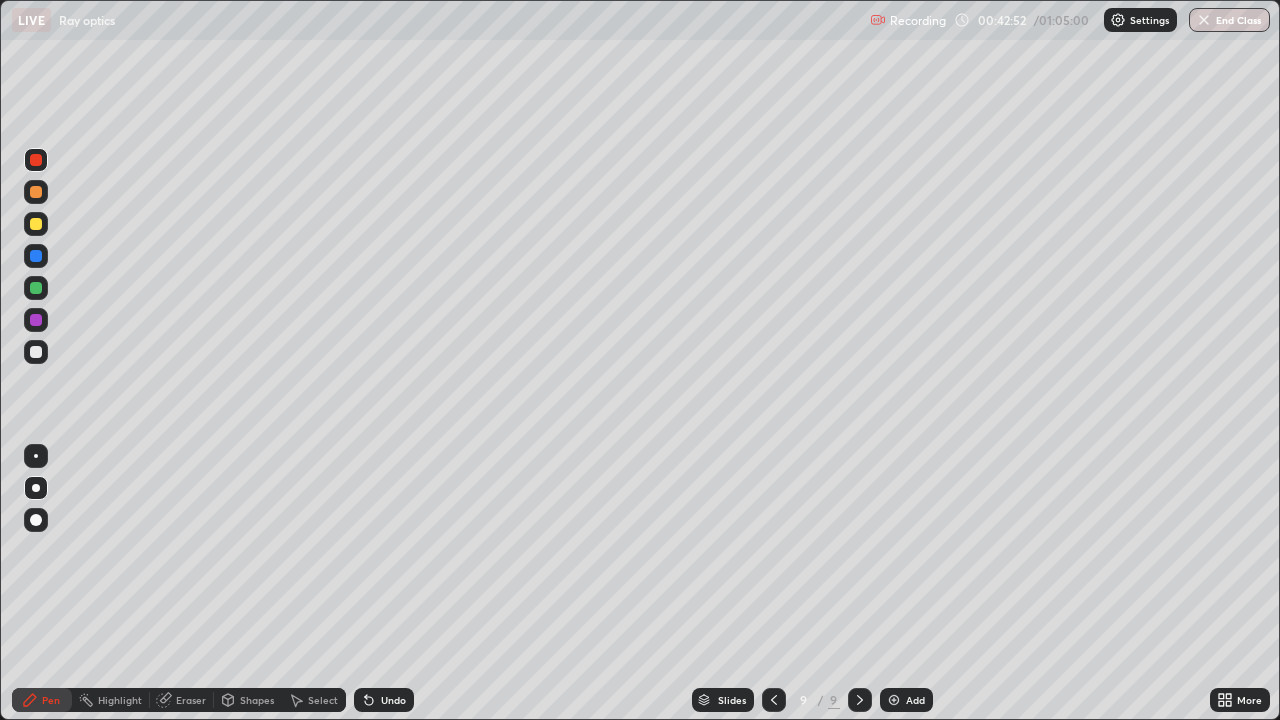 click at bounding box center (36, 352) 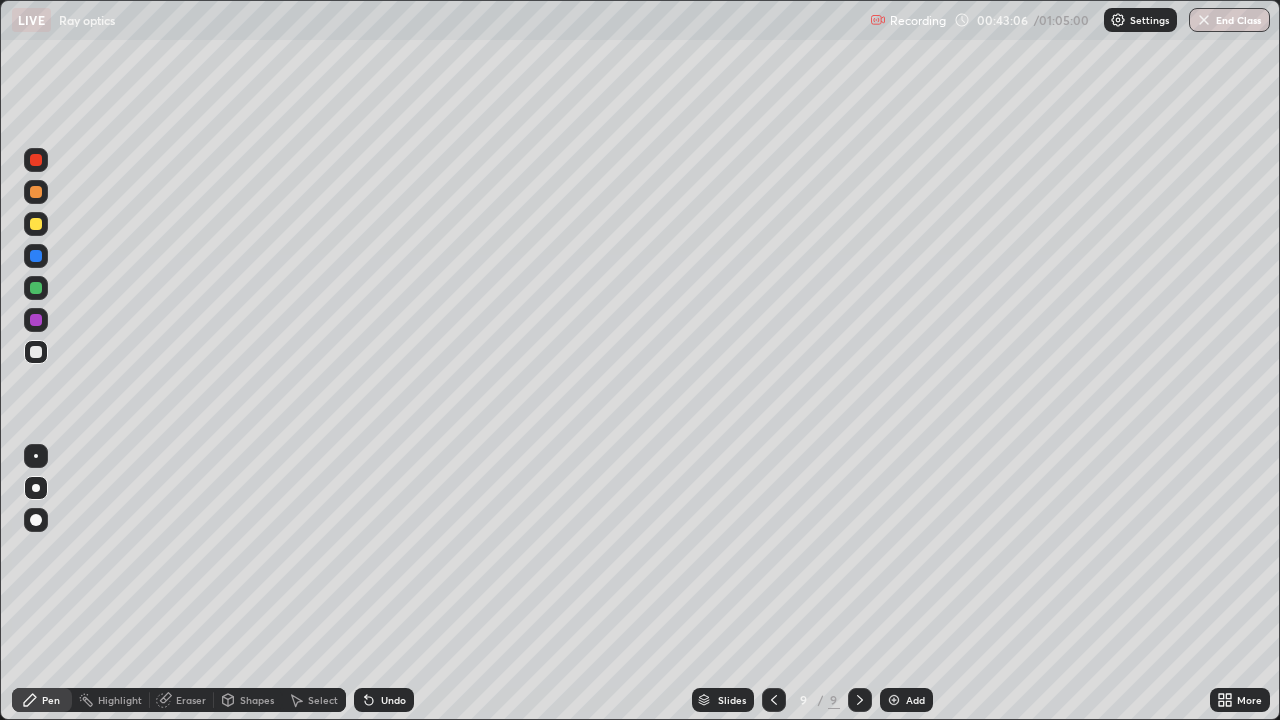 click on "Undo" at bounding box center (393, 700) 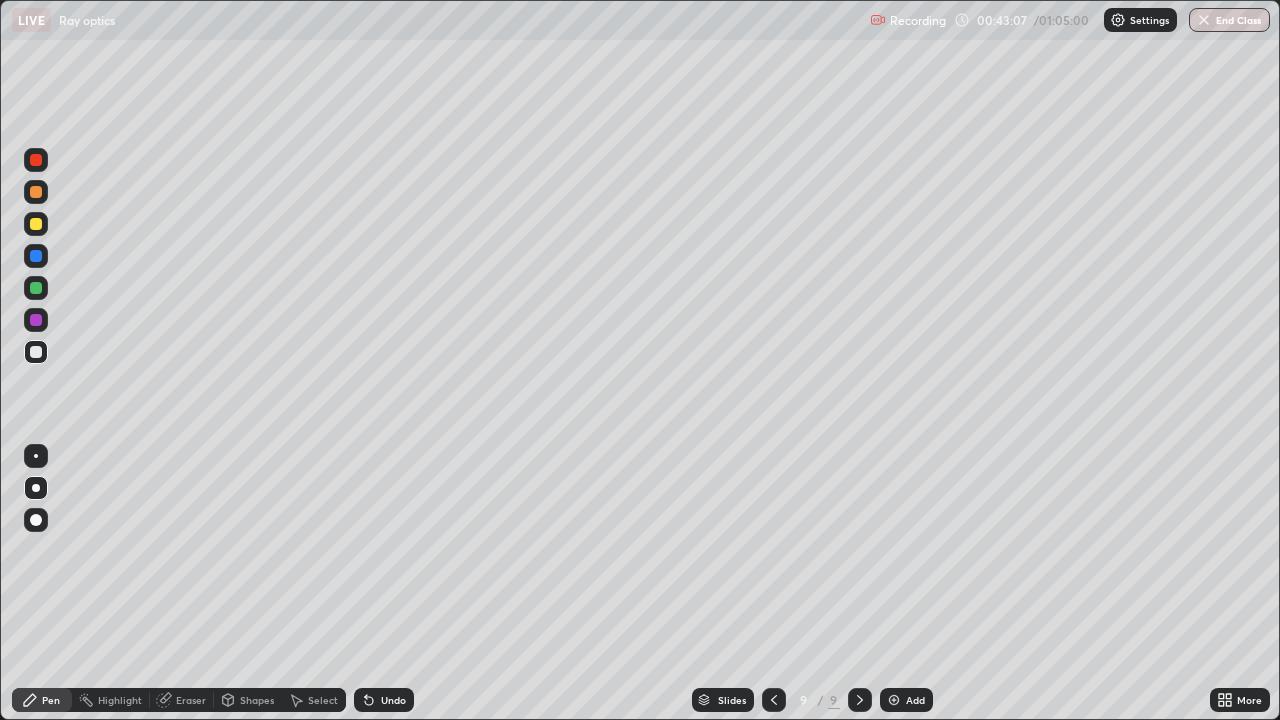 click on "Undo" at bounding box center (393, 700) 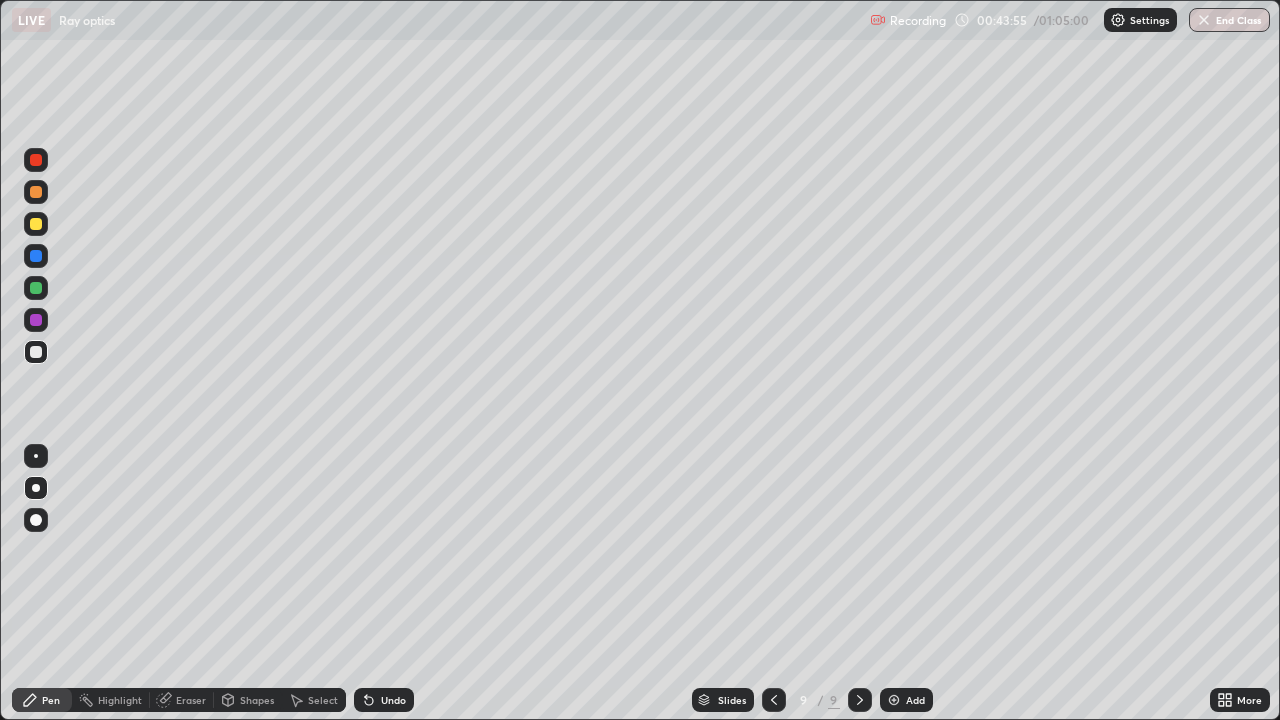 click on "Shapes" at bounding box center [248, 700] 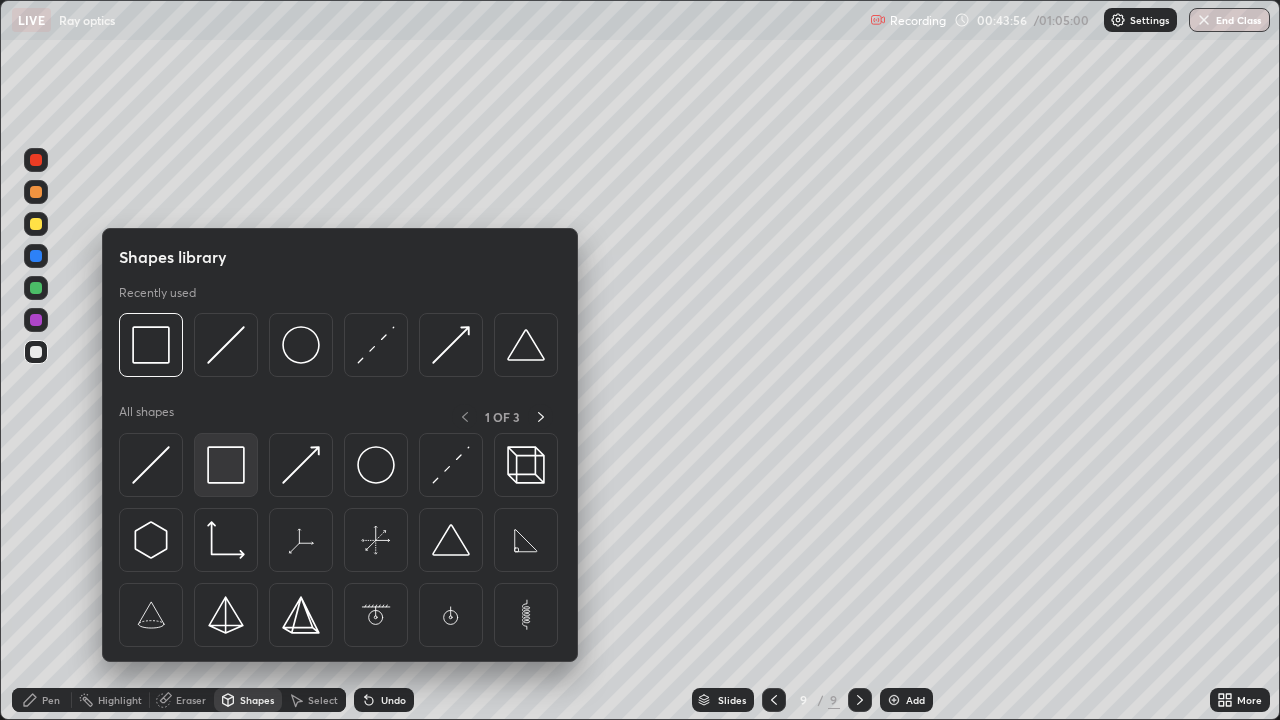 click at bounding box center (226, 465) 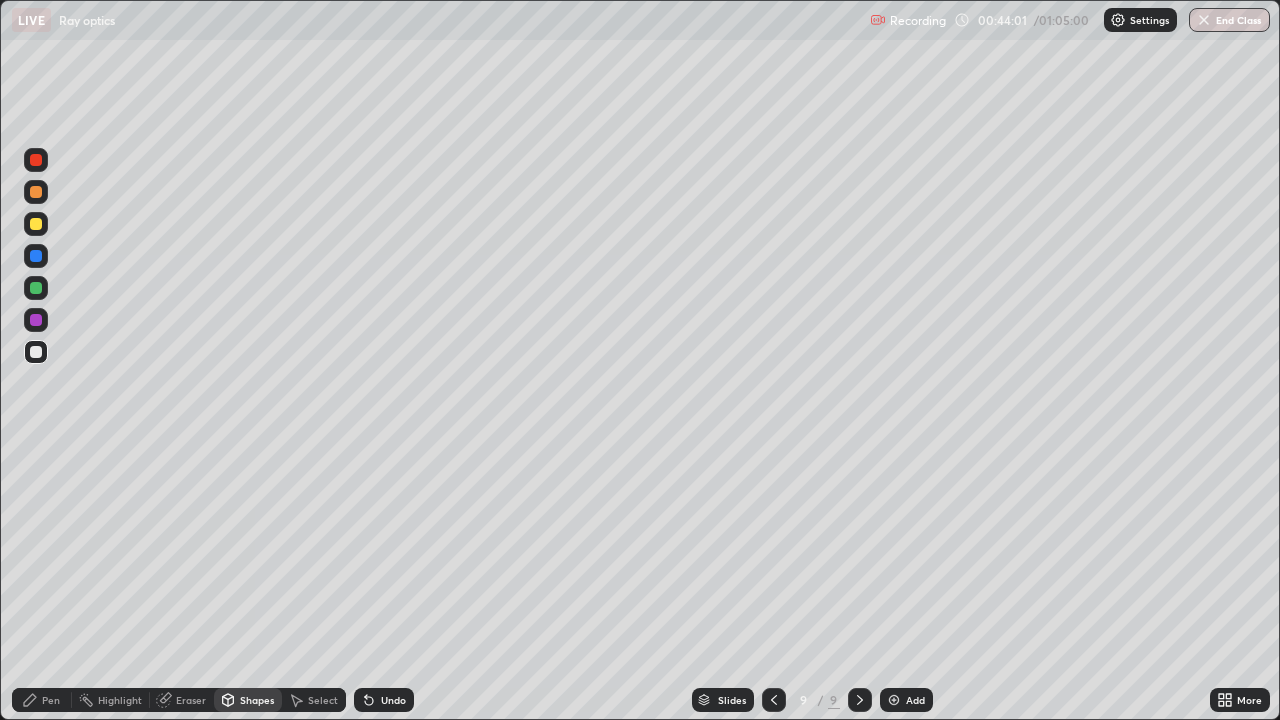 click on "Shapes" at bounding box center [257, 700] 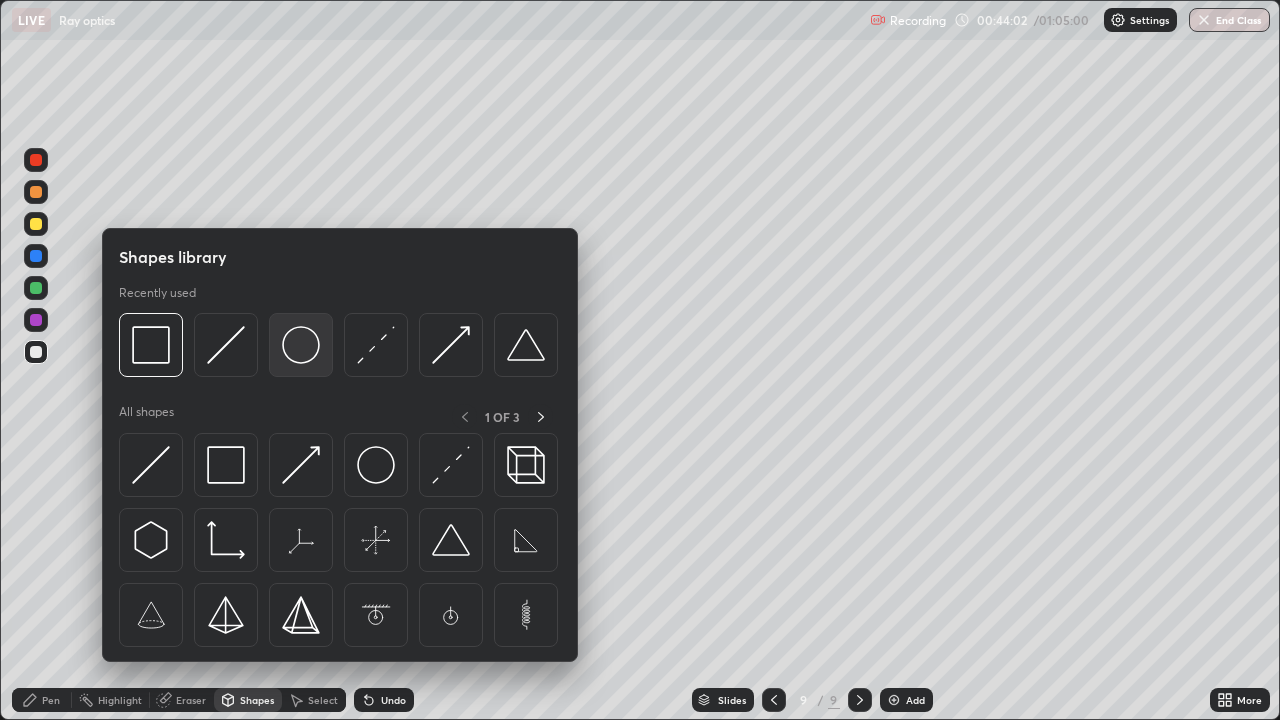 click at bounding box center (301, 345) 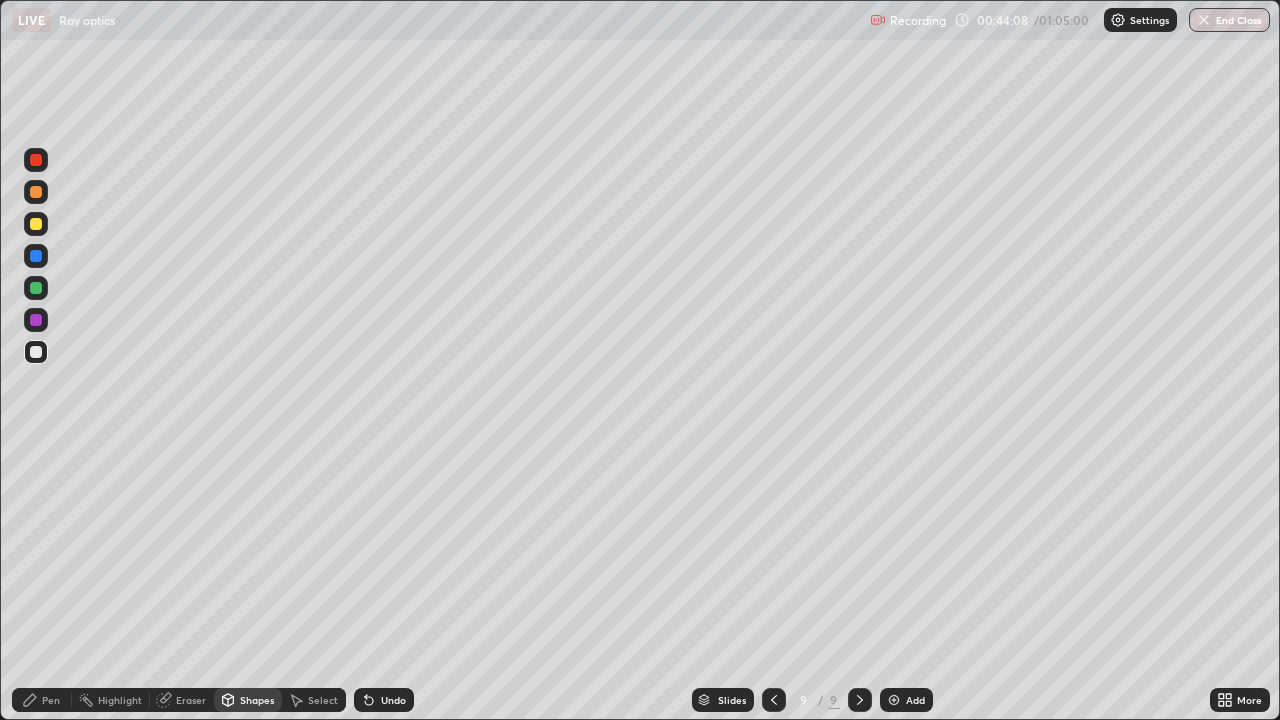 click on "Pen" at bounding box center [42, 700] 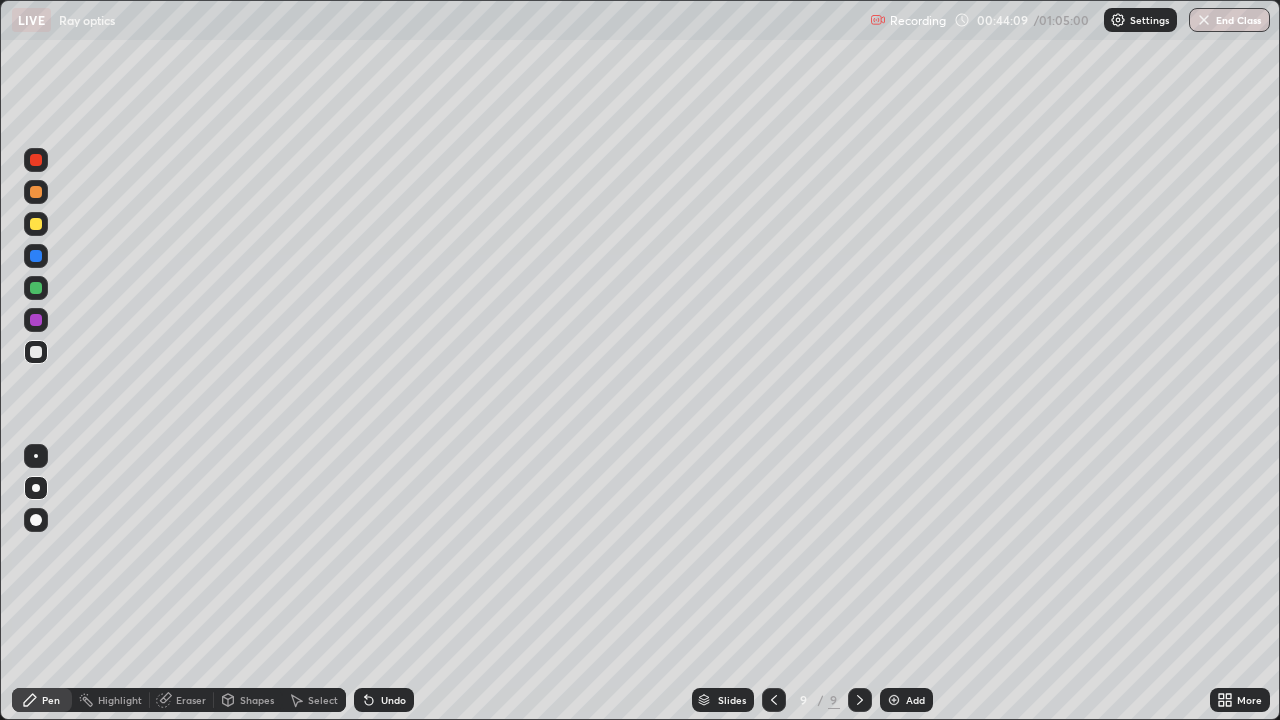 click at bounding box center [36, 320] 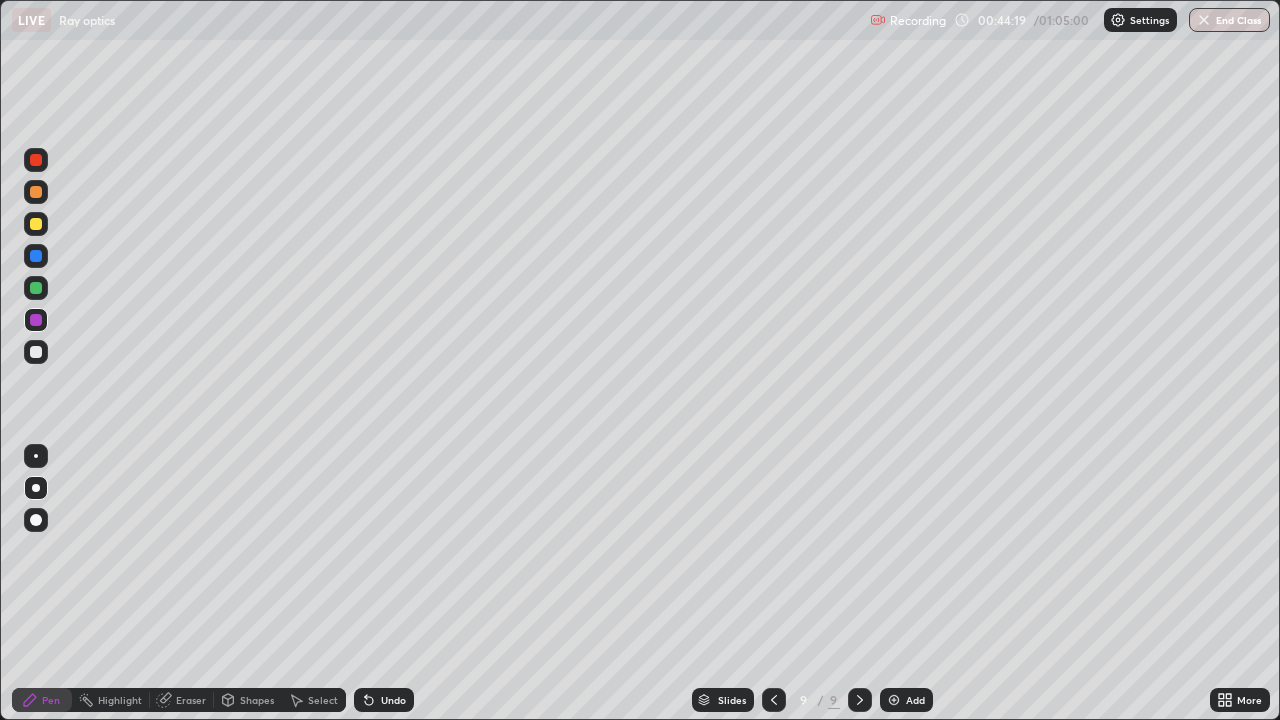 click at bounding box center [36, 352] 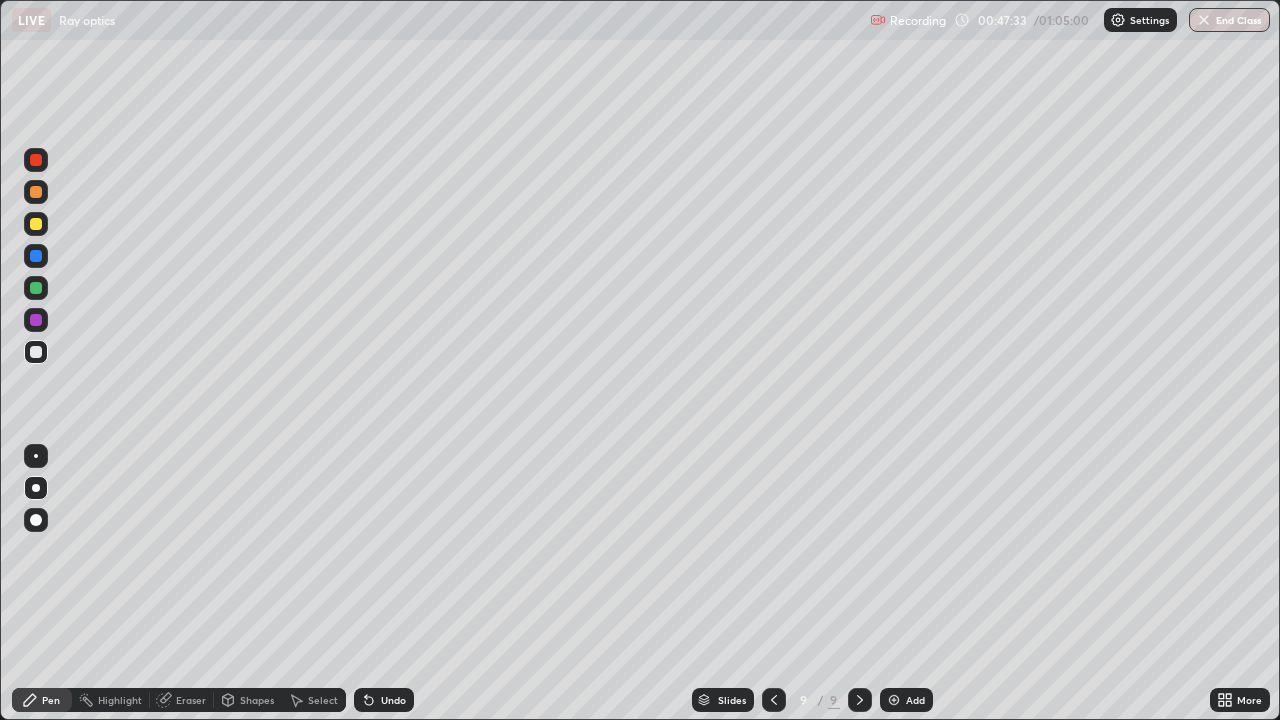 click at bounding box center [894, 700] 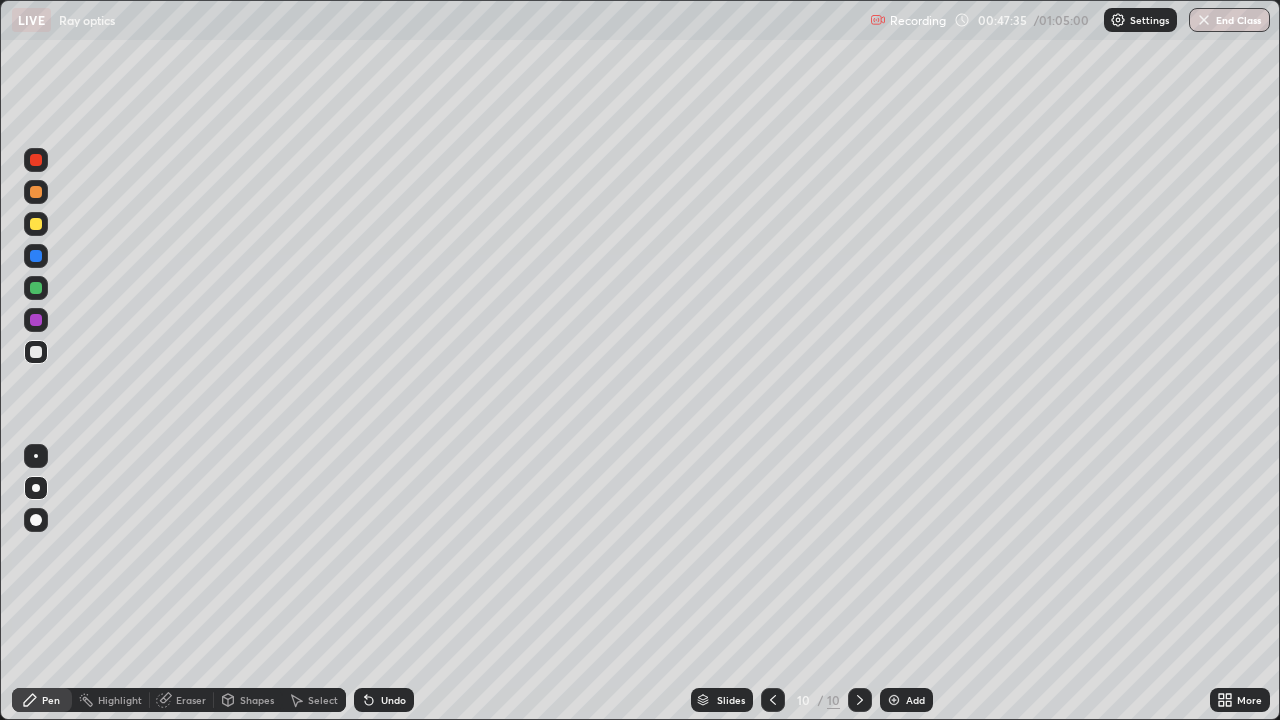 click on "Shapes" at bounding box center (248, 700) 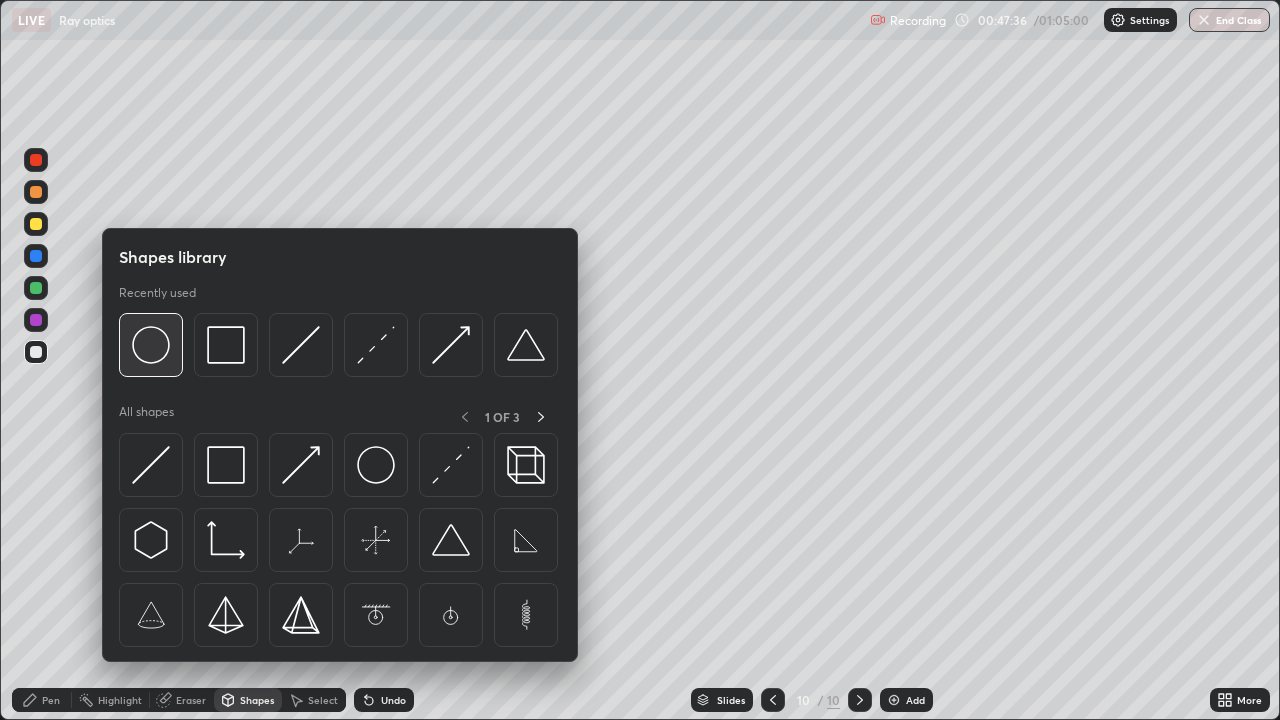 click at bounding box center [151, 345] 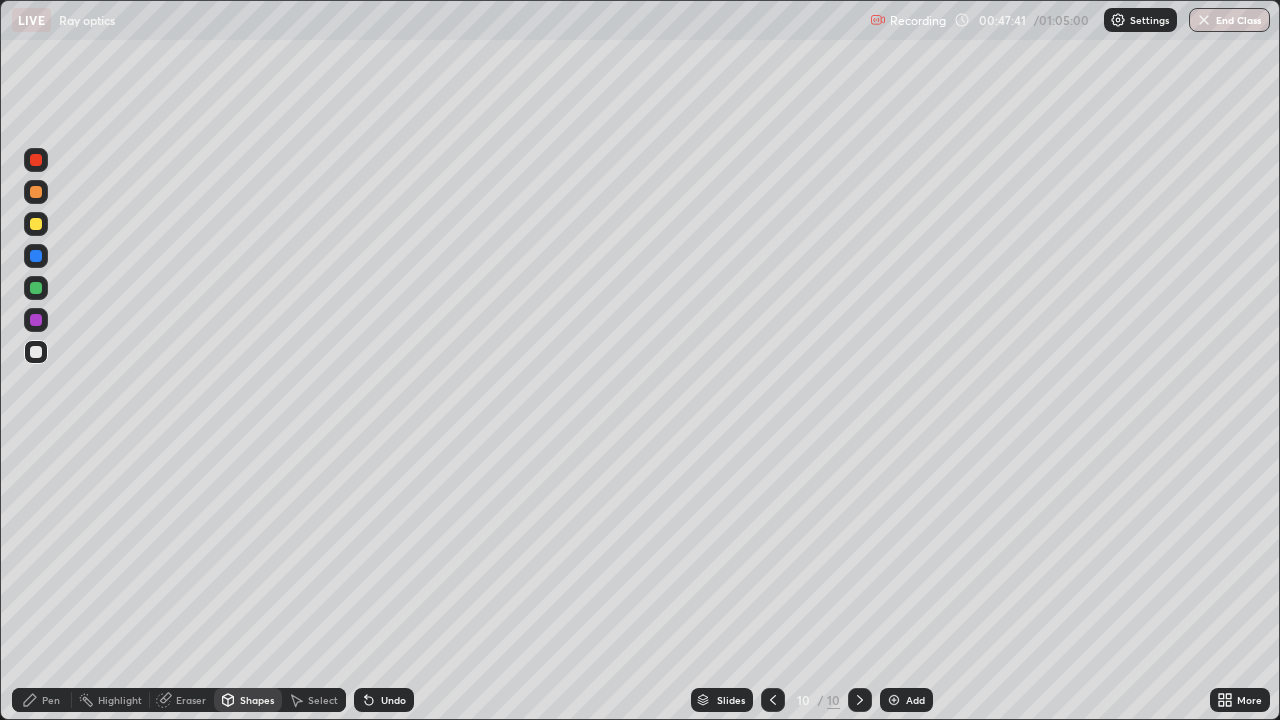 click on "Shapes" at bounding box center [248, 700] 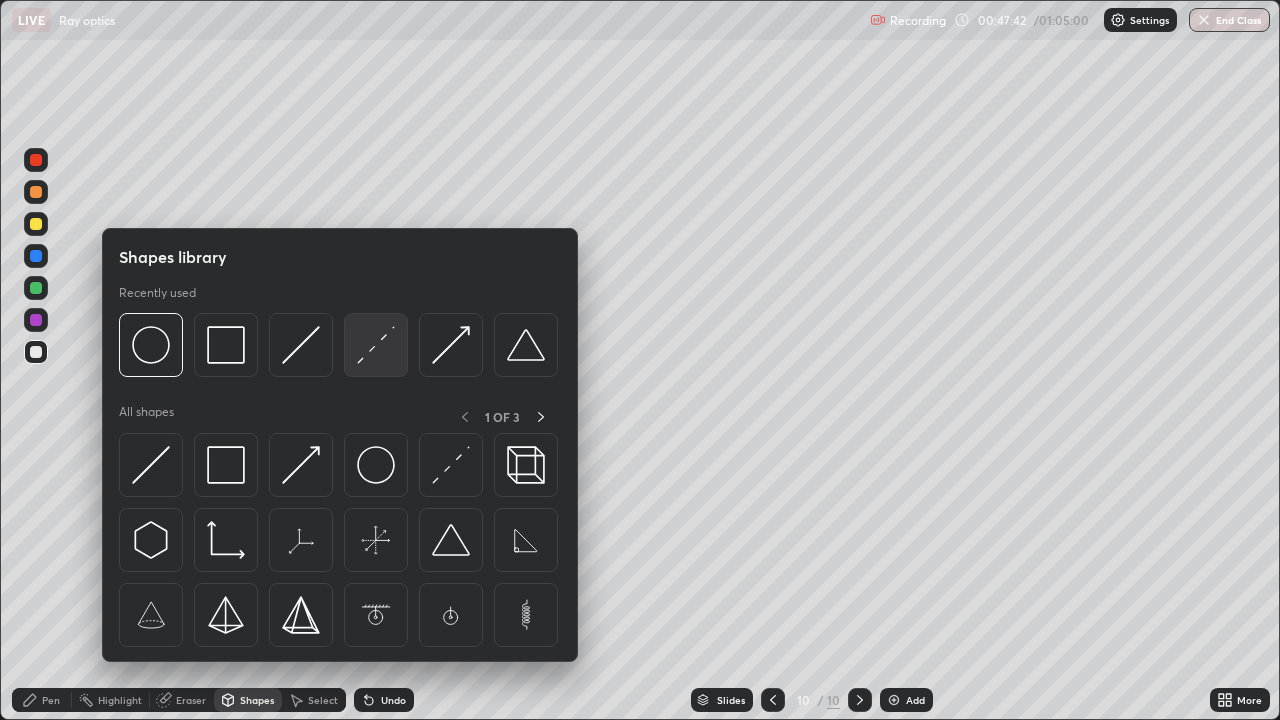 click at bounding box center [376, 345] 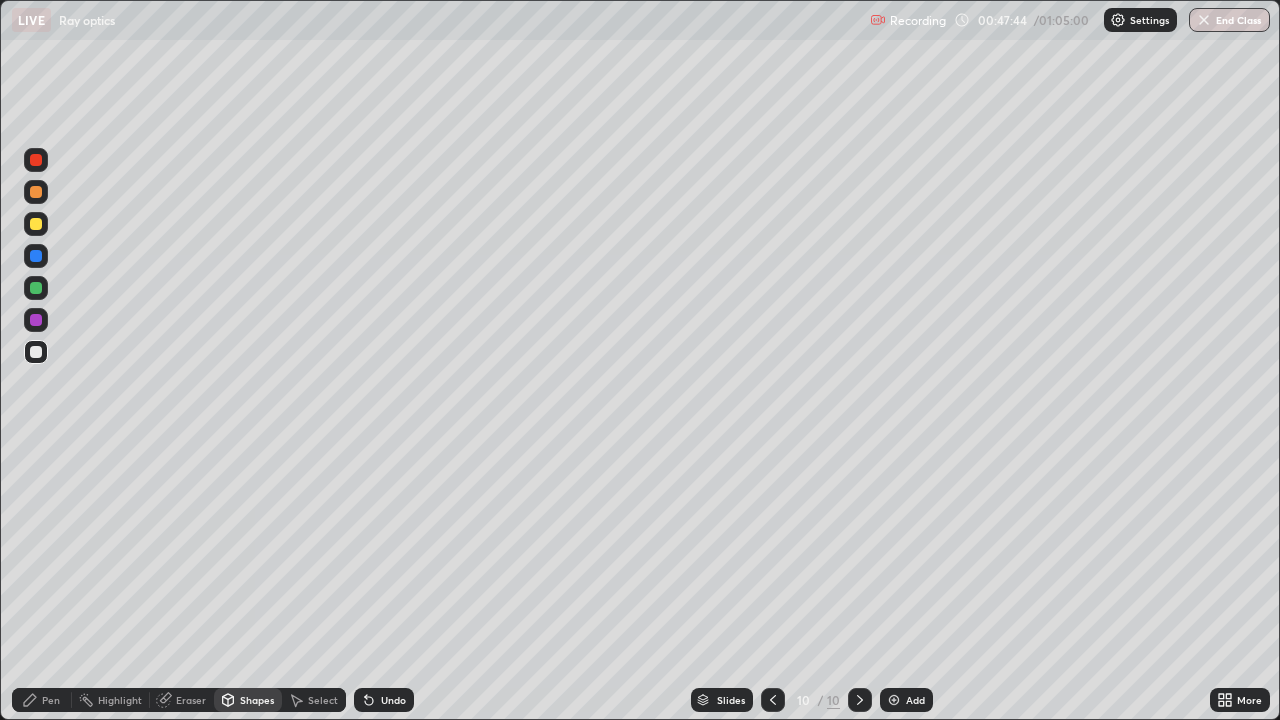 click on "Pen" at bounding box center [51, 700] 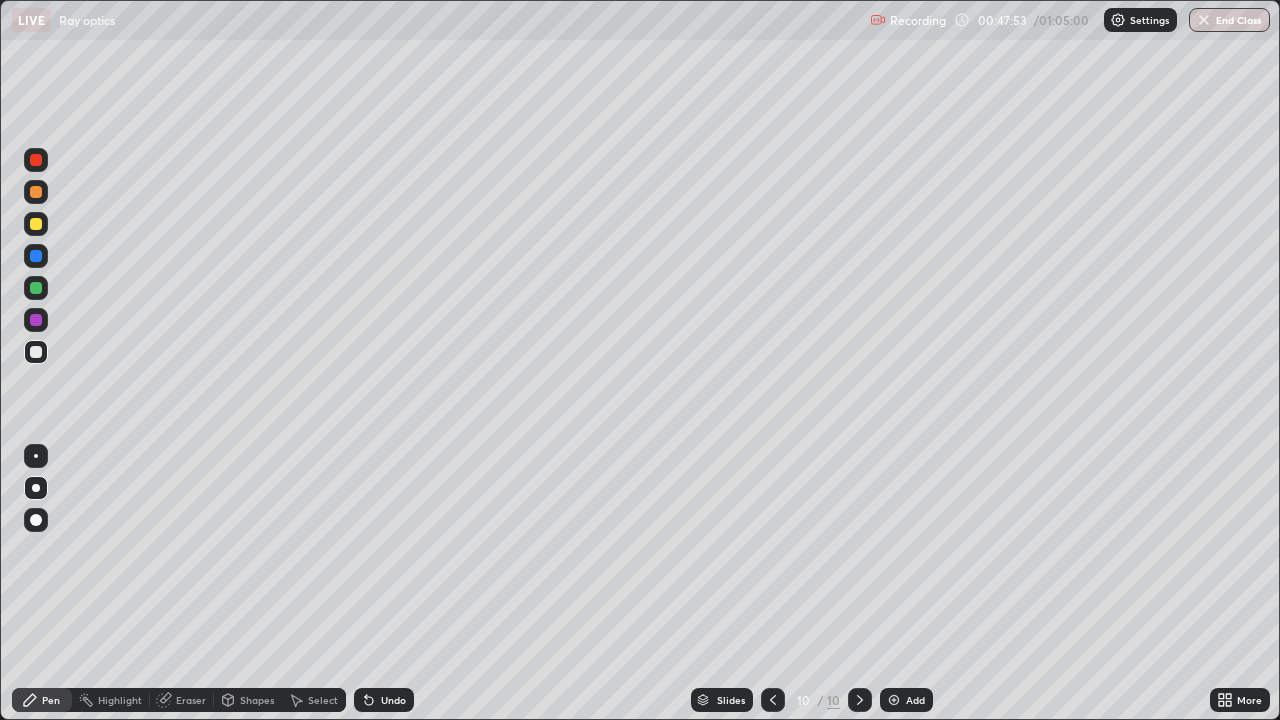 click on "Shapes" at bounding box center [257, 700] 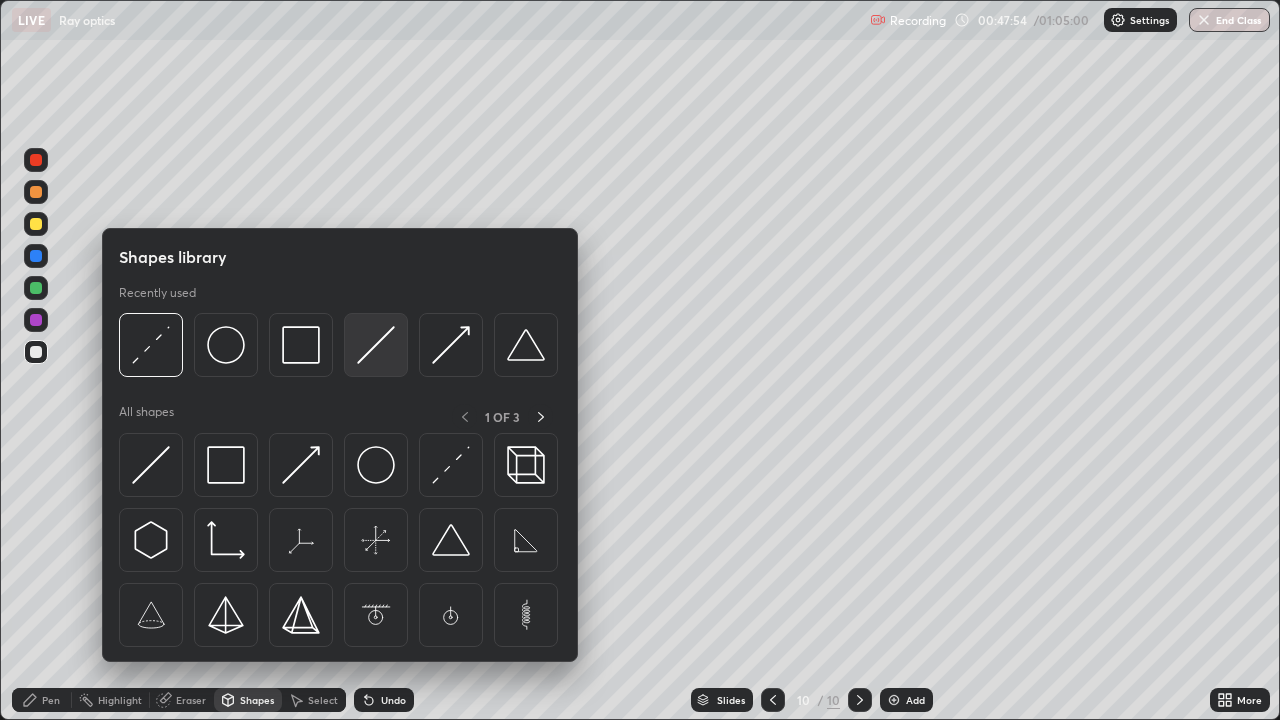 click at bounding box center [376, 345] 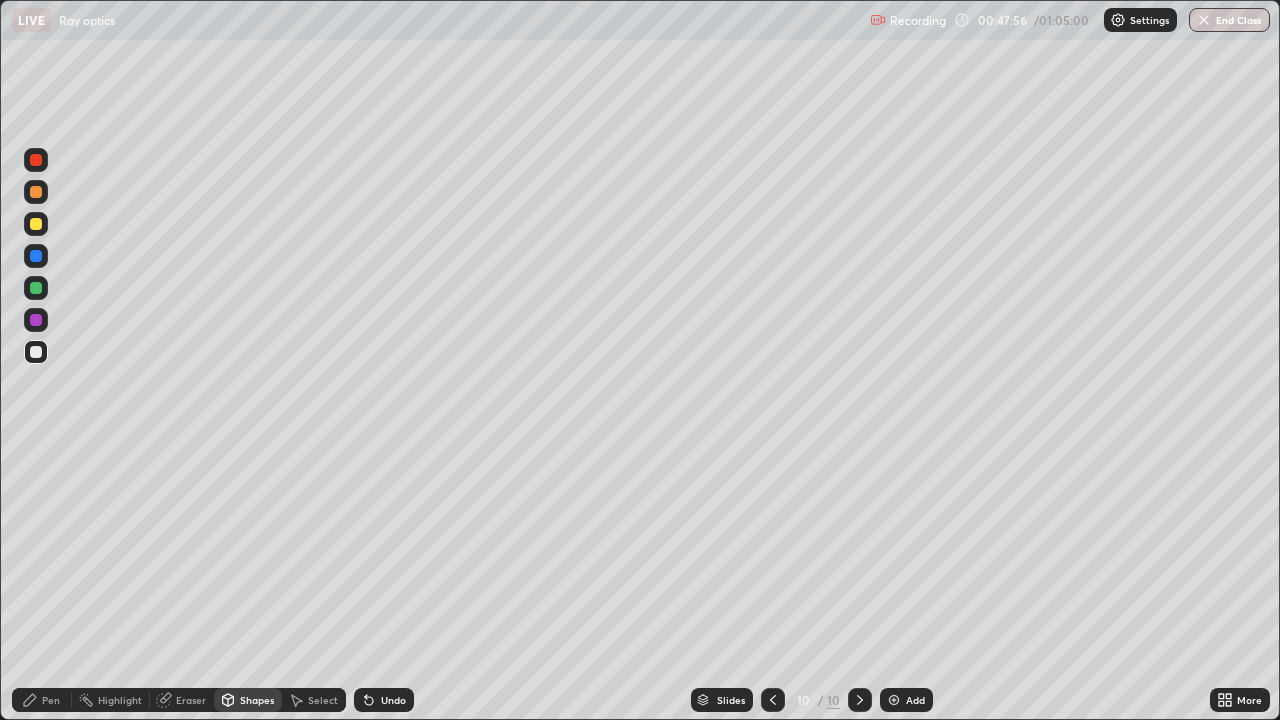 click on "Pen" at bounding box center [51, 700] 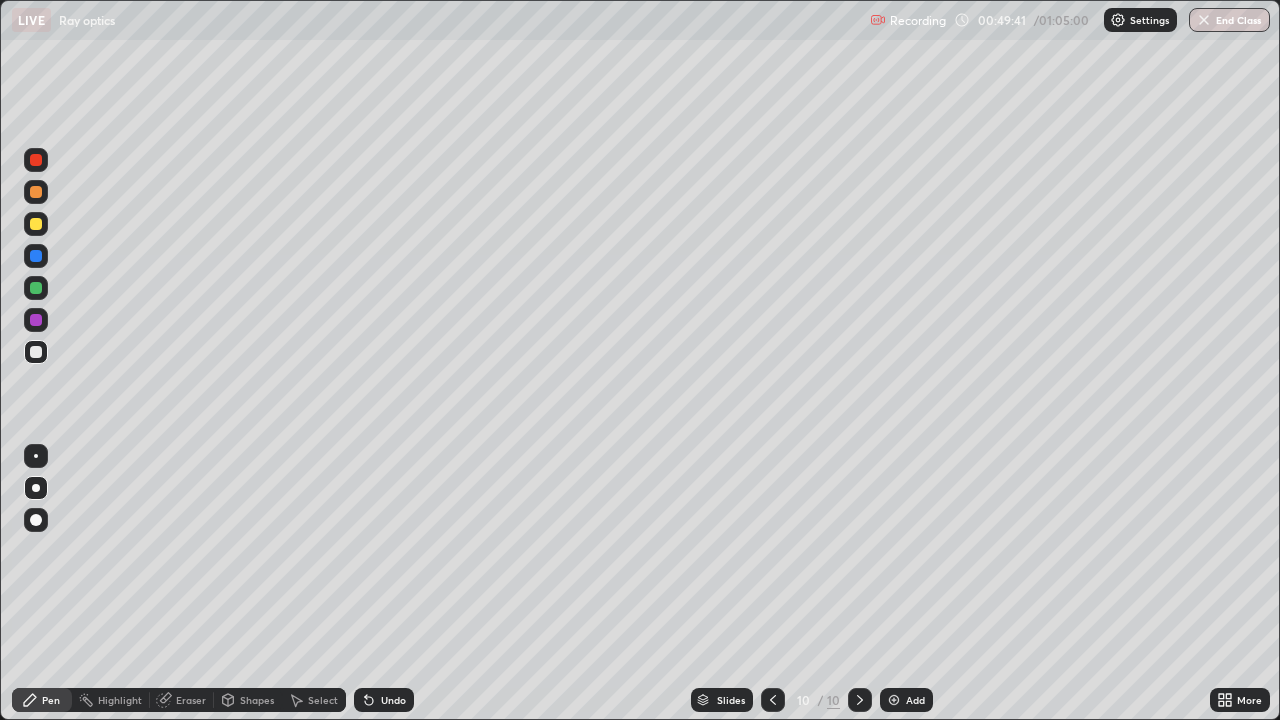 click on "Undo" at bounding box center [393, 700] 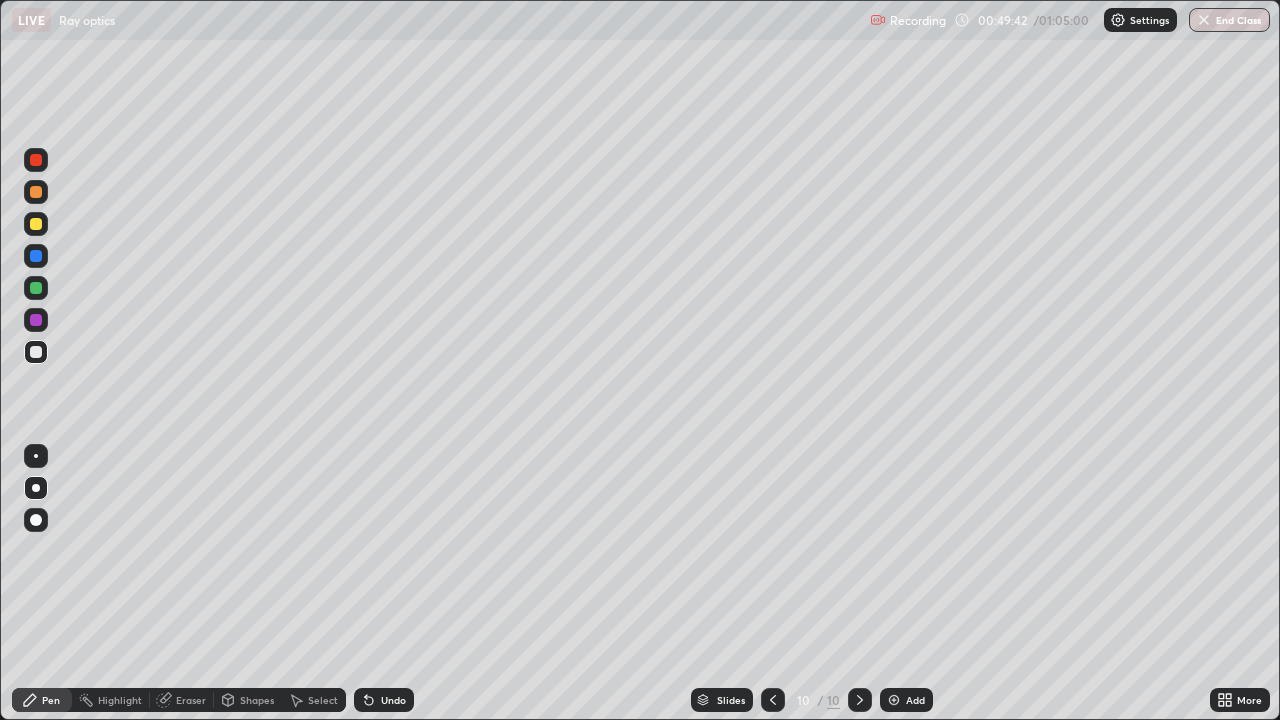 click on "Undo" at bounding box center [393, 700] 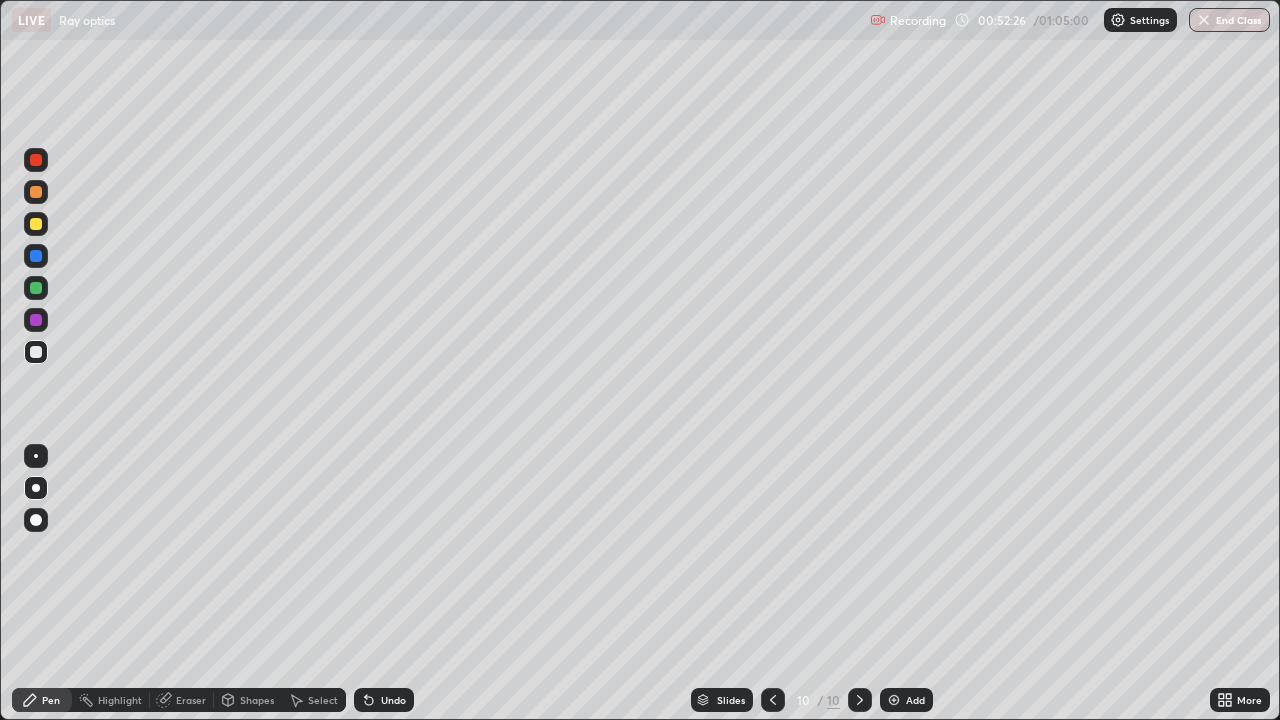 click at bounding box center (894, 700) 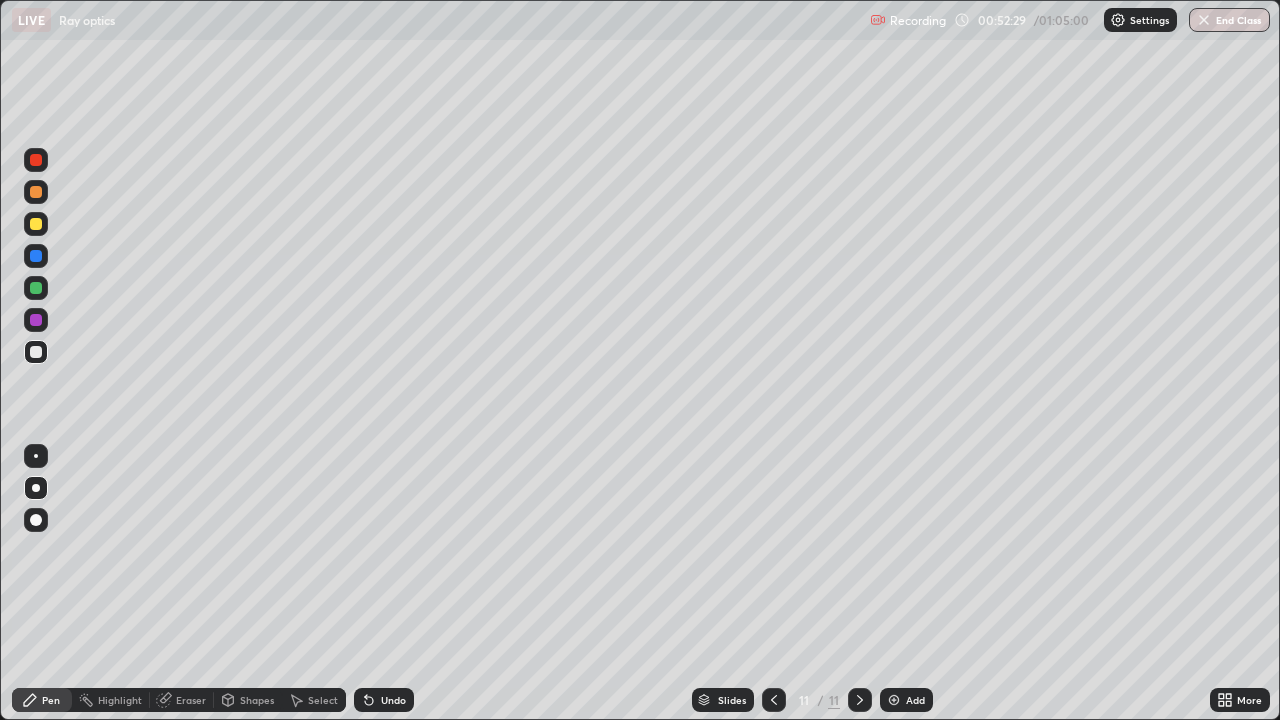 click on "Shapes" at bounding box center (257, 700) 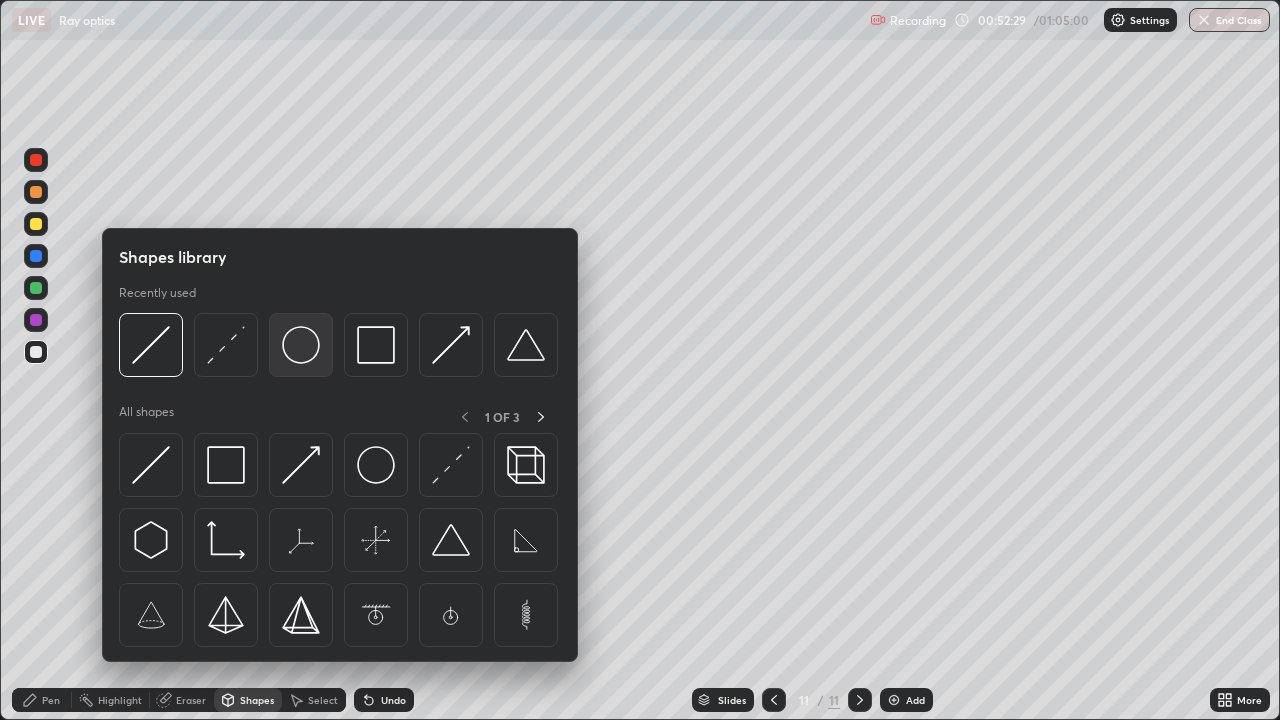 click at bounding box center (301, 345) 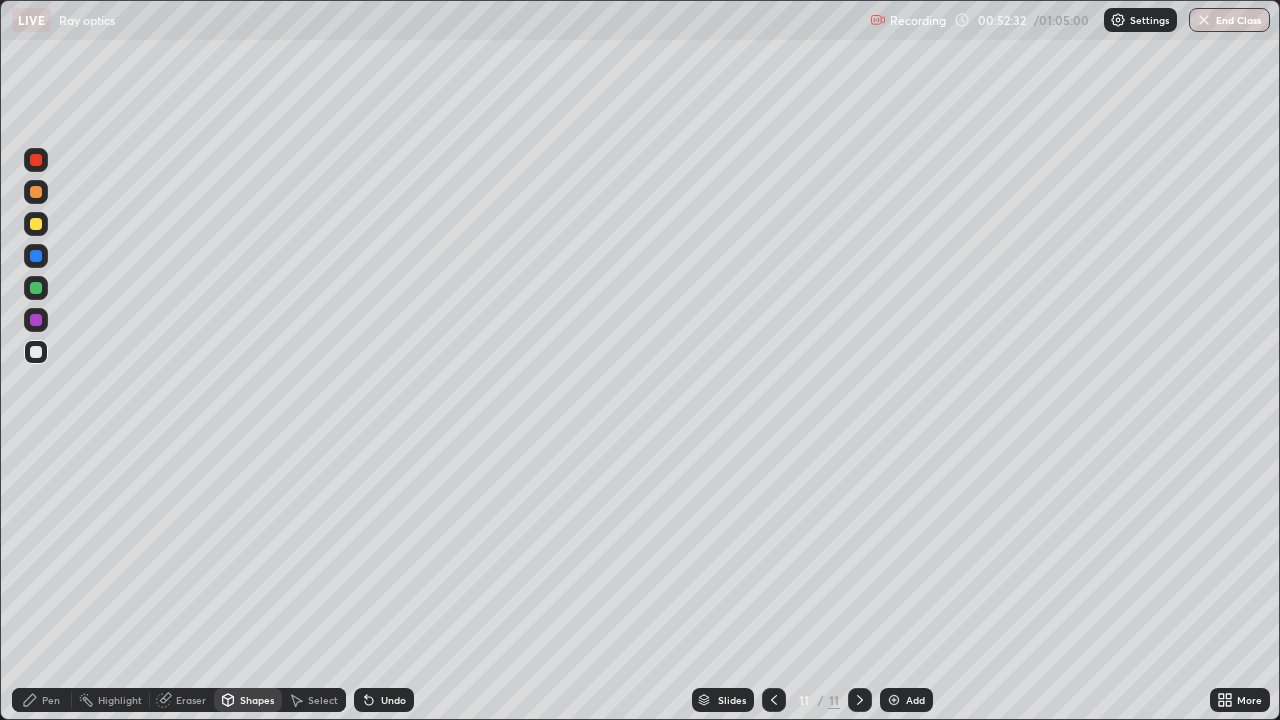 click on "Shapes" at bounding box center (257, 700) 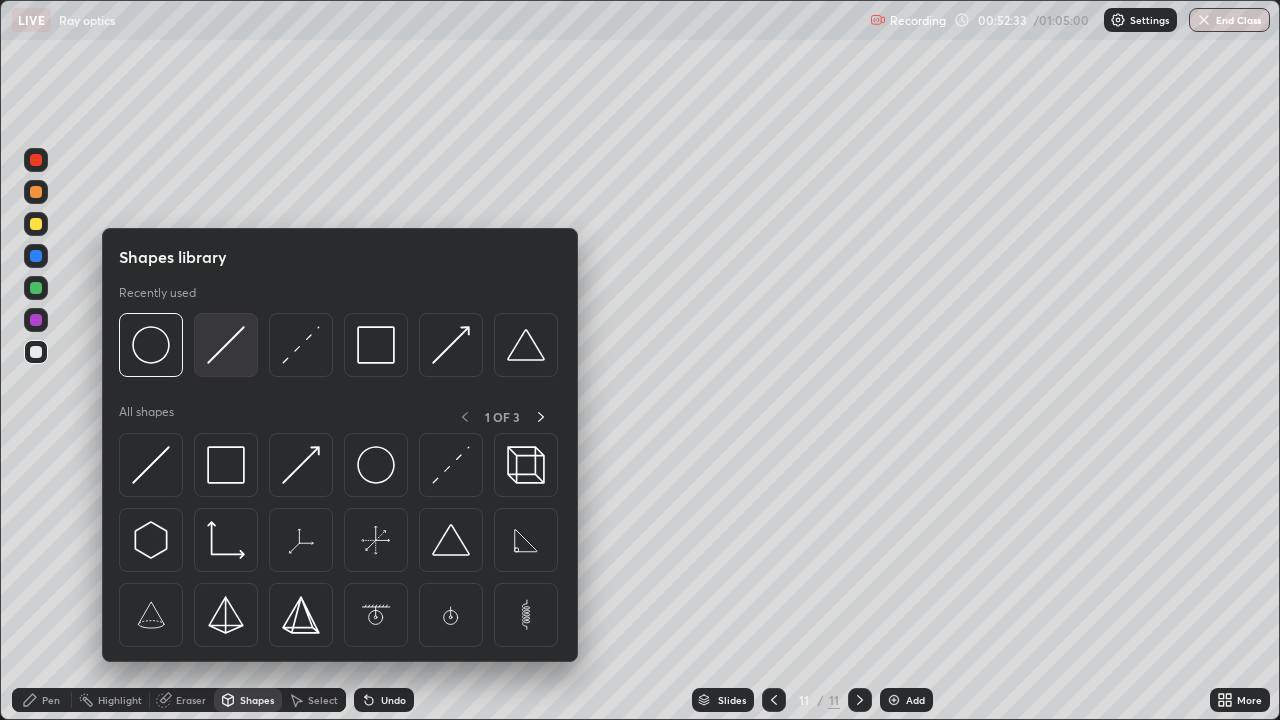click at bounding box center [226, 345] 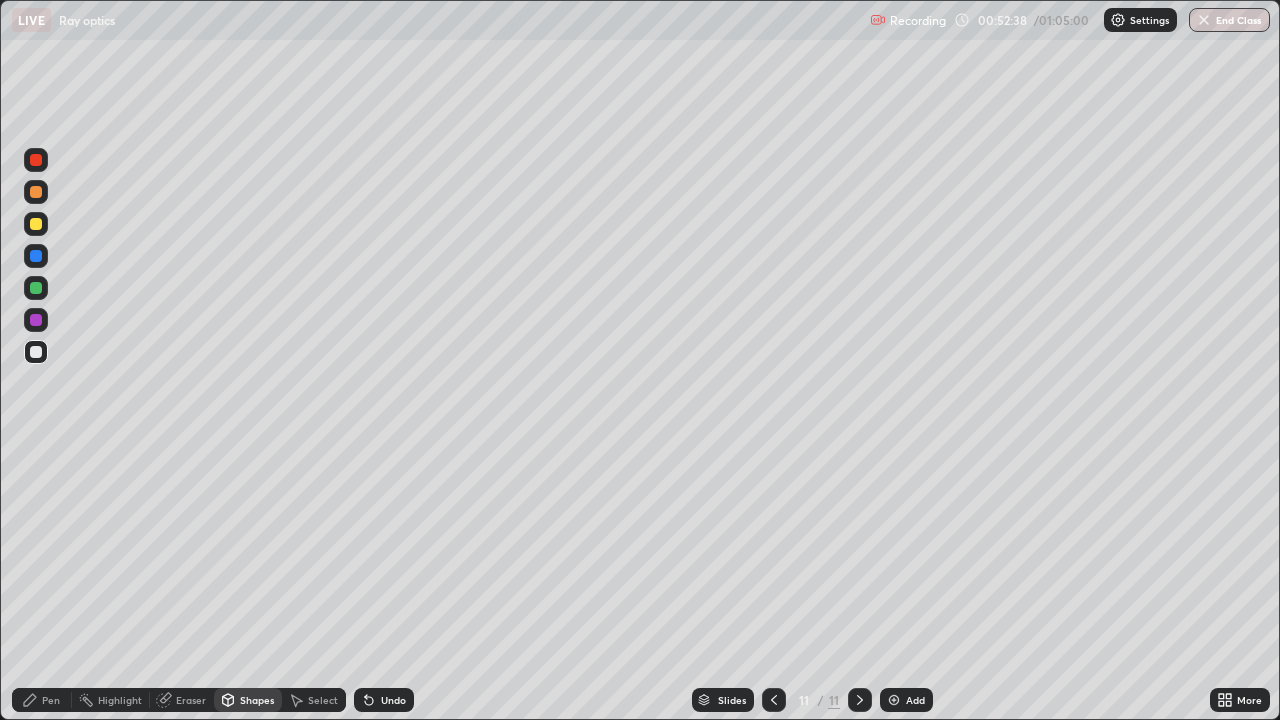 click on "Shapes" at bounding box center (257, 700) 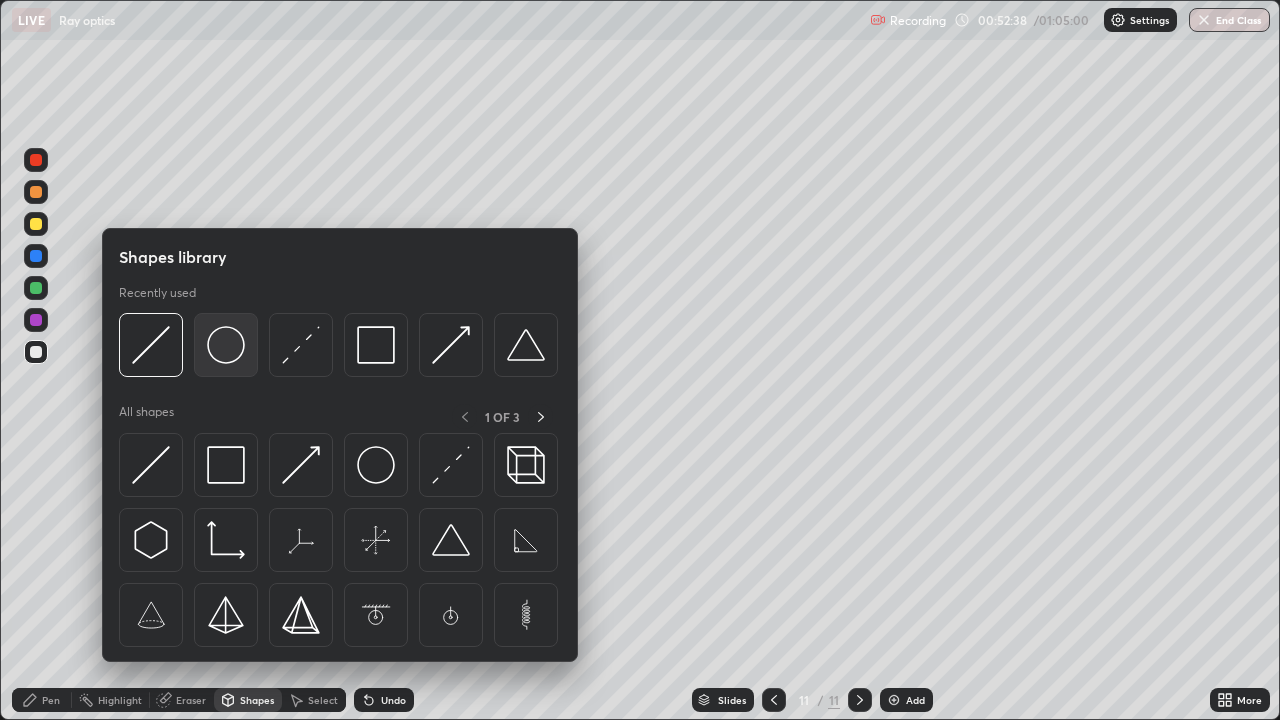 click at bounding box center [226, 345] 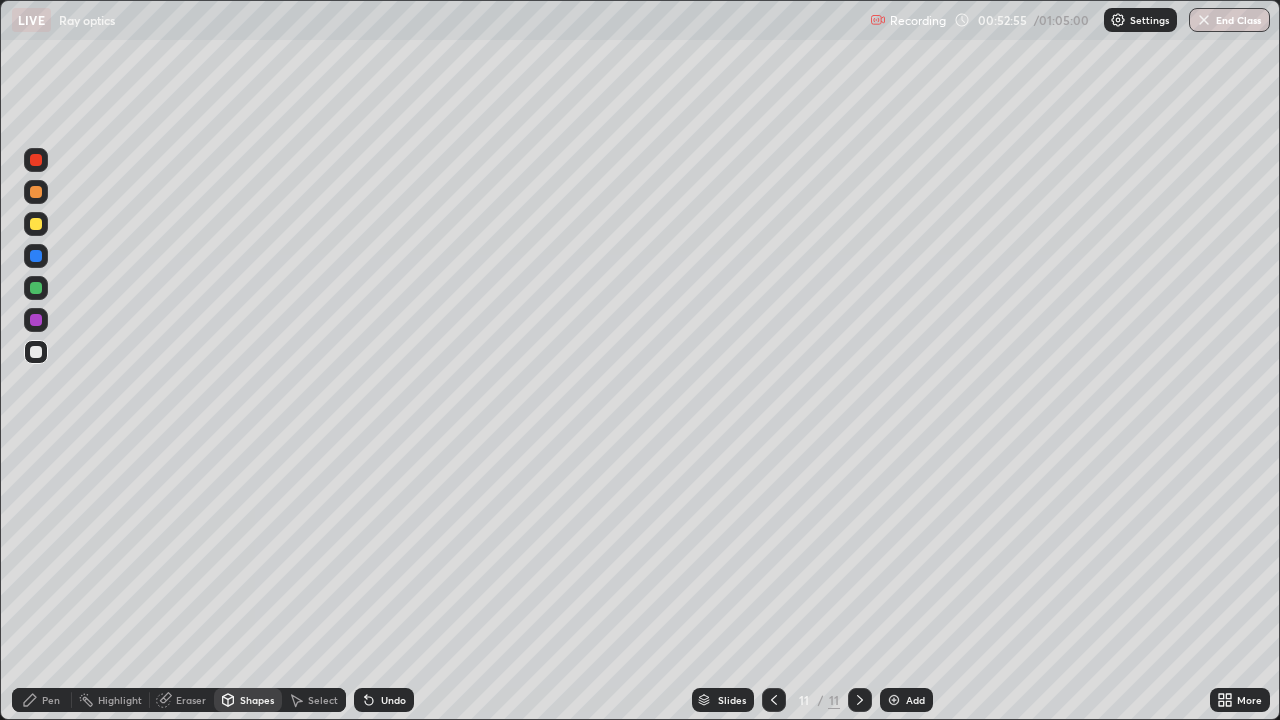 click on "Eraser" at bounding box center [191, 700] 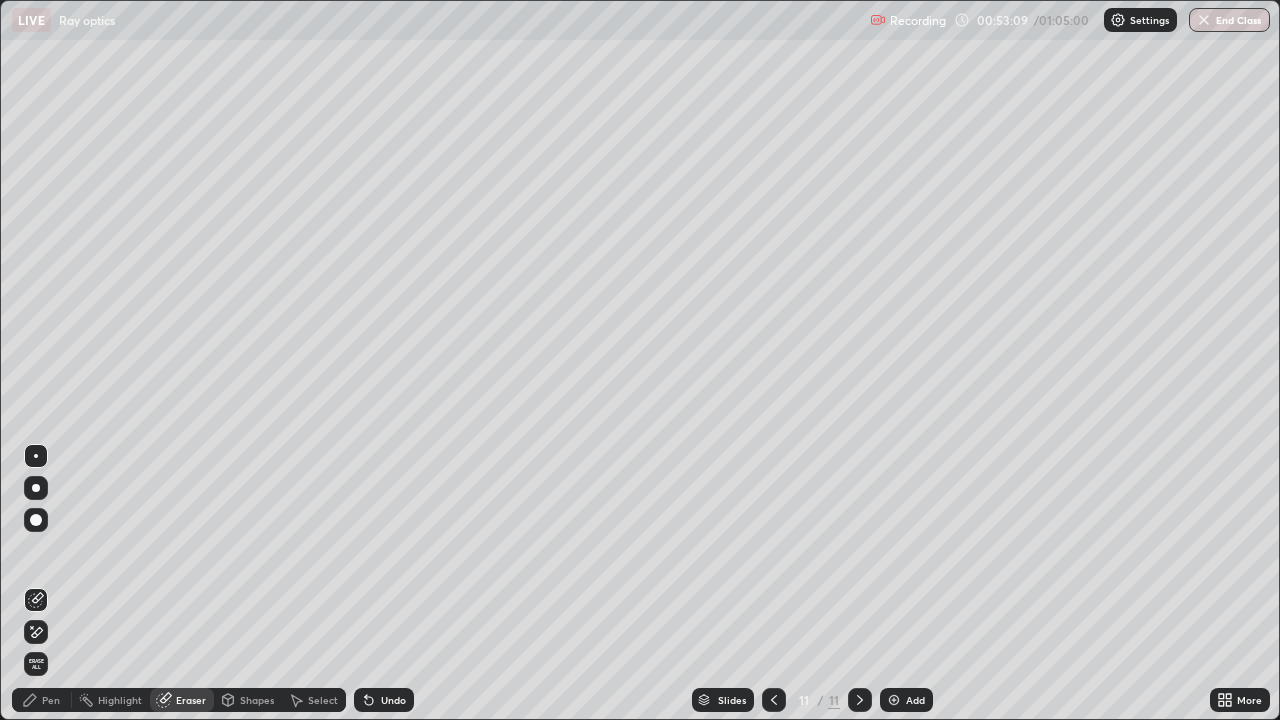 click on "Shapes" at bounding box center [257, 700] 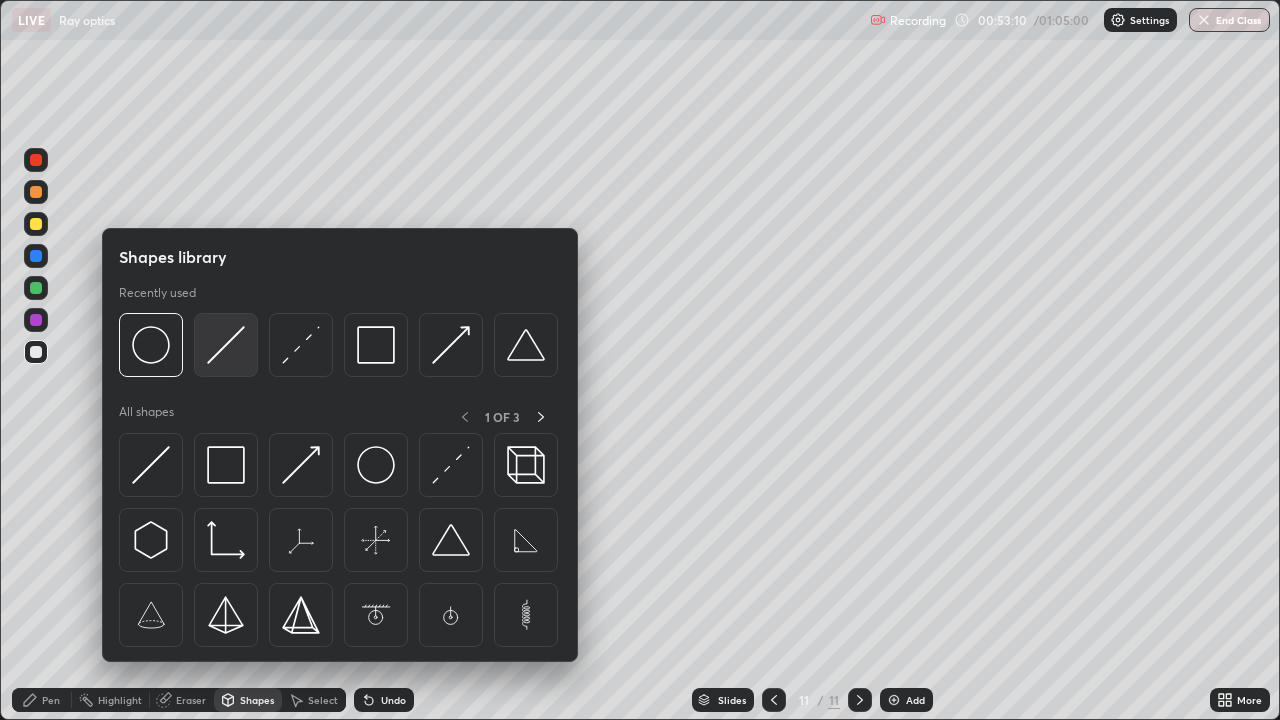 click at bounding box center [226, 345] 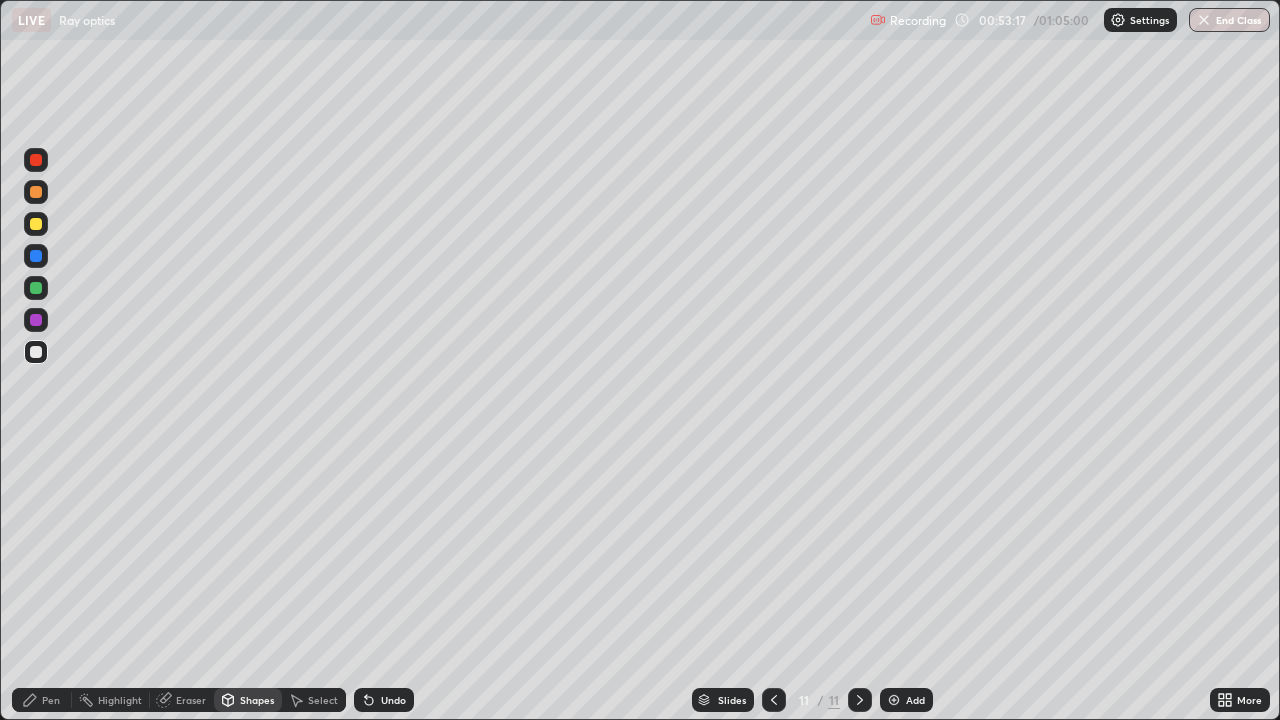click on "Eraser" at bounding box center (191, 700) 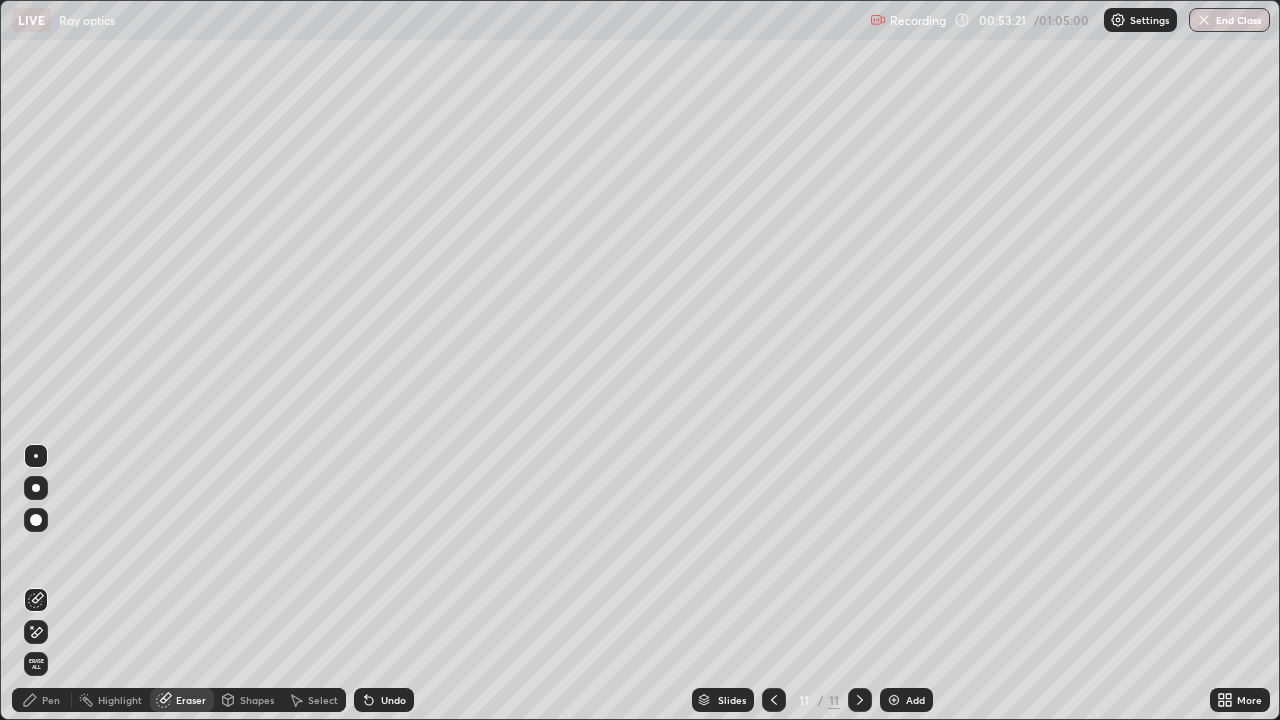 click on "Shapes" at bounding box center (257, 700) 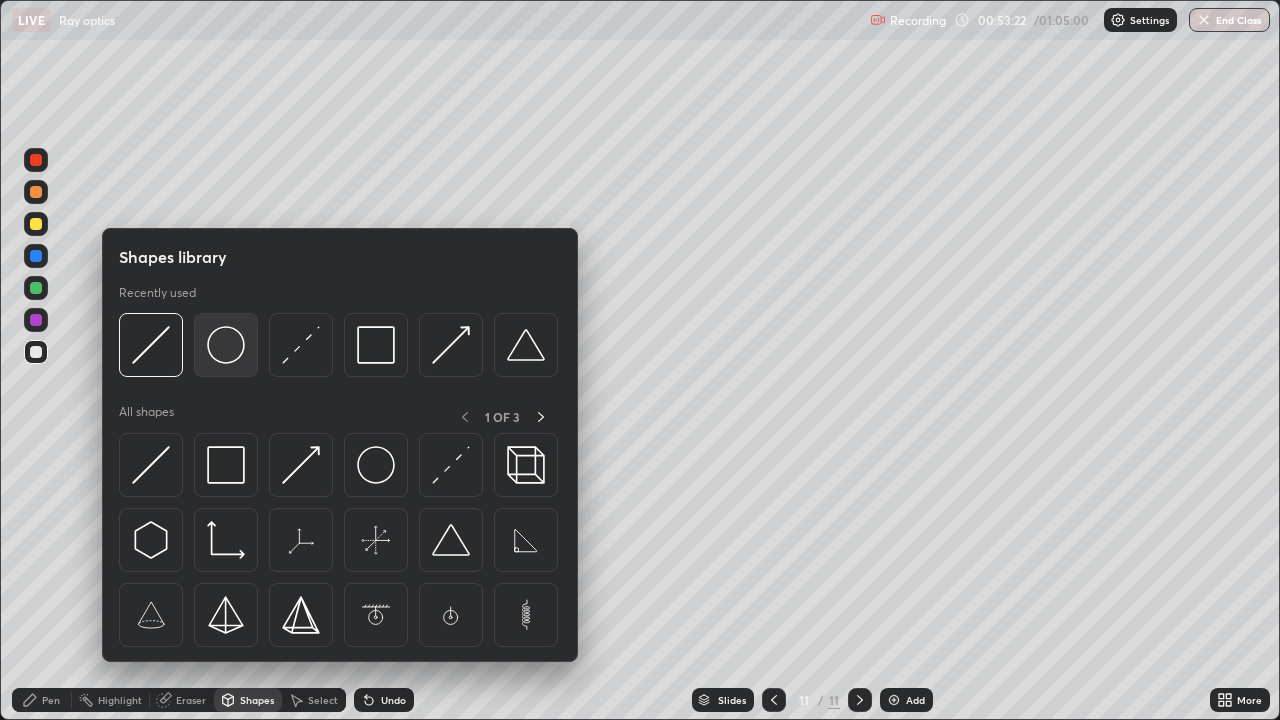 click at bounding box center (226, 345) 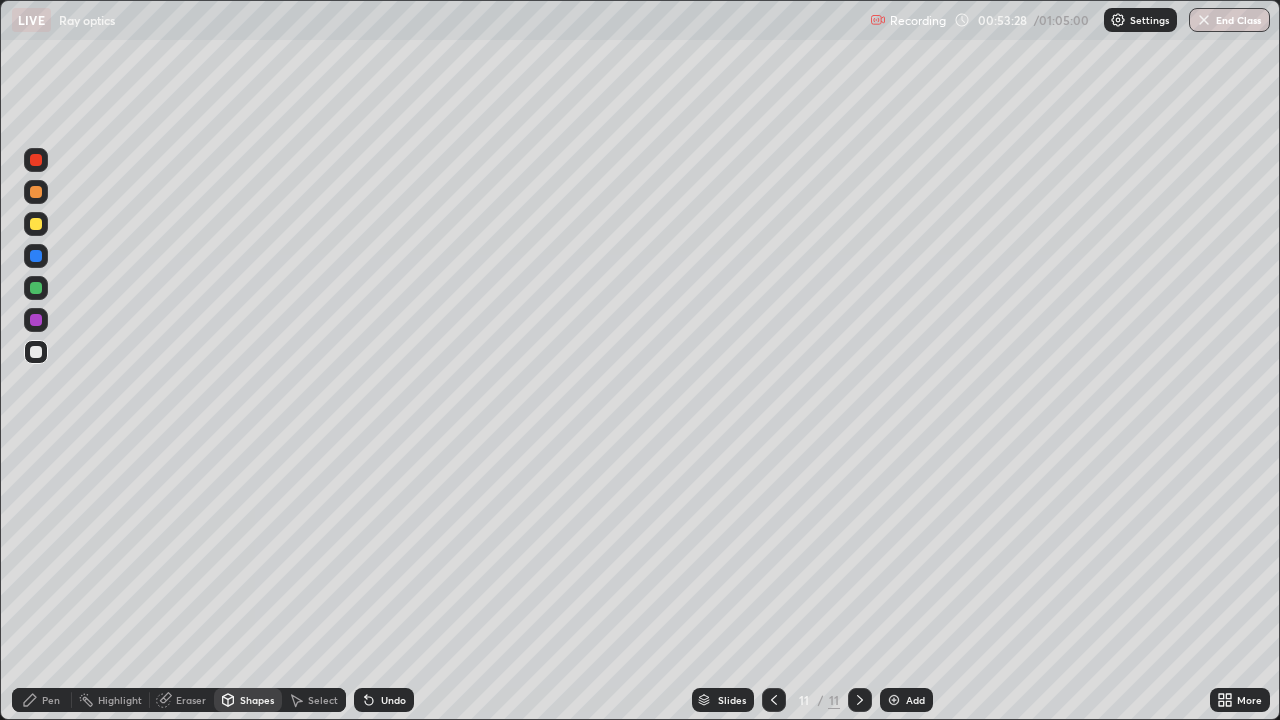 click on "Eraser" at bounding box center (191, 700) 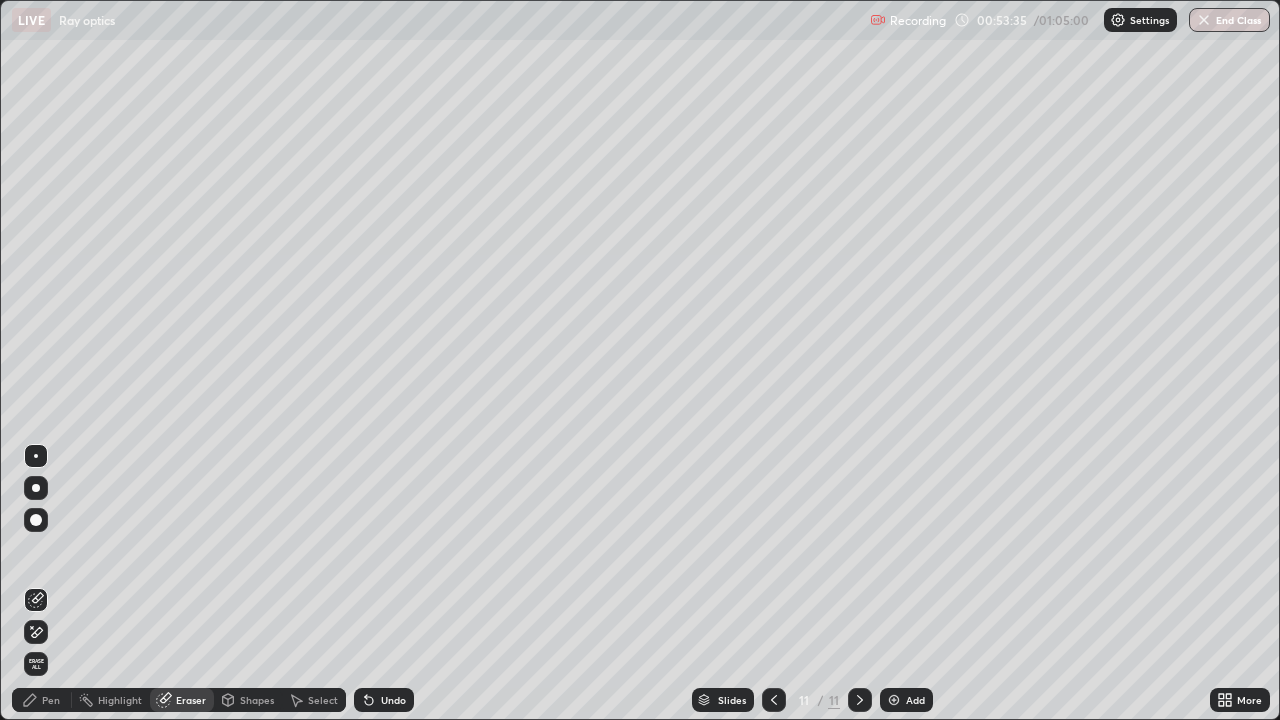 click 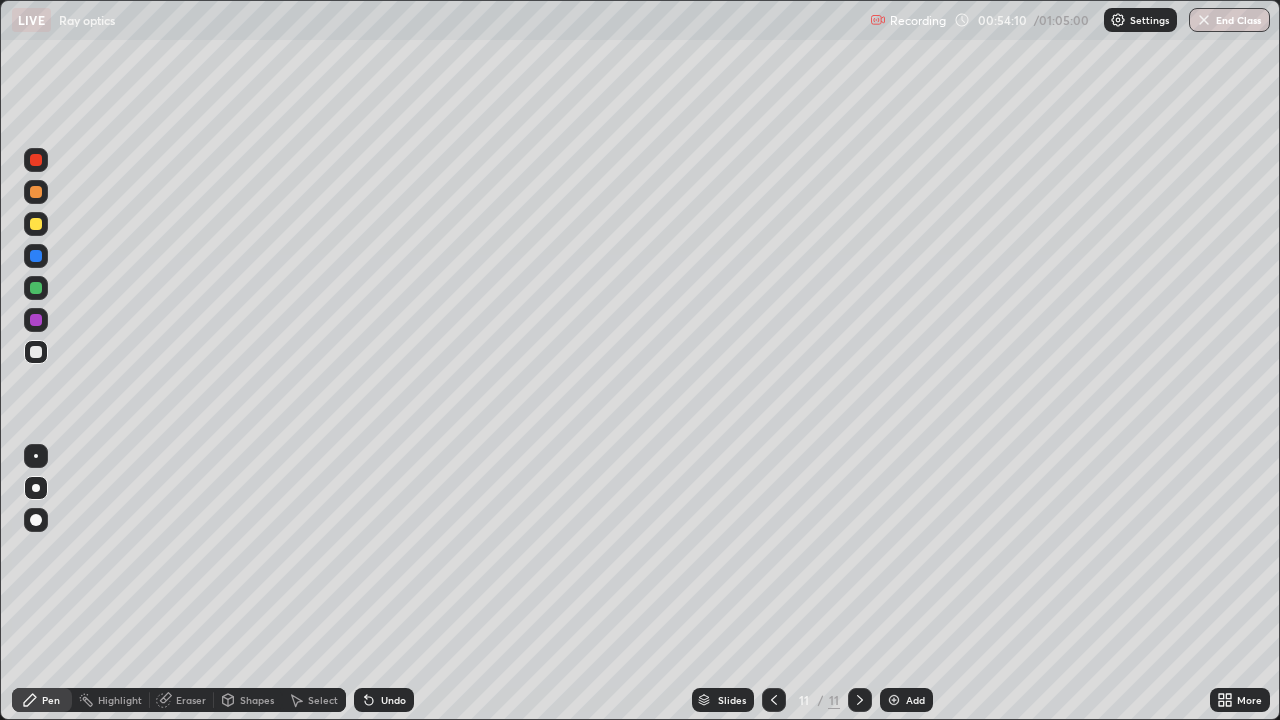 click on "Eraser" at bounding box center (191, 700) 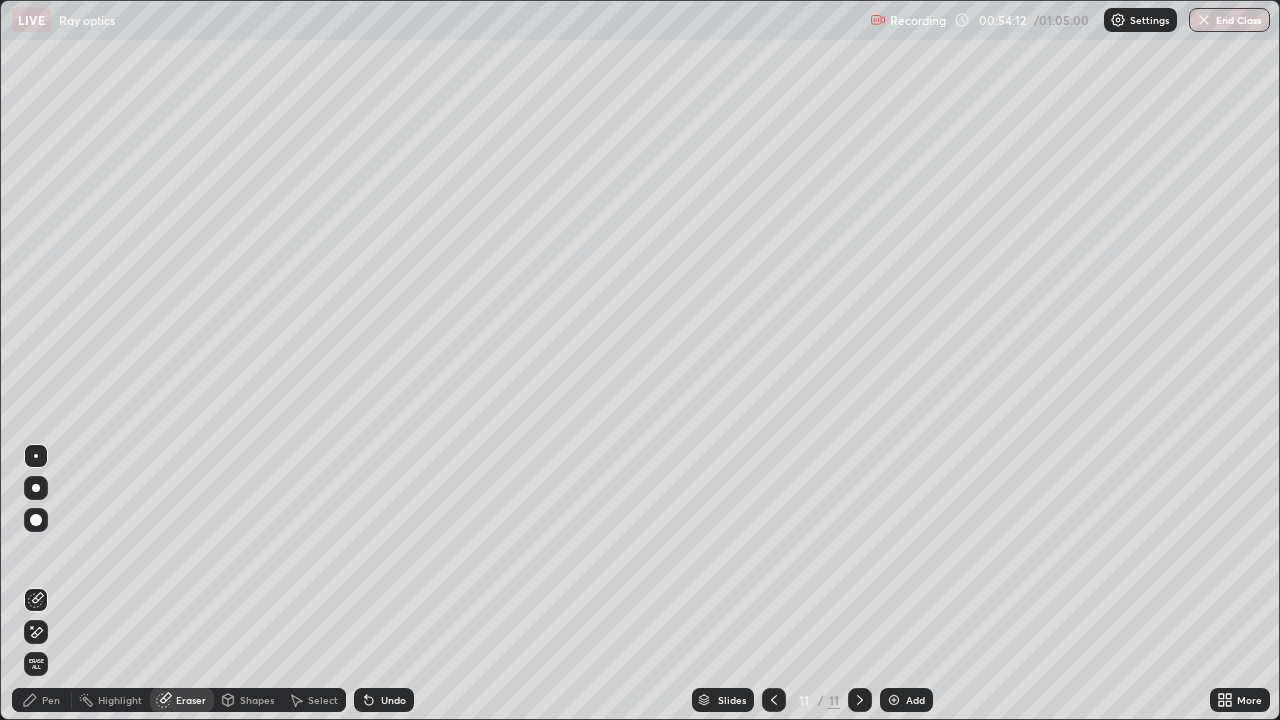 click on "Pen" at bounding box center [51, 700] 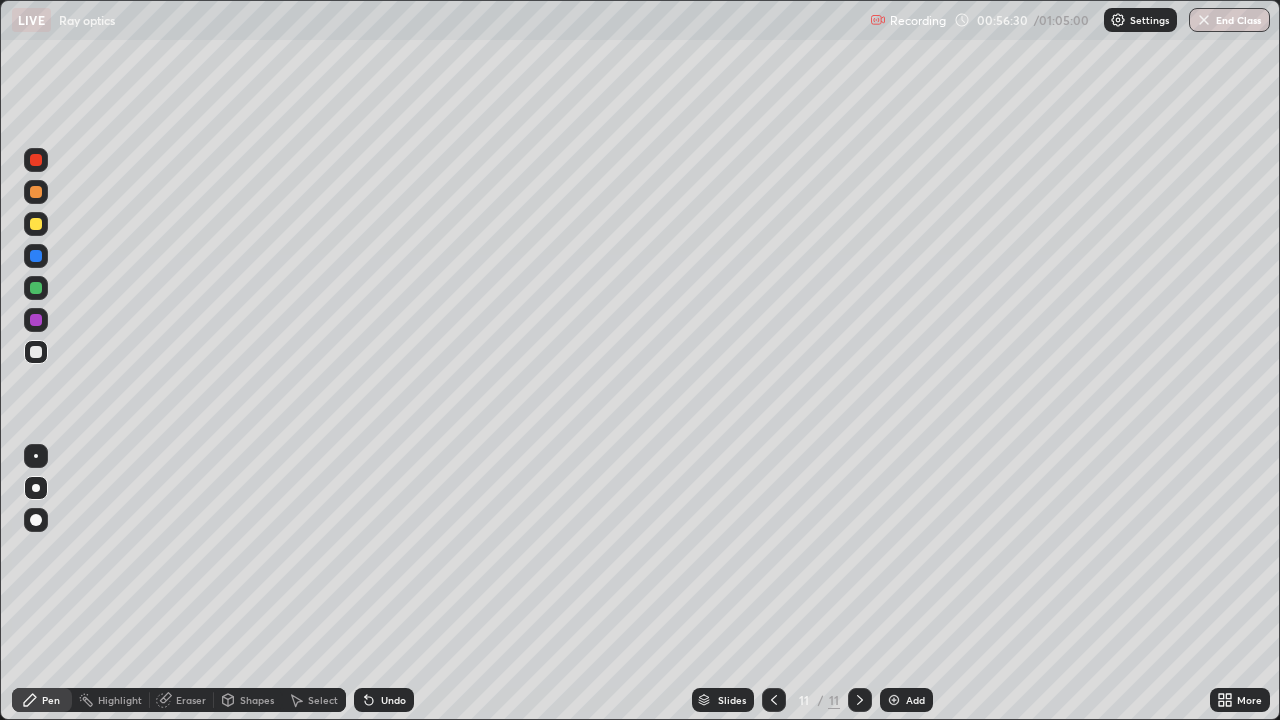 click on "Add" at bounding box center [906, 700] 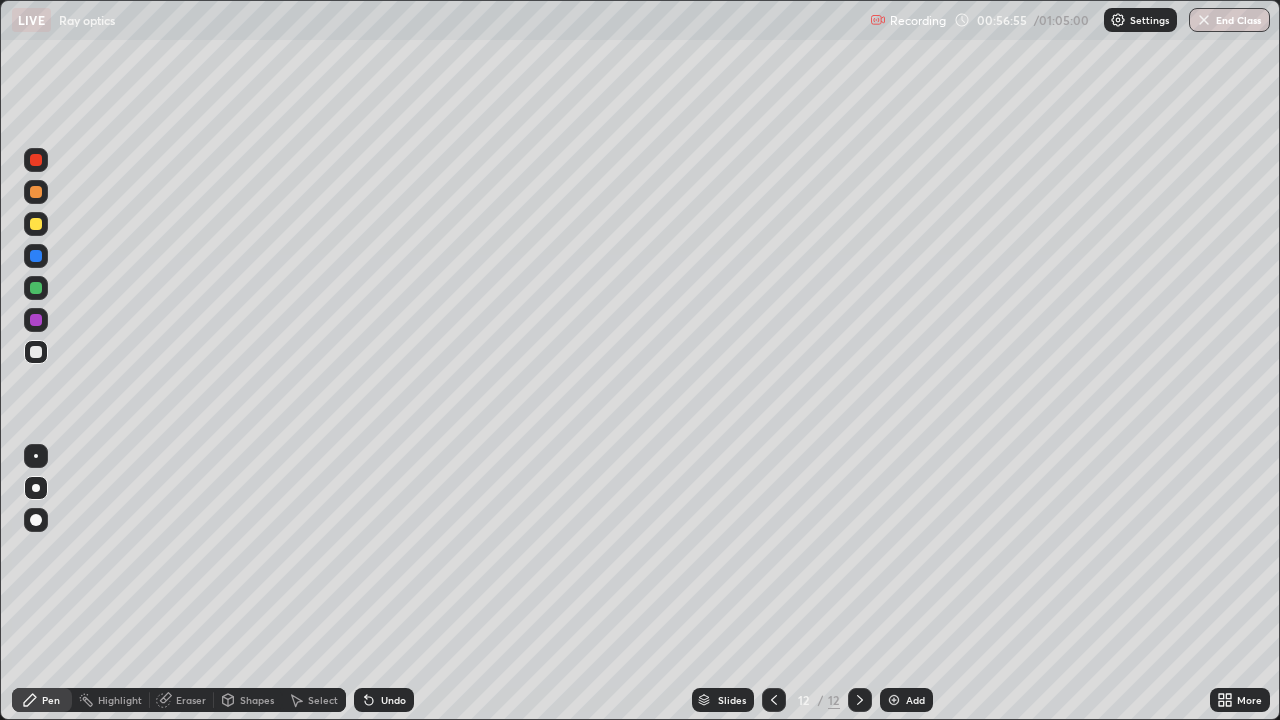 click at bounding box center (36, 224) 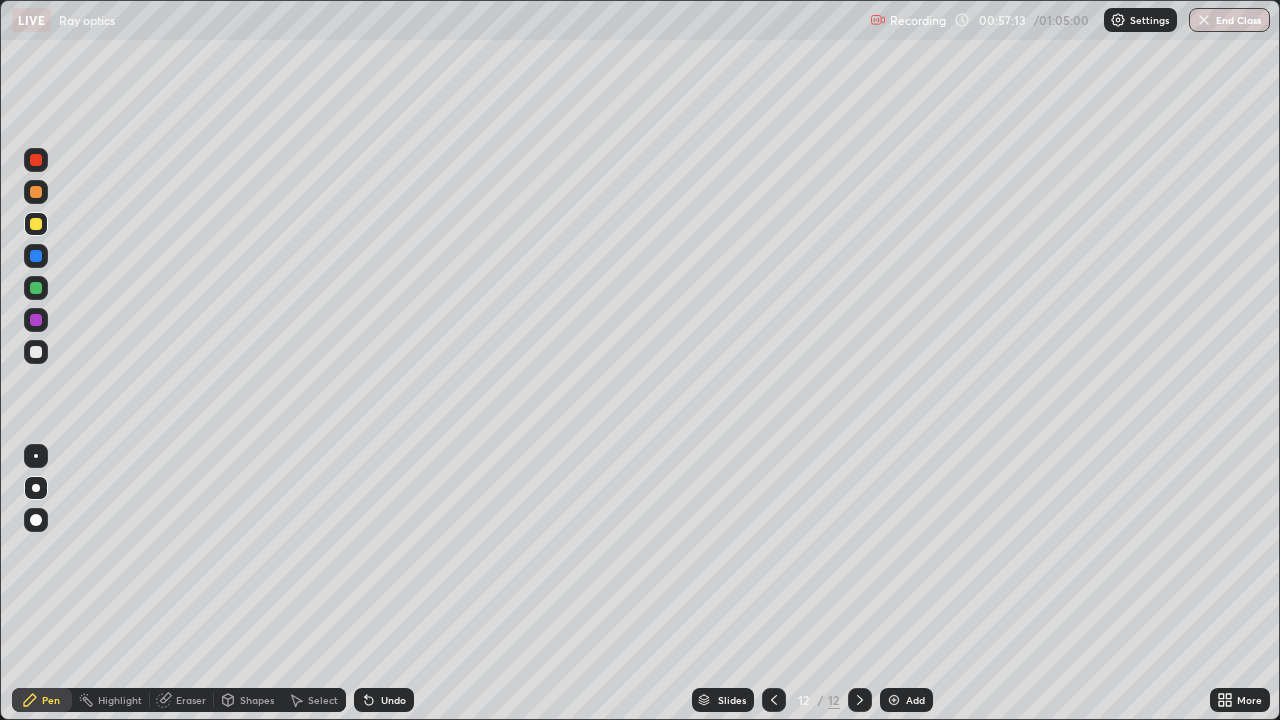 click on "Shapes" at bounding box center (248, 700) 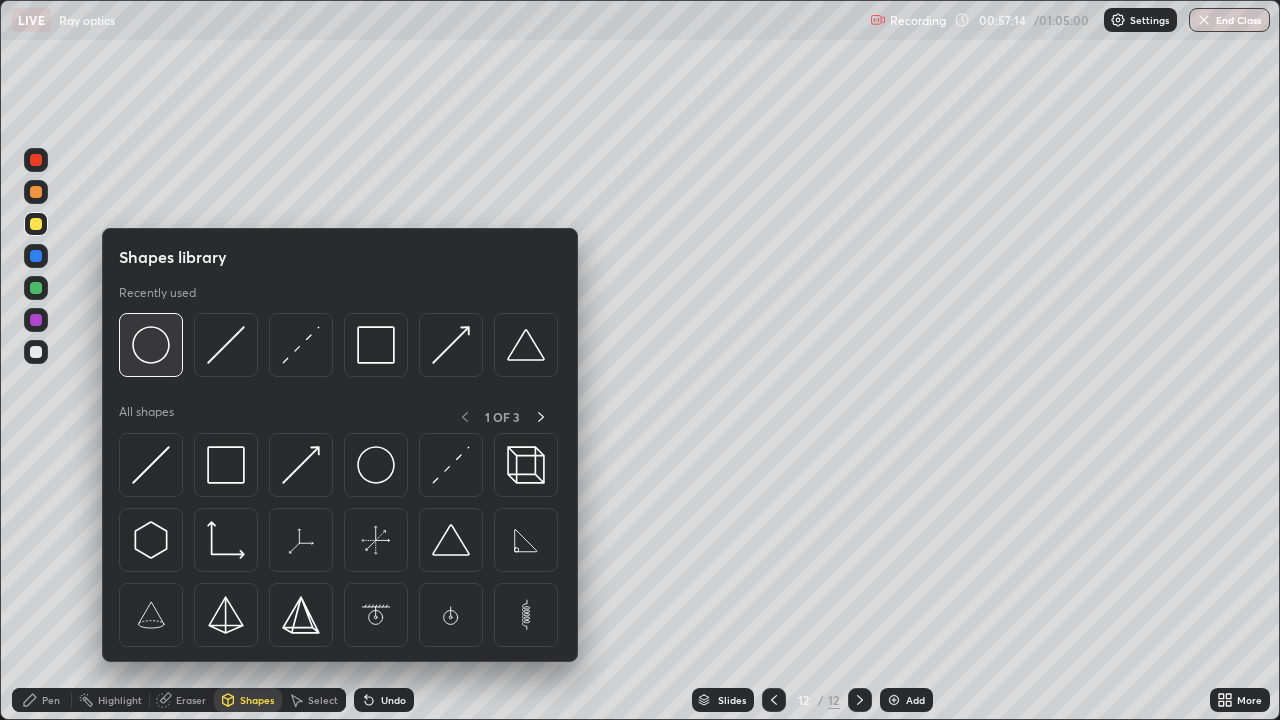 click at bounding box center (151, 345) 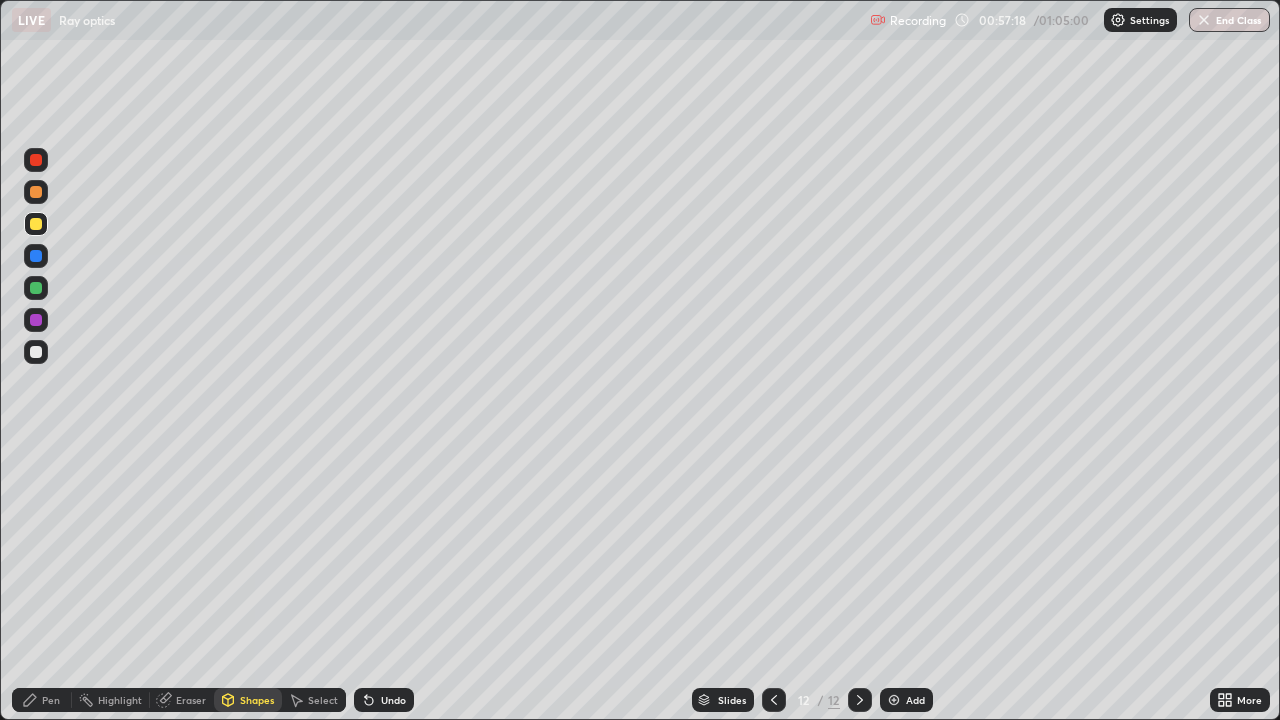 click on "Shapes" at bounding box center (248, 700) 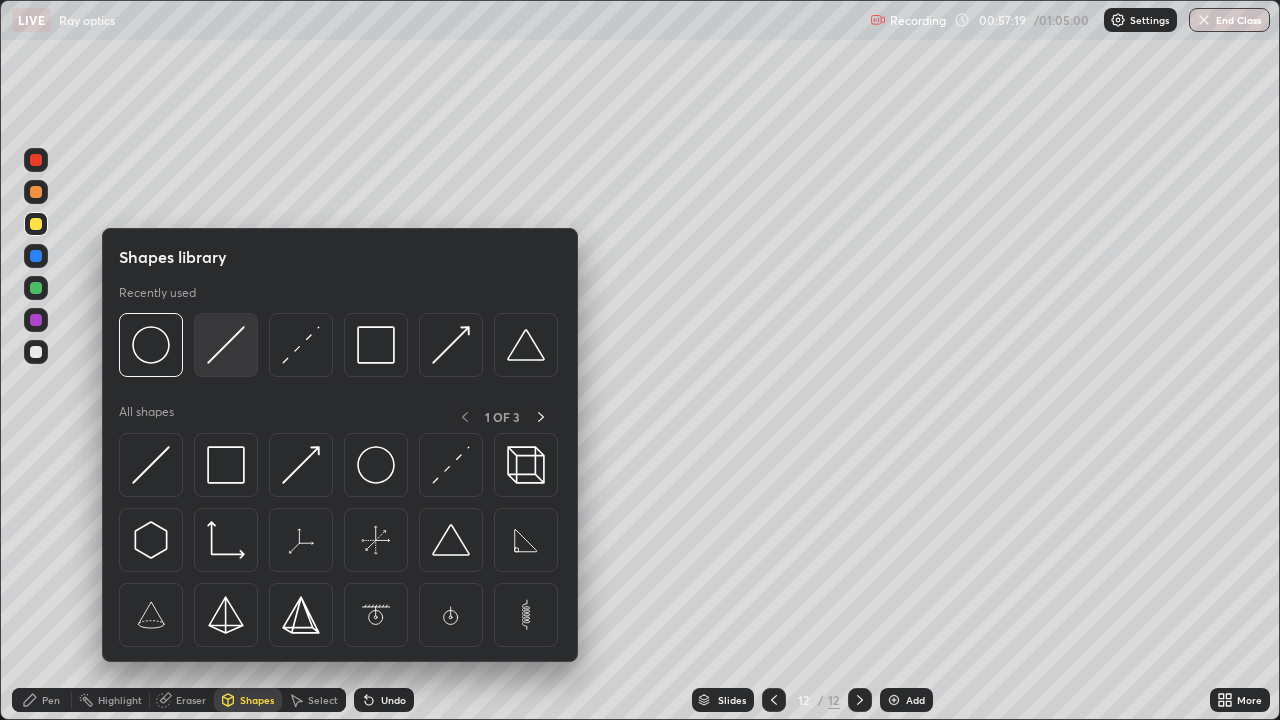 click at bounding box center (226, 345) 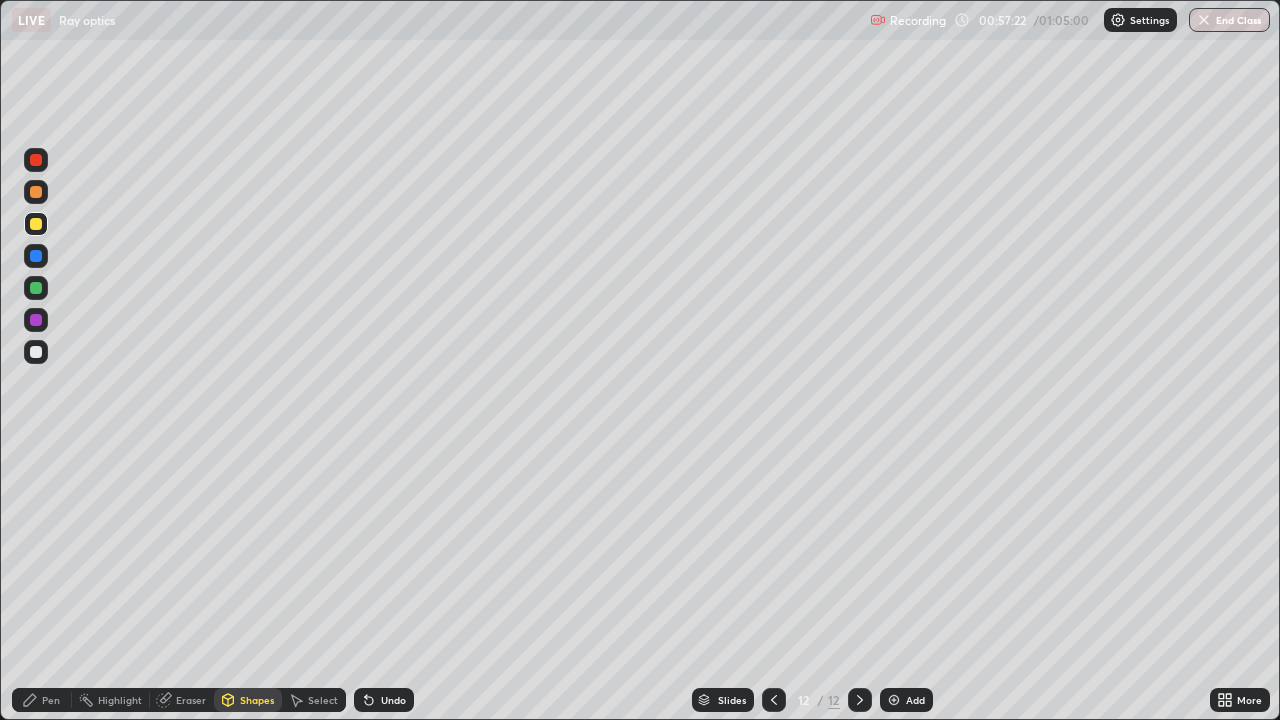 click at bounding box center (36, 160) 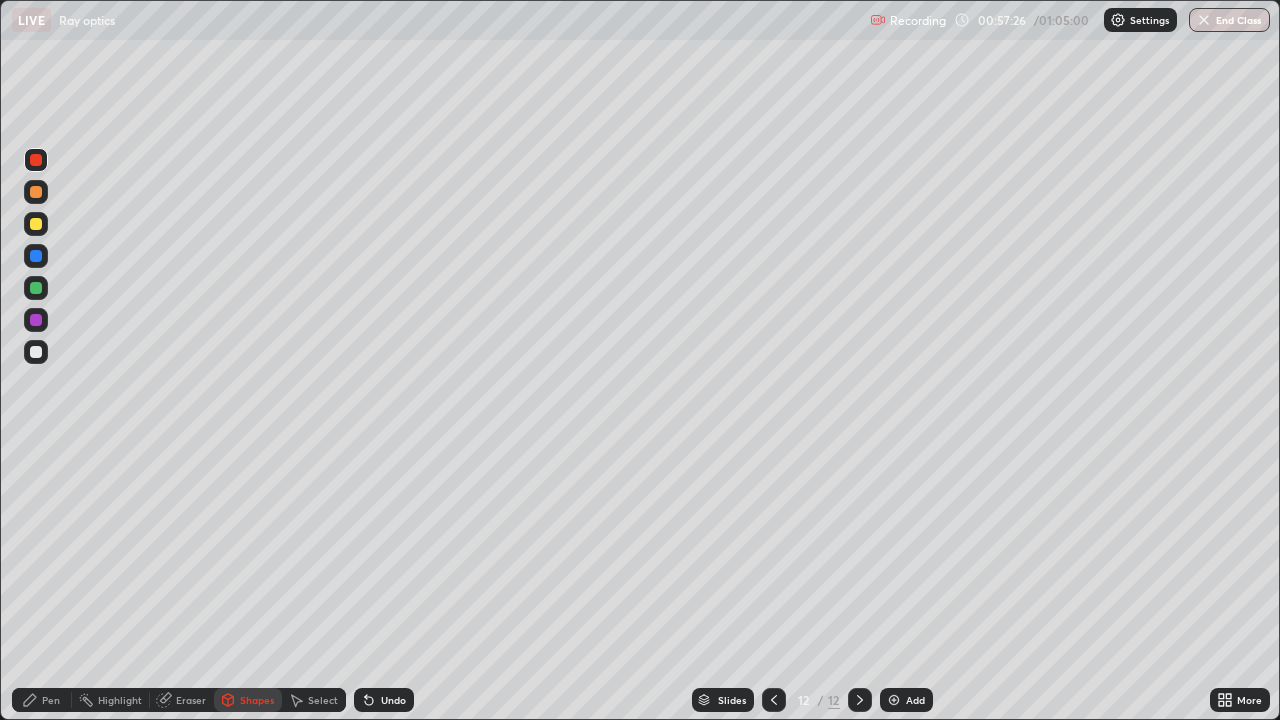 click at bounding box center (36, 320) 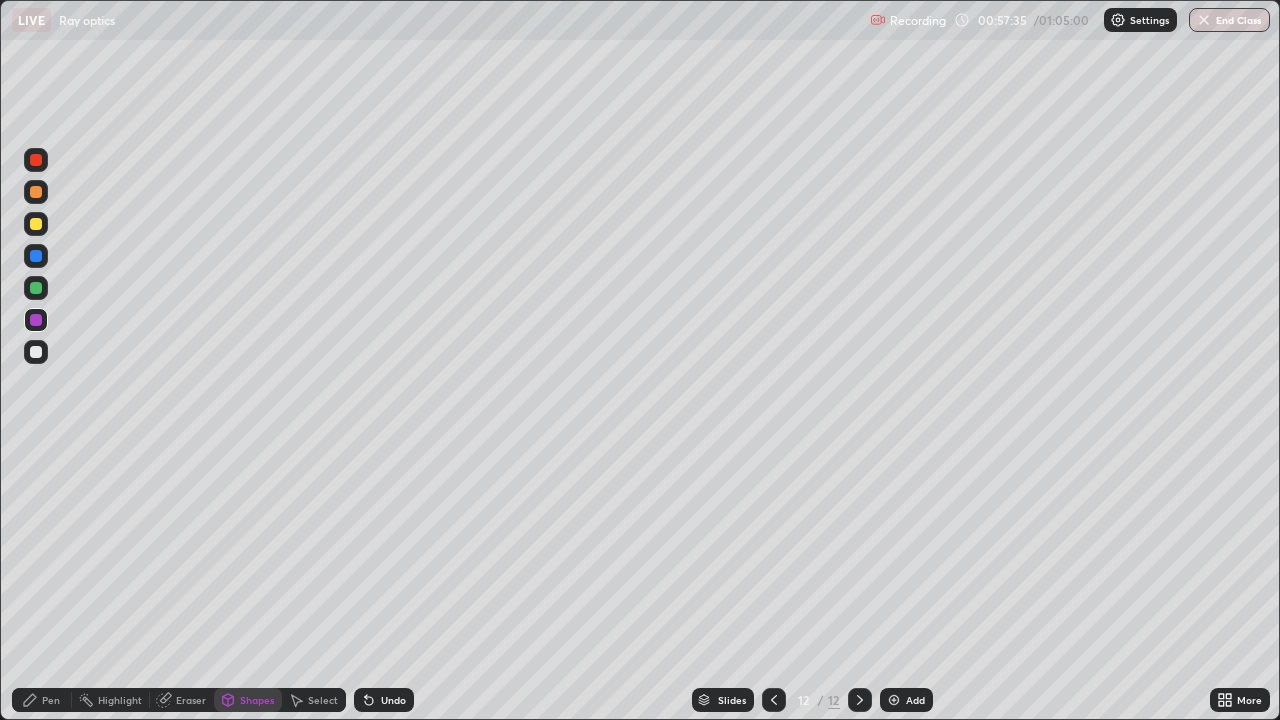 click on "Pen" at bounding box center (51, 700) 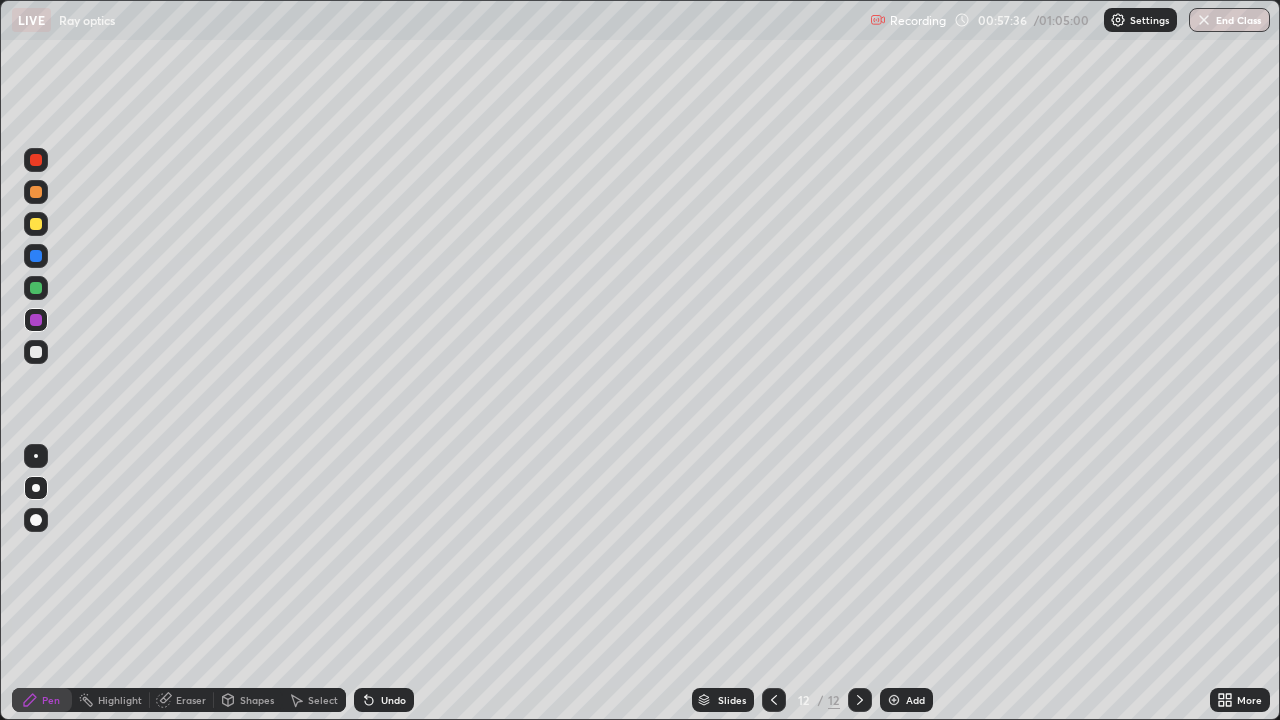 click at bounding box center [36, 288] 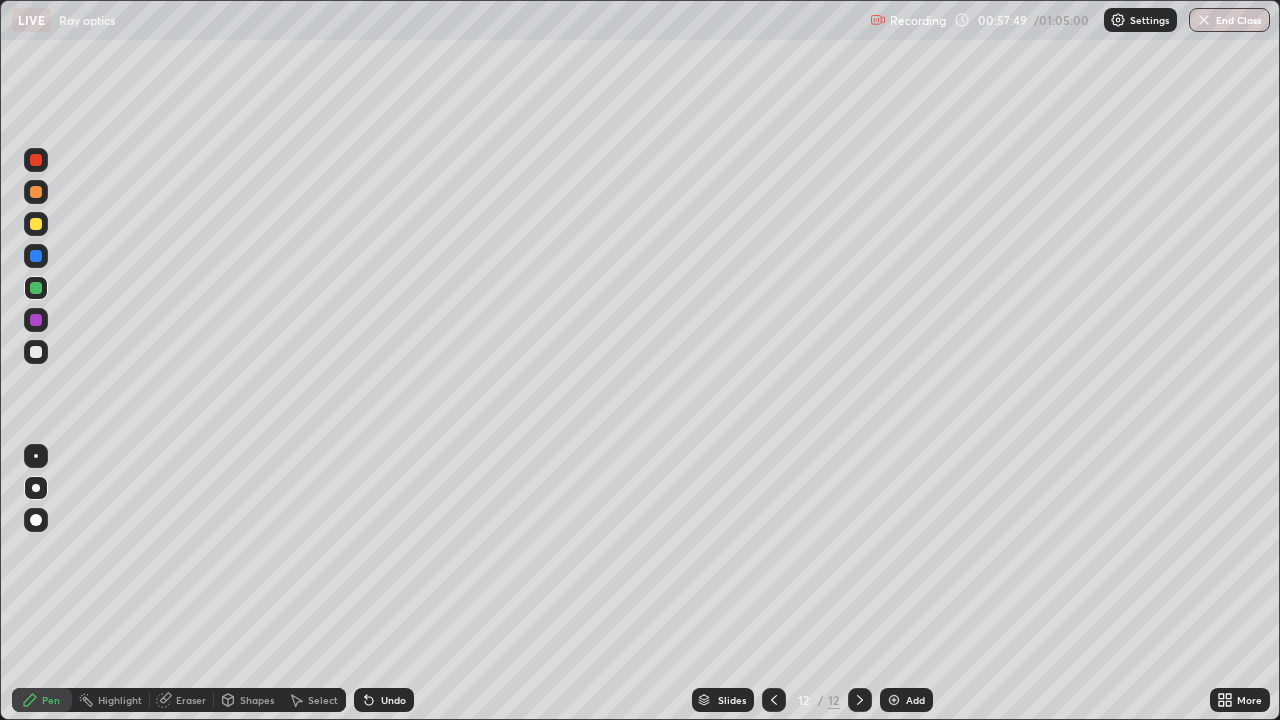 click on "End Class" at bounding box center [1229, 20] 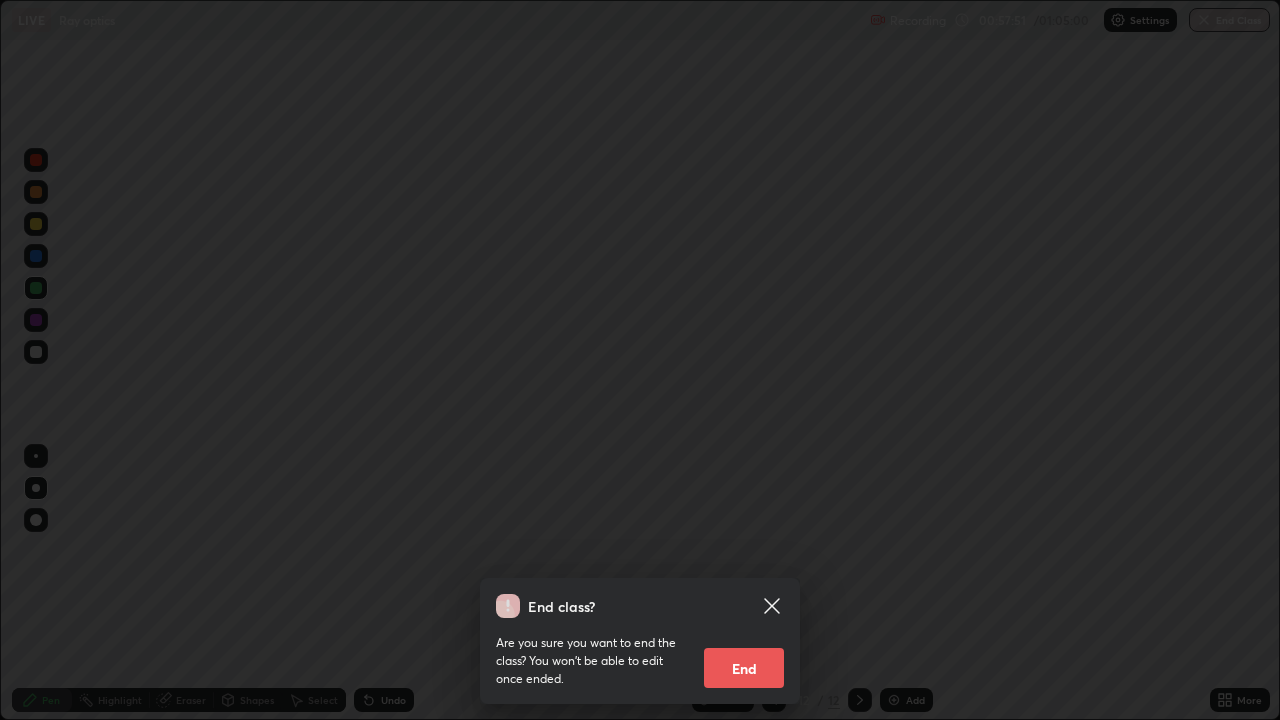 click on "End" at bounding box center [744, 668] 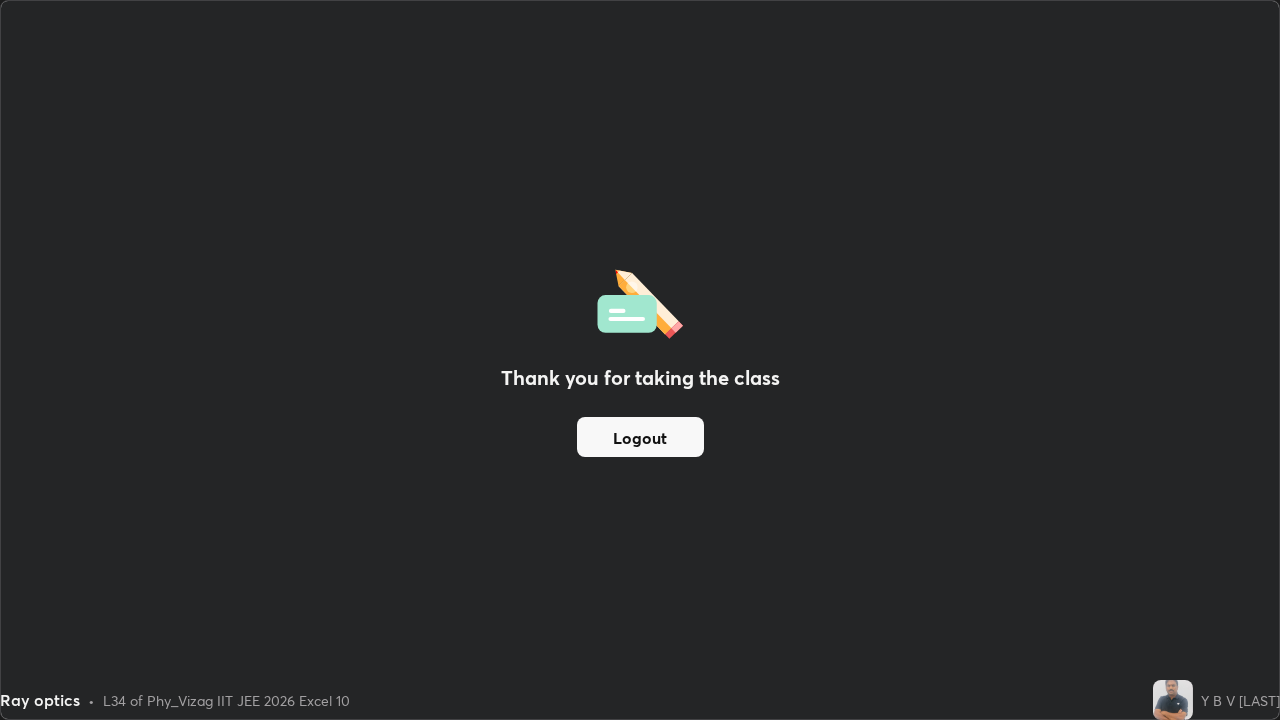 click on "Logout" at bounding box center (640, 437) 